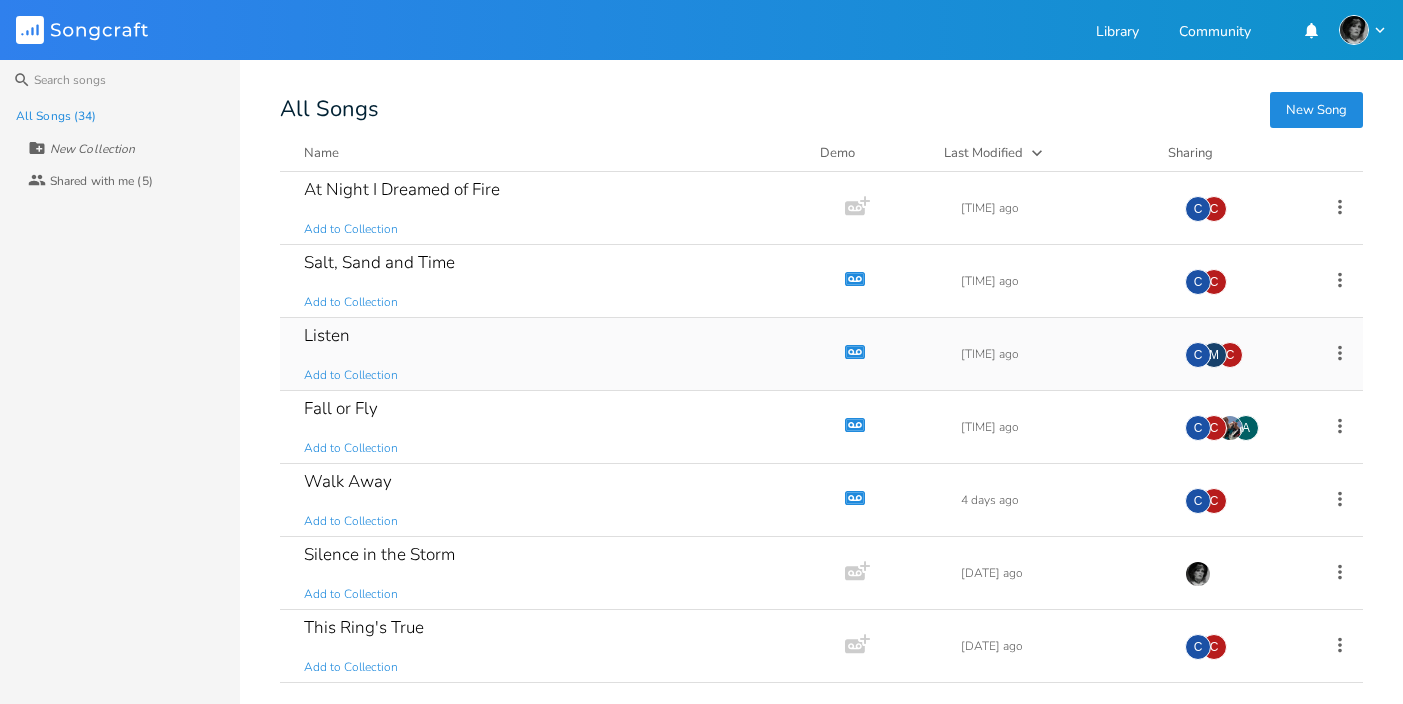 scroll, scrollTop: 0, scrollLeft: 0, axis: both 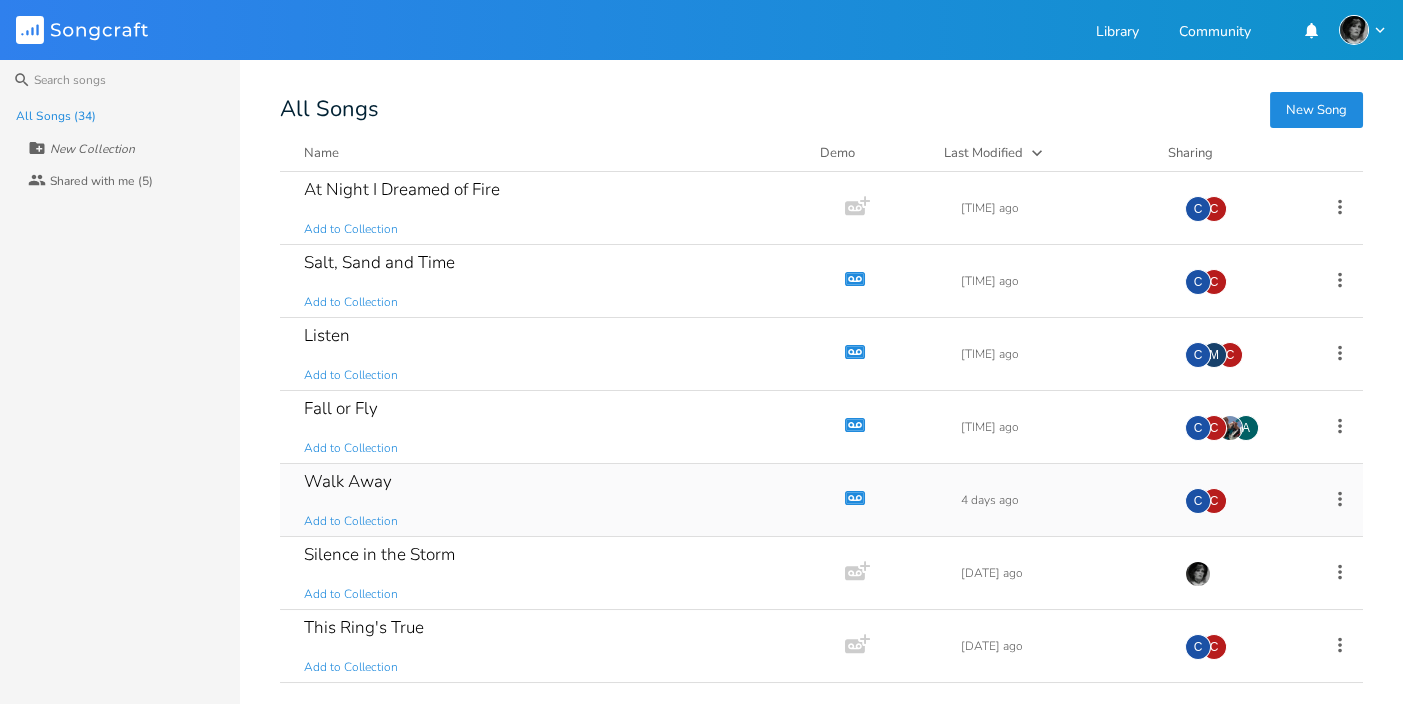 click on "Walk Away" at bounding box center [348, 481] 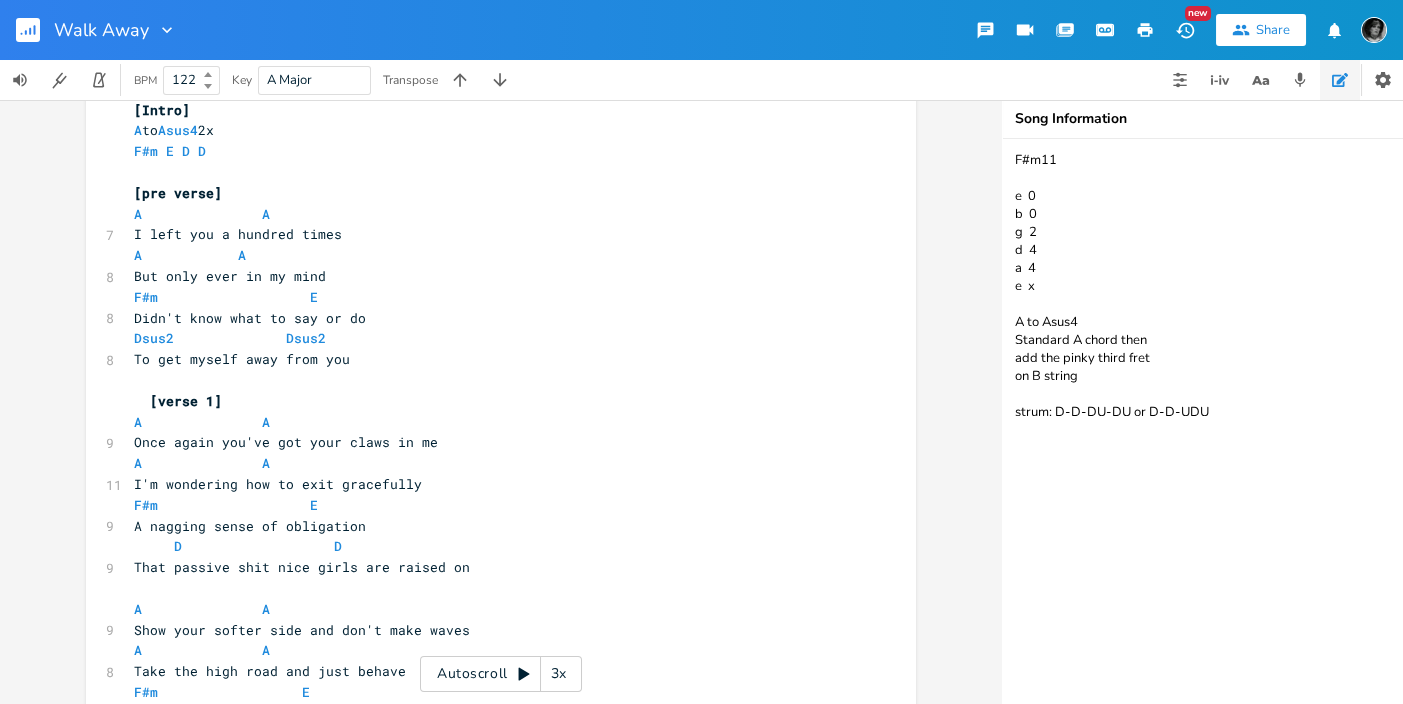 scroll, scrollTop: 178, scrollLeft: 0, axis: vertical 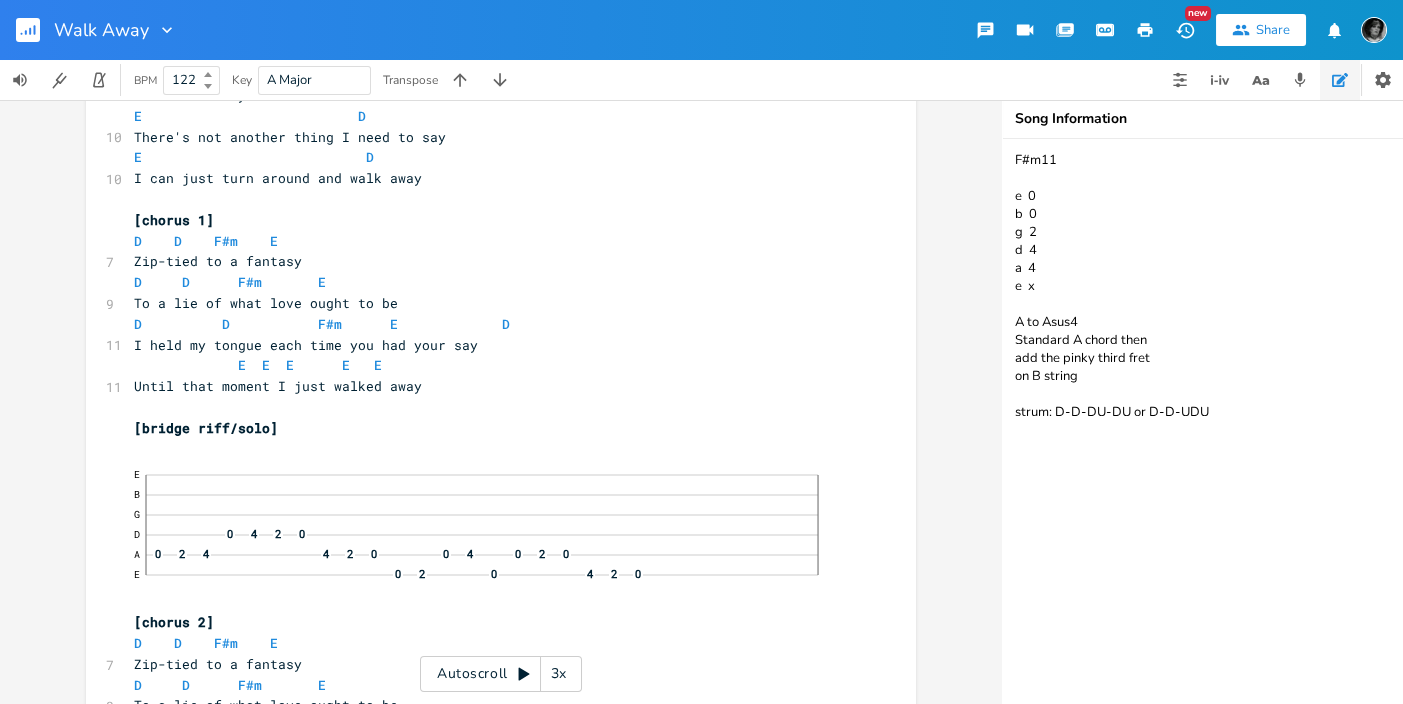 click on "xxxxxxxxxx   3 Walk Away 8 by Conni Leigh James and Chris Dean 15 Key of A, No capo (capo 1 on half step tuning) palm mute ​ Asus4  x0423x F#m    x44200 ​ [Intro] A  to  Asus4   2x F#m   E   D   D ​ [pre verse] A                 A 7   I left you a hundred times  A              A 8   But only ever in my mind F#m                          E           8   Didn't know what to say or do  Dsus2                Dsus2 8   To get myself away from you       [verse 1]    A                 A 9   Once again you've got your claws in me  A                 A 11   I'm wondering how to exit gracefully F#m                         E 9   A nagging sense of obligation       D                     D 9 That passive shit nice girls are raised on ​ A                 A 9   Show your softer side and don't make waves A                 A 8   Take the high road and just behave F#m                        E 8 Cliches I learned before I met you D" at bounding box center [501, 402] 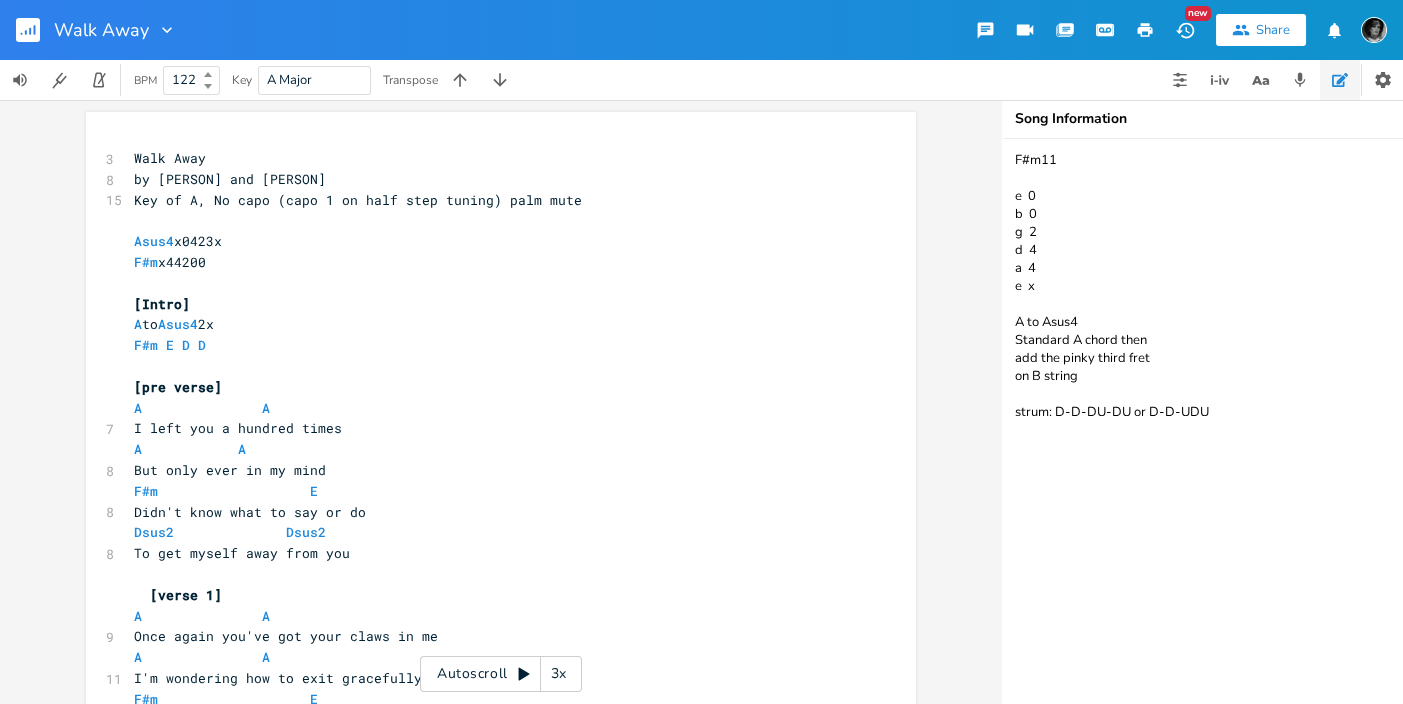 scroll, scrollTop: 978, scrollLeft: 0, axis: vertical 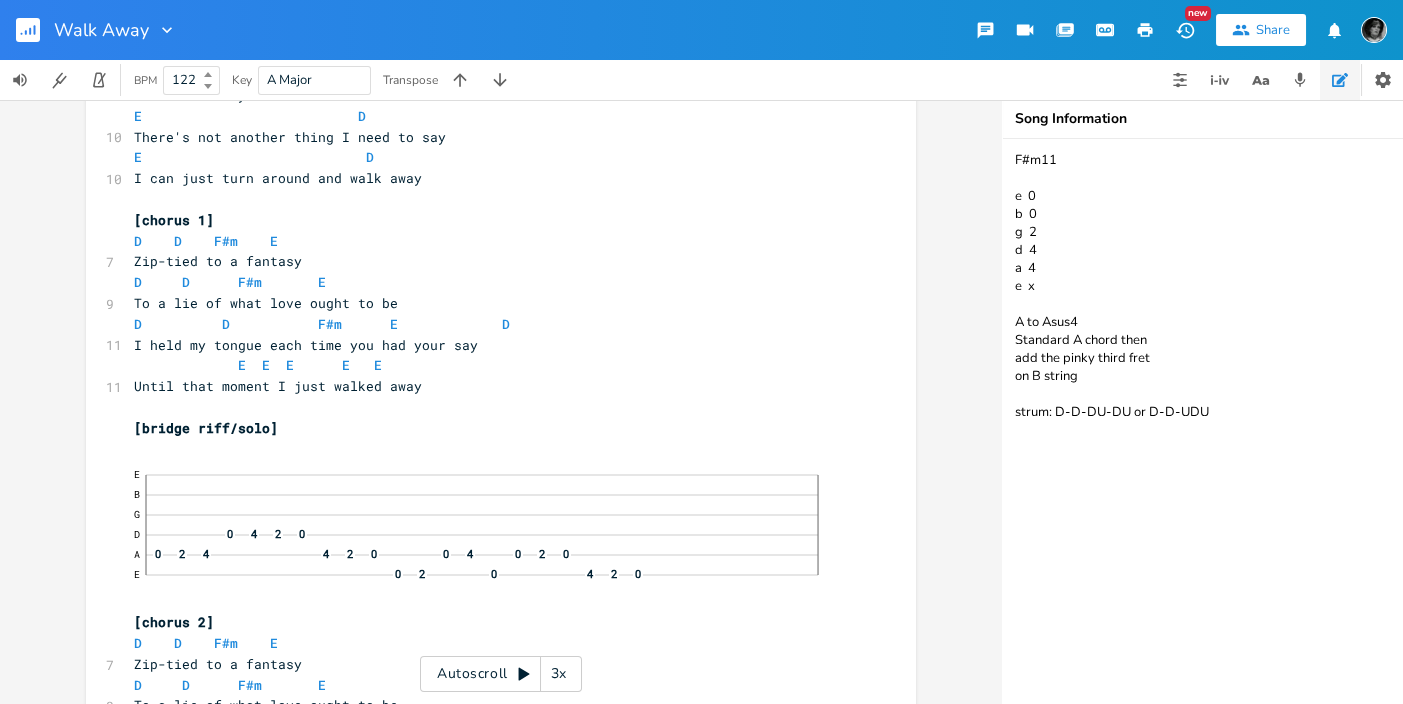 click 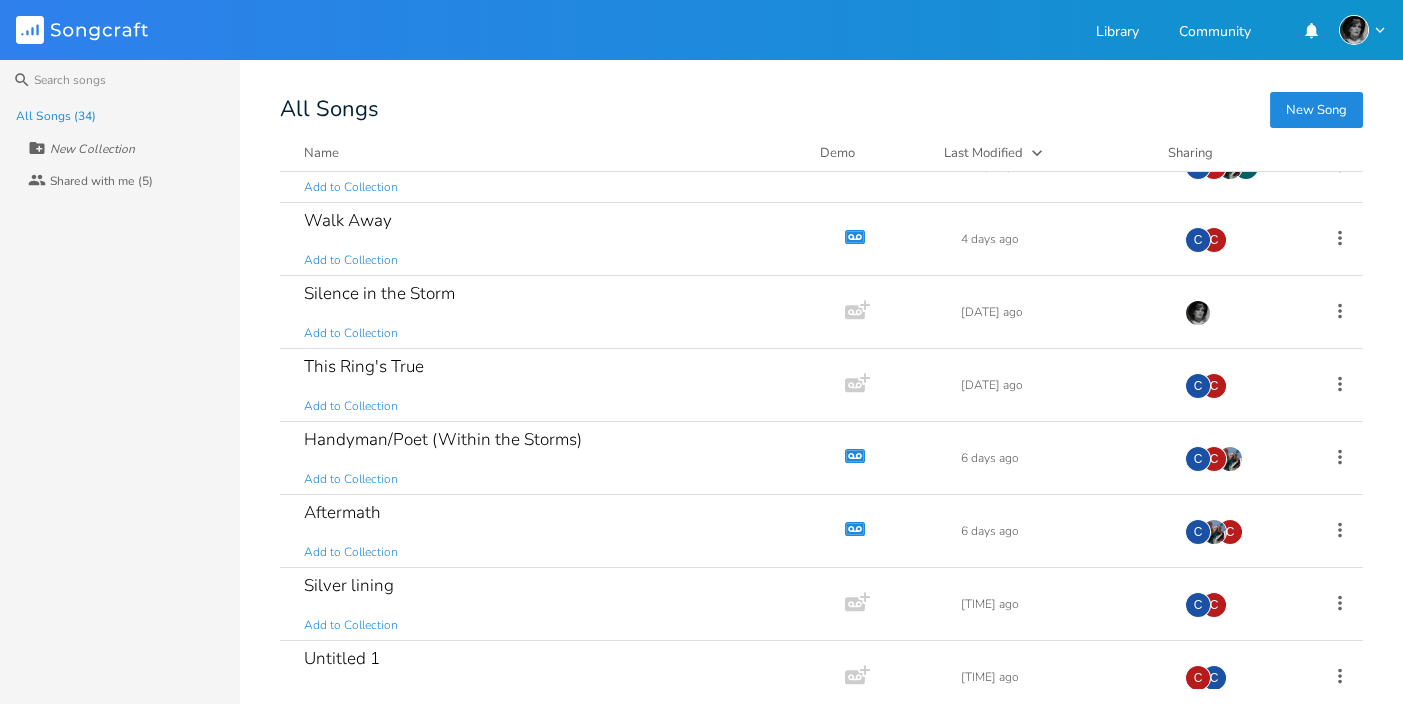 scroll, scrollTop: 275, scrollLeft: 0, axis: vertical 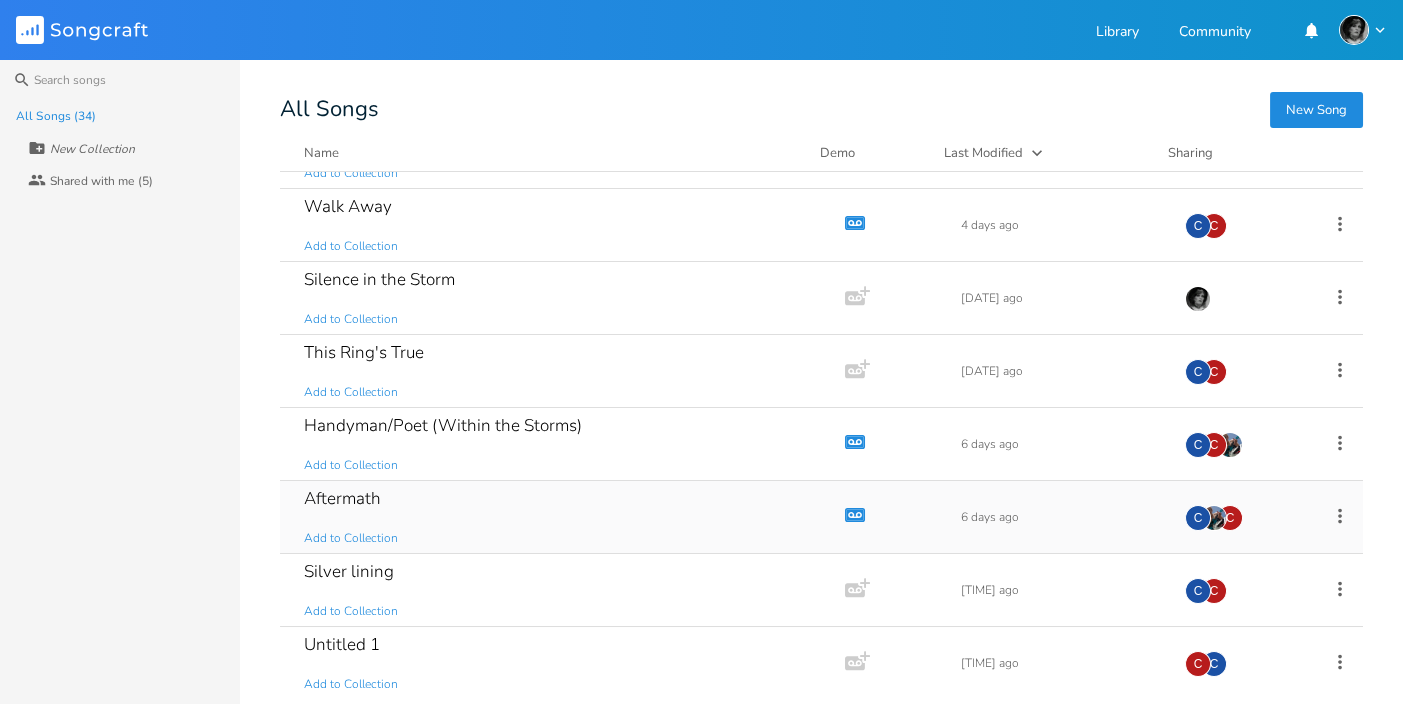 click on "Aftermath" at bounding box center [342, 498] 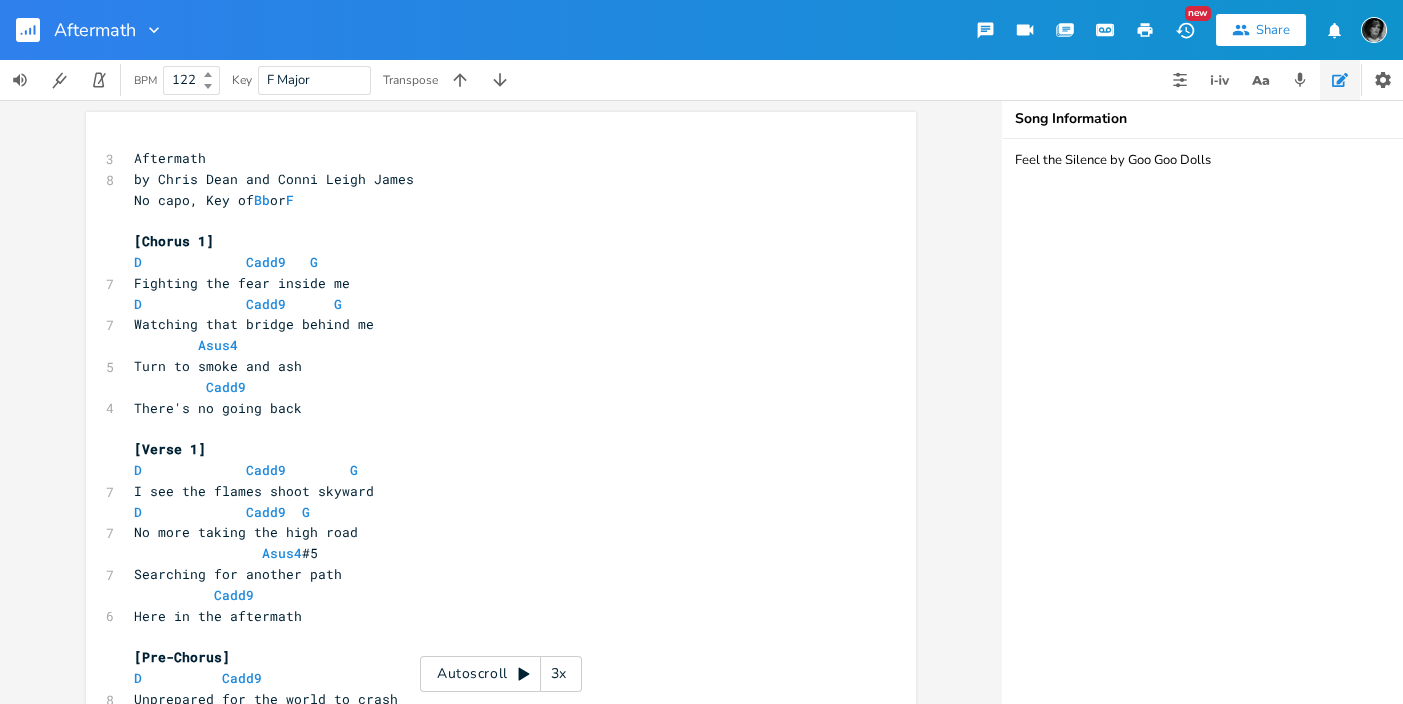 click on "xxxxxxxxxx 3 Aftermath 8 by [PERSON] and [PERSON] No capo, Key of Bb or F [Chorus 1] D Cadd9 G 7 Fighting the fear inside me D Cadd9 G 7 Watching that bridge behind me Asus4 5 Turn to smoke and ash Cadd9 4 There's no going back [Verse 1] D Cadd9 G 7 I see the flames shoot skyward D Cadd9 G 7 No more taking the high road Asus4 #5 7 Searching for another path Cadd9 6 Here in the aftermath [Pre-Chorus] D Cadd9 8 Unprepared for the world to crash G 8 It wasn't me who lit that match D Cadd9 G 10 I cant understand why it all went wrong D Cadd9 8 Unaware my reality G 8 Was a dream of what life should be D Cadd9 G 9 D" at bounding box center (501, 402) 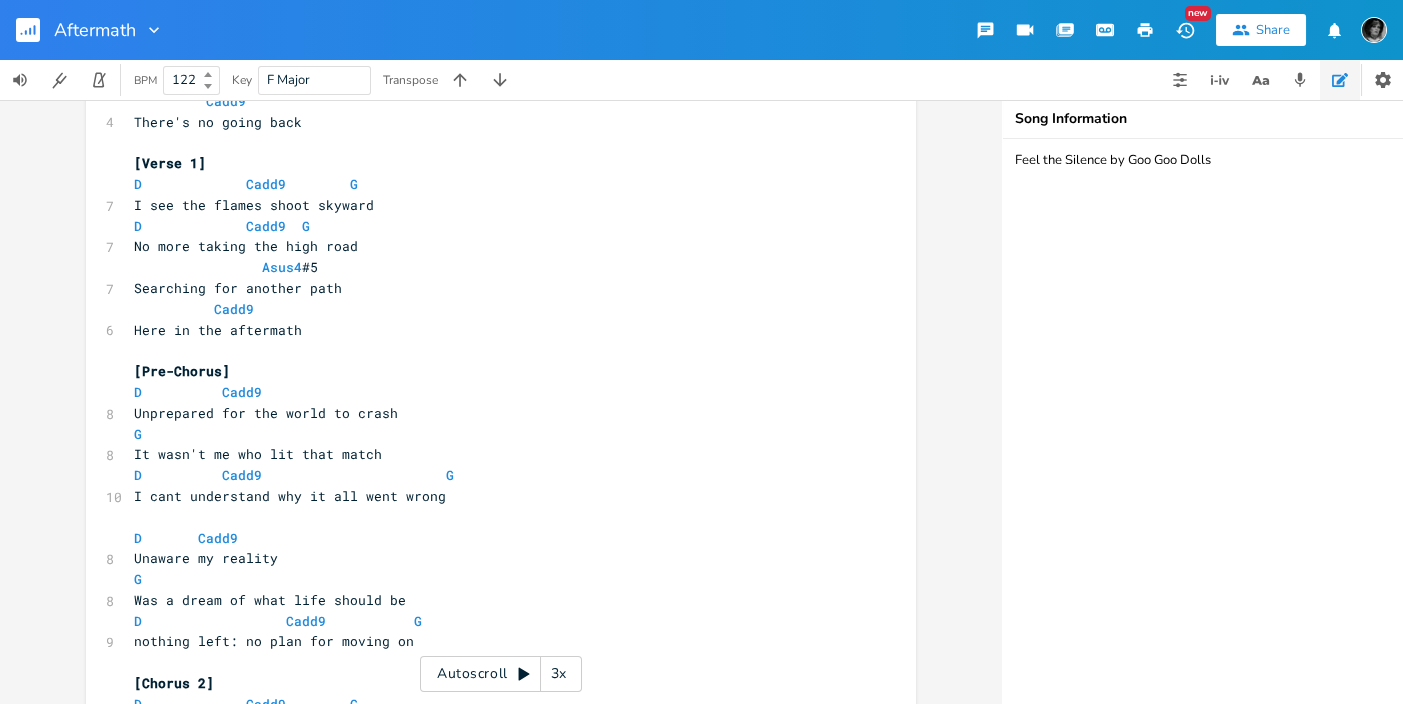 scroll, scrollTop: 311, scrollLeft: 0, axis: vertical 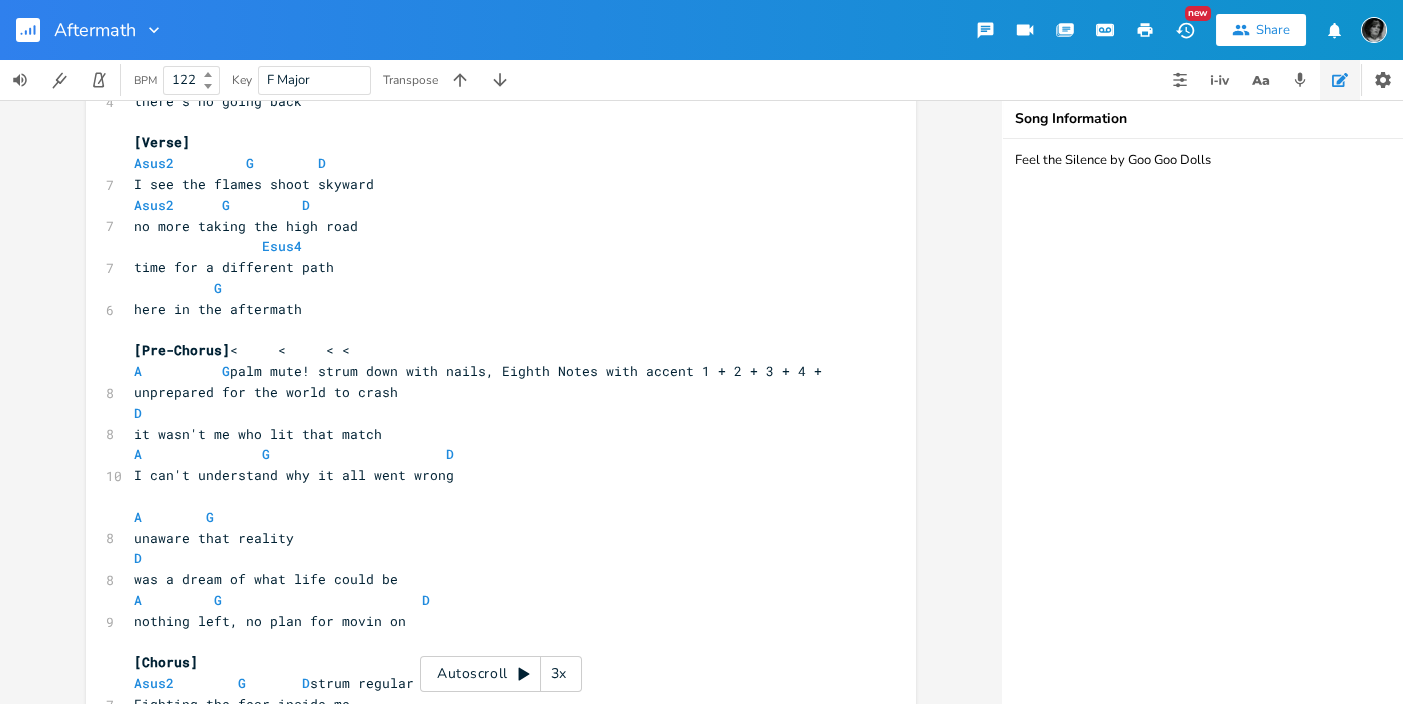click on "A                 G                        D" at bounding box center (294, 454) 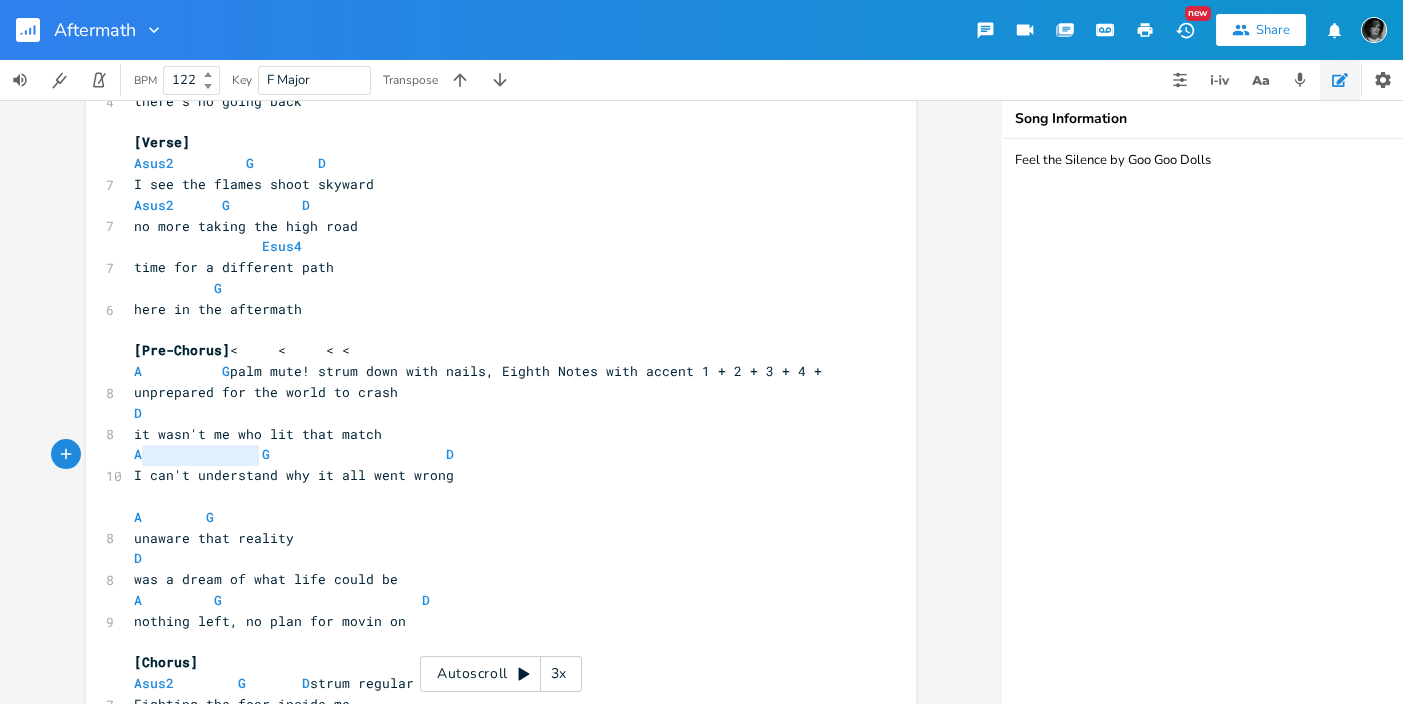 click on "A                 G                        D" at bounding box center [294, 454] 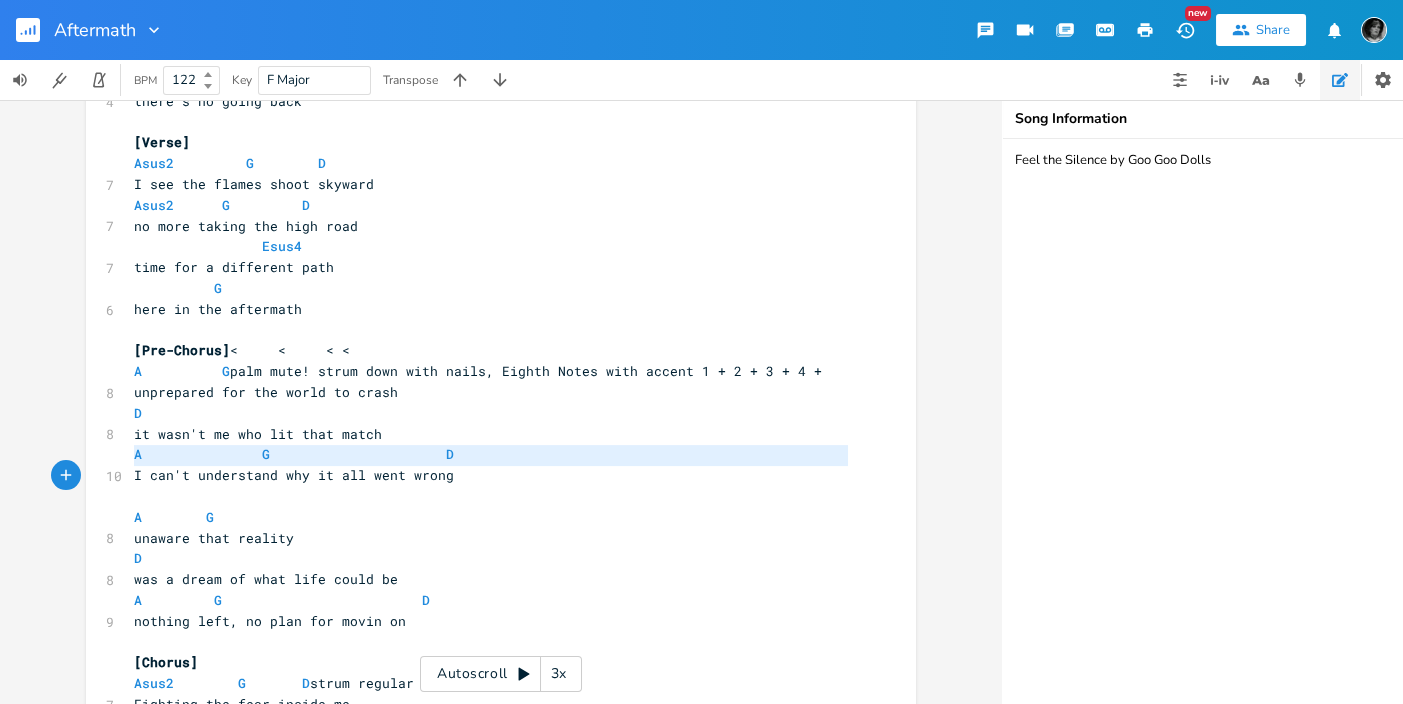 click on "A                 G                        D" at bounding box center [294, 454] 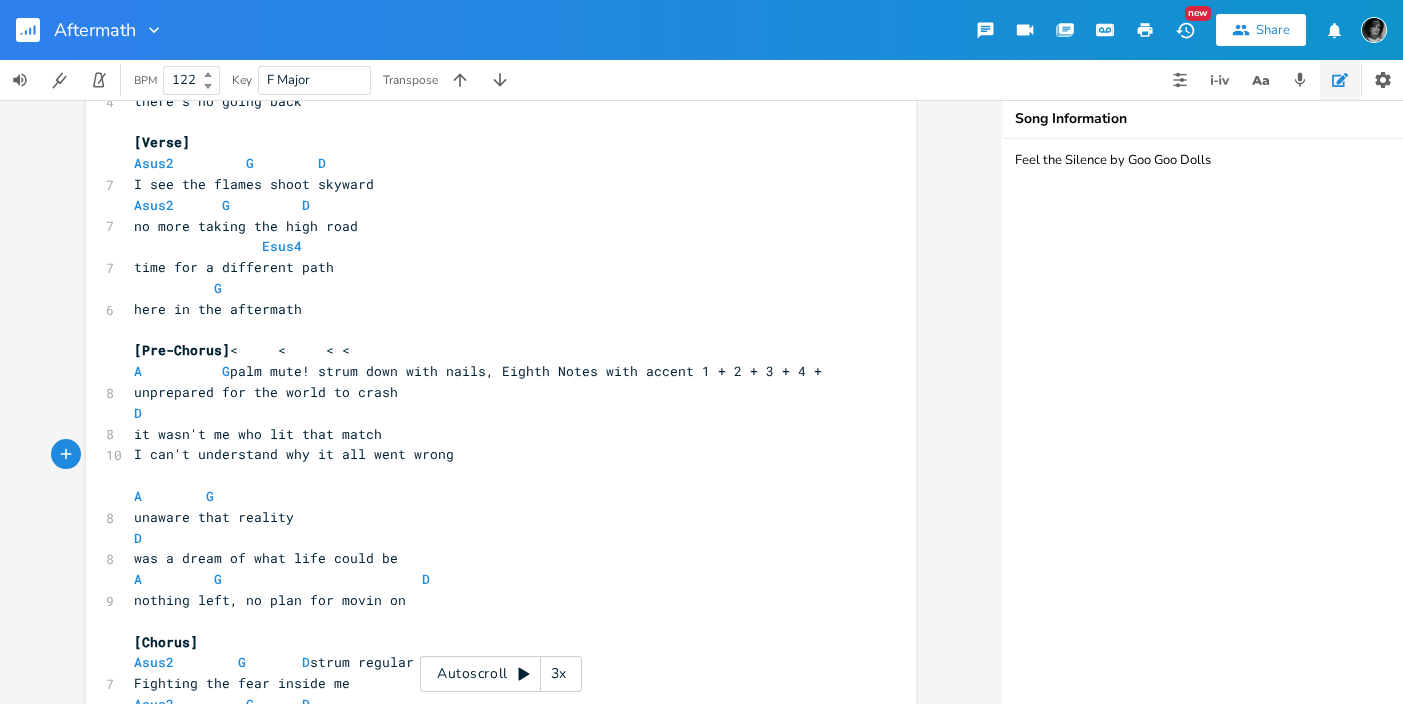 type on "A               G                      D" 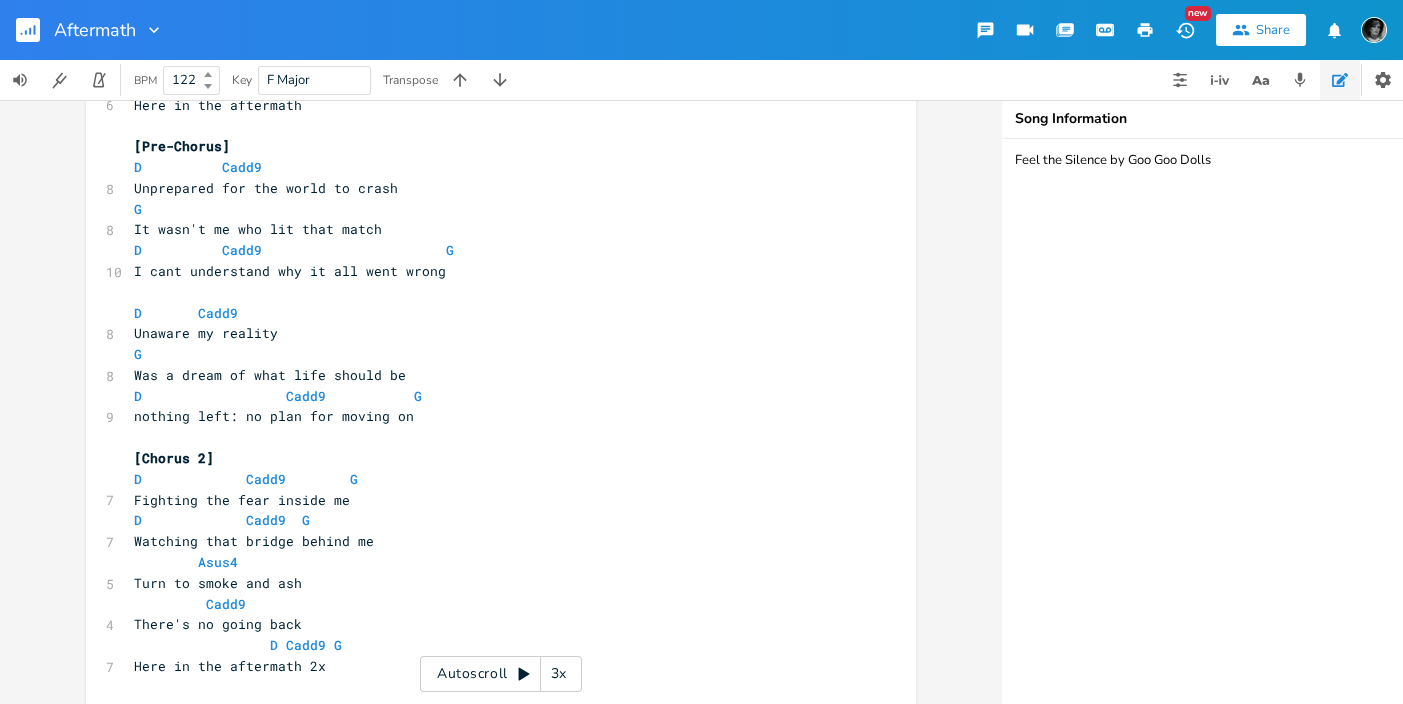 scroll, scrollTop: 502, scrollLeft: 0, axis: vertical 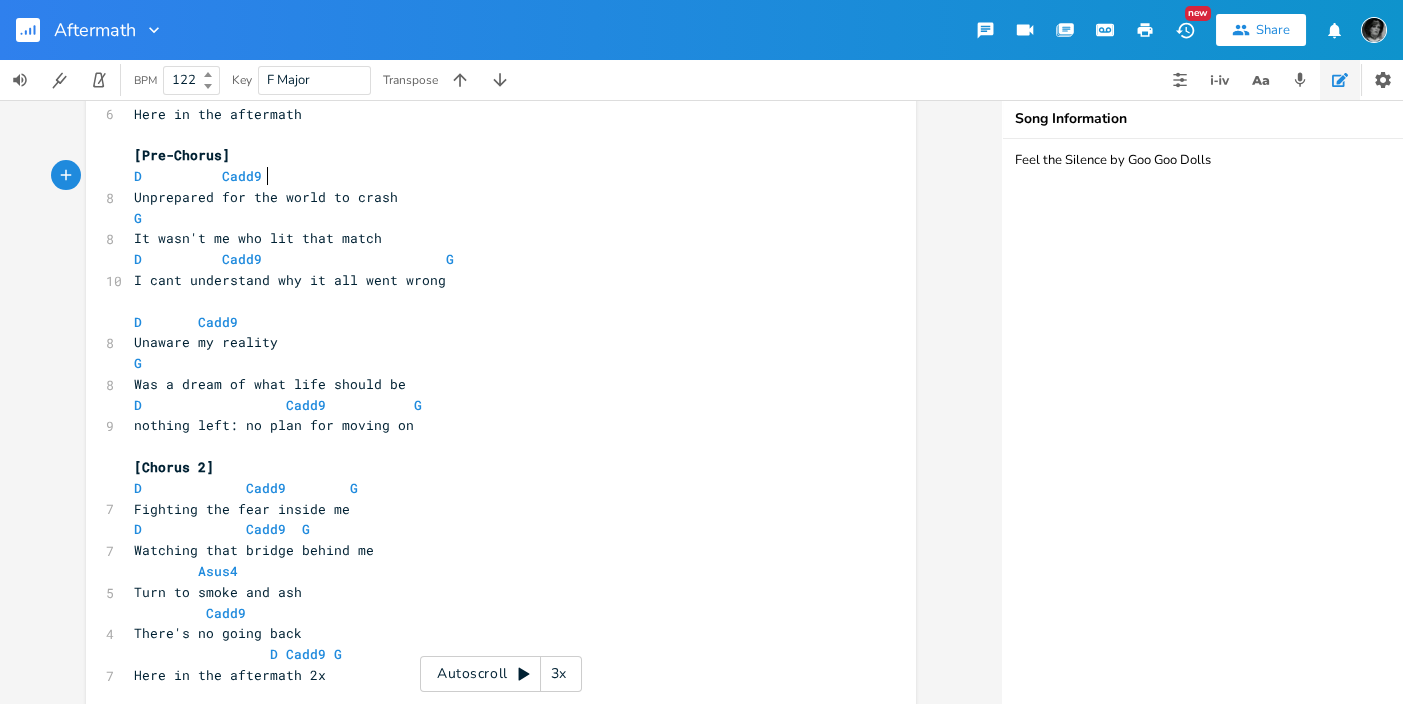 click on "D            Cadd9" at bounding box center [491, 176] 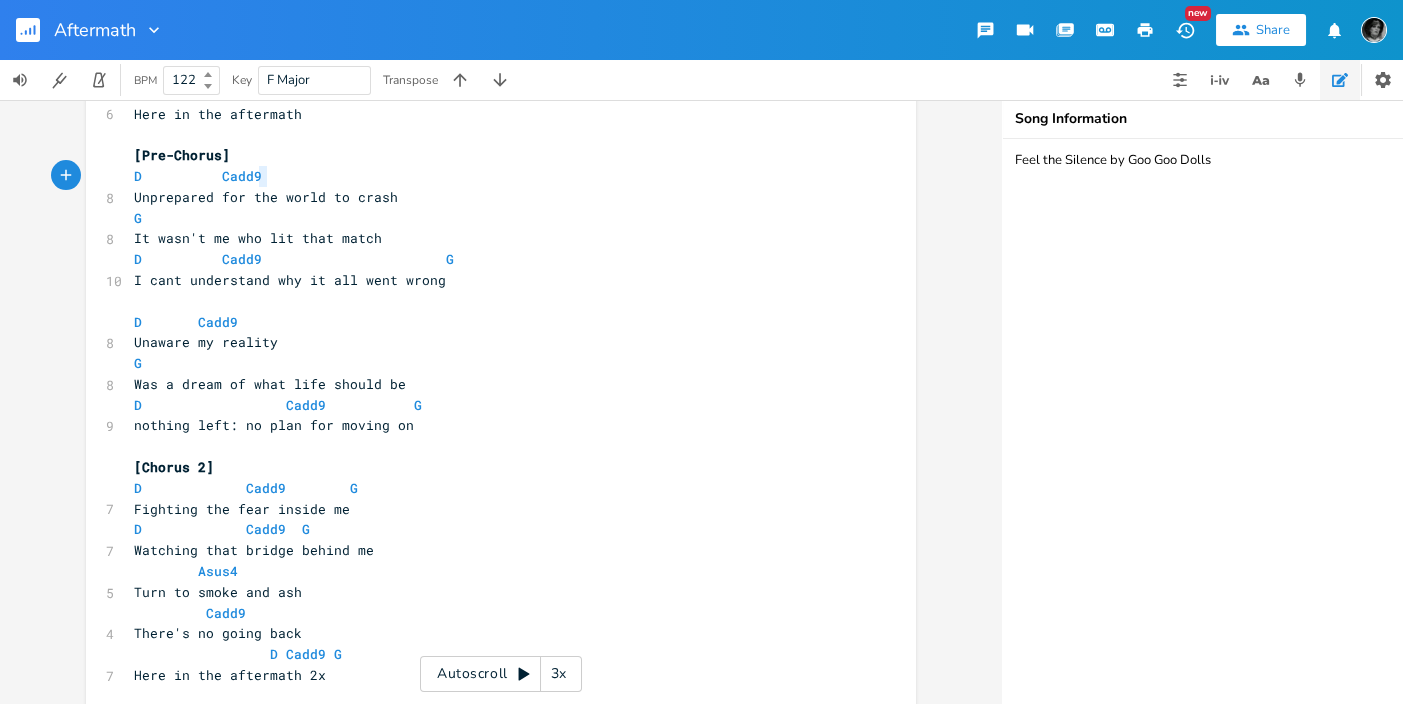 click on "D            Cadd9" at bounding box center [491, 176] 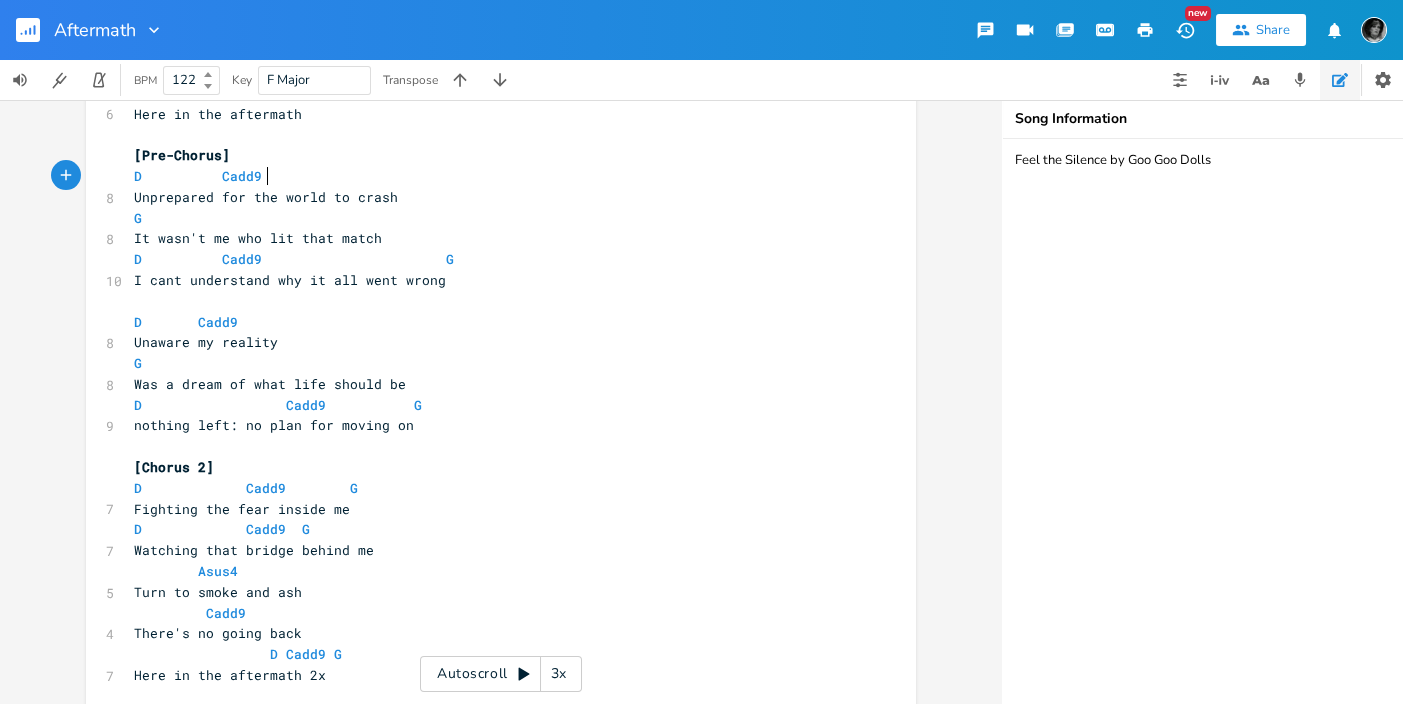 click on "D            Cadd9" at bounding box center (491, 176) 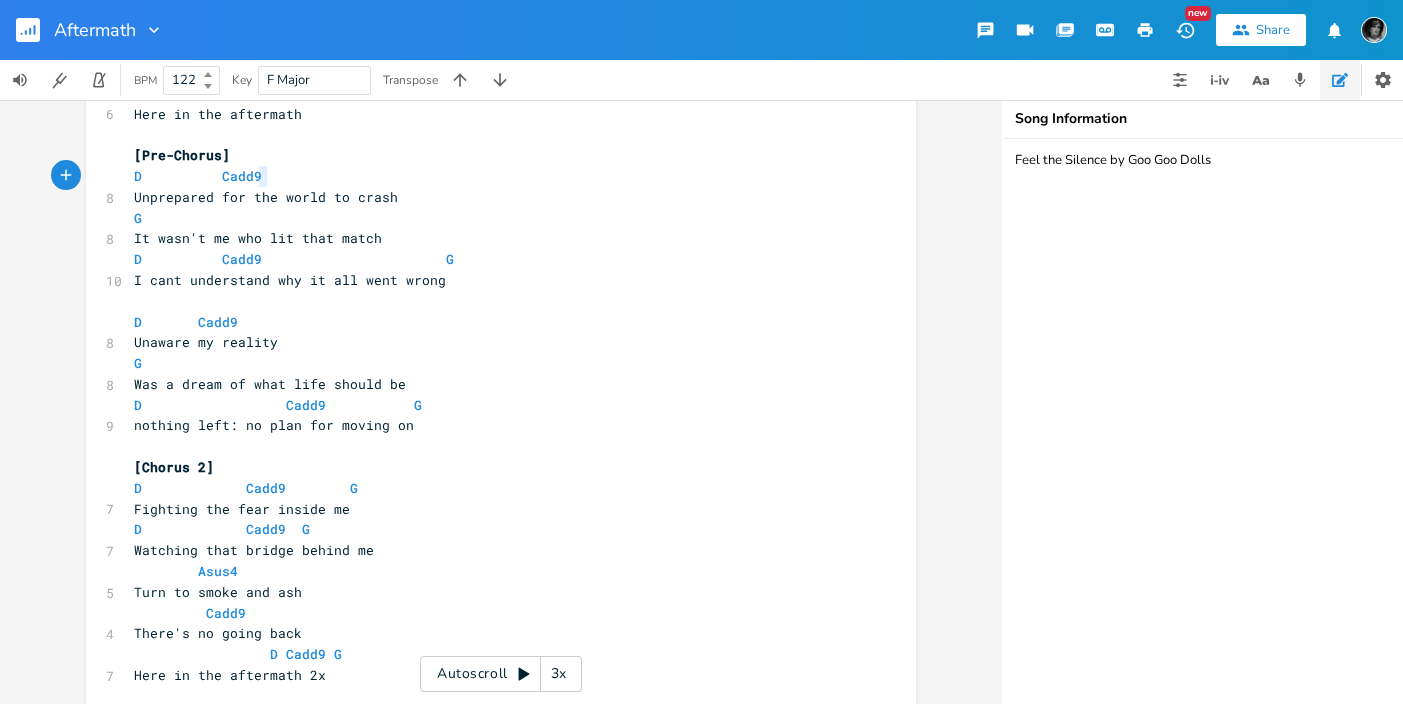 click on "D            Cadd9" at bounding box center [491, 176] 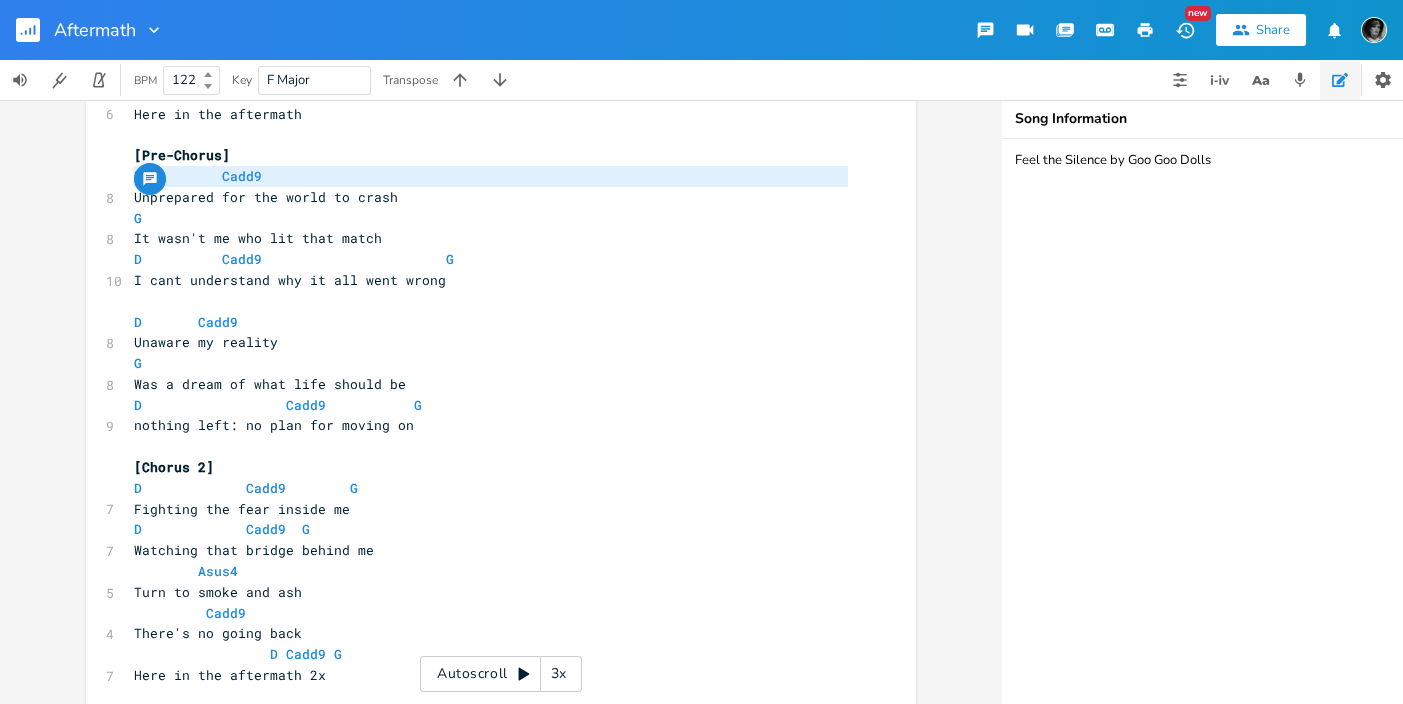 paste 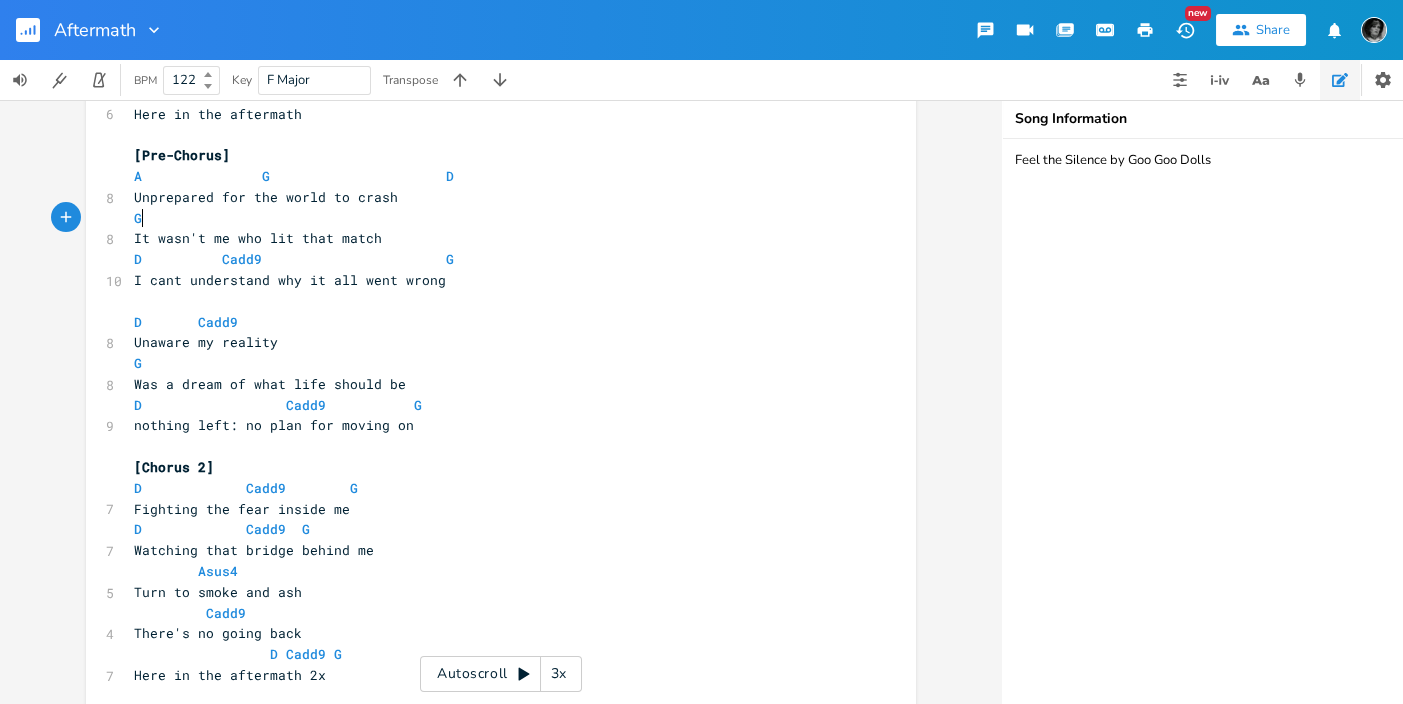 click on "G" at bounding box center (491, 218) 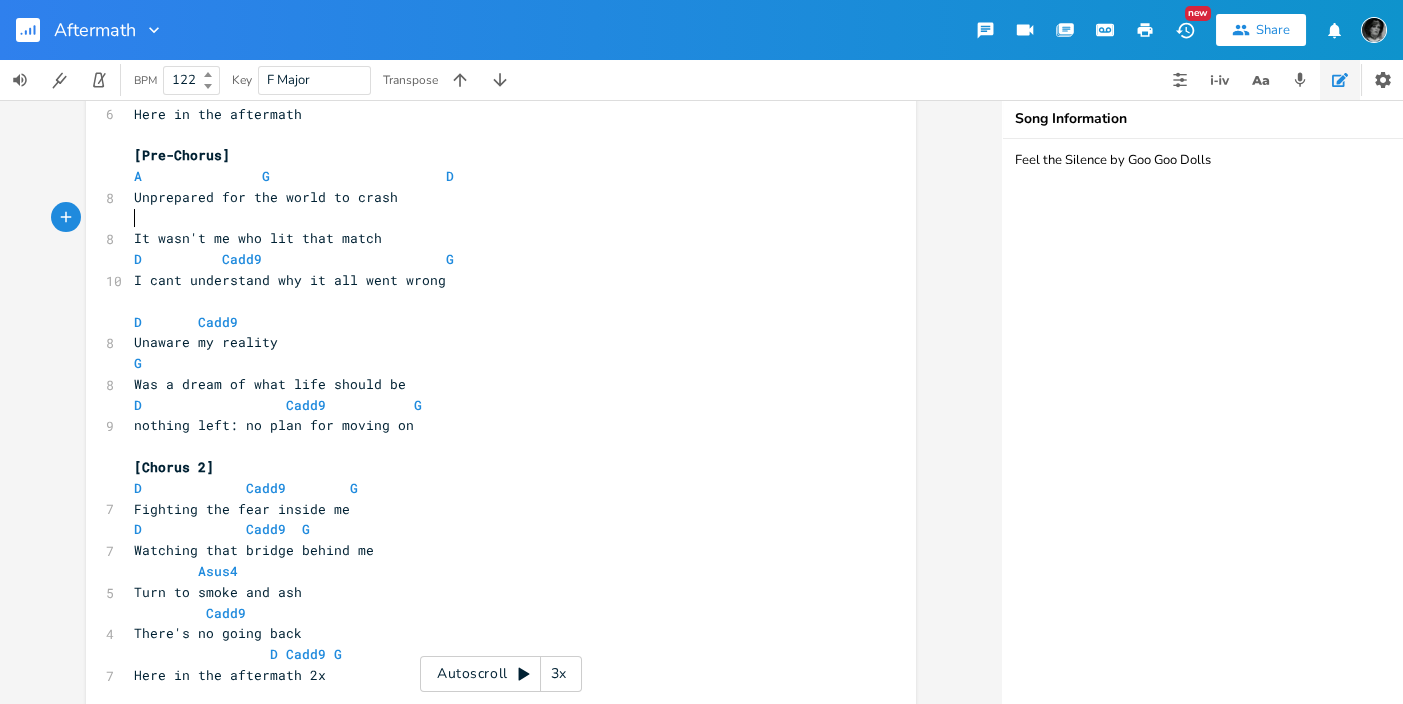 click on "​" at bounding box center (491, 218) 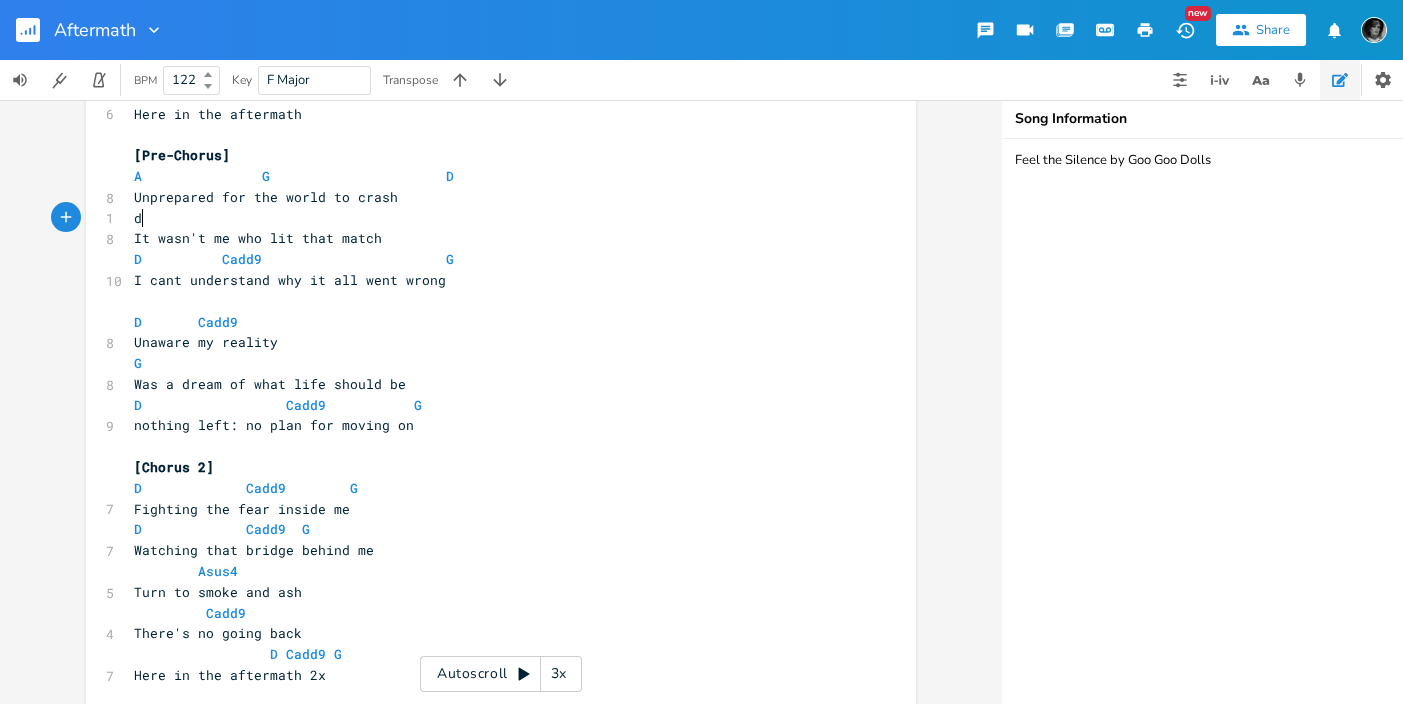 scroll, scrollTop: 0, scrollLeft: 6, axis: horizontal 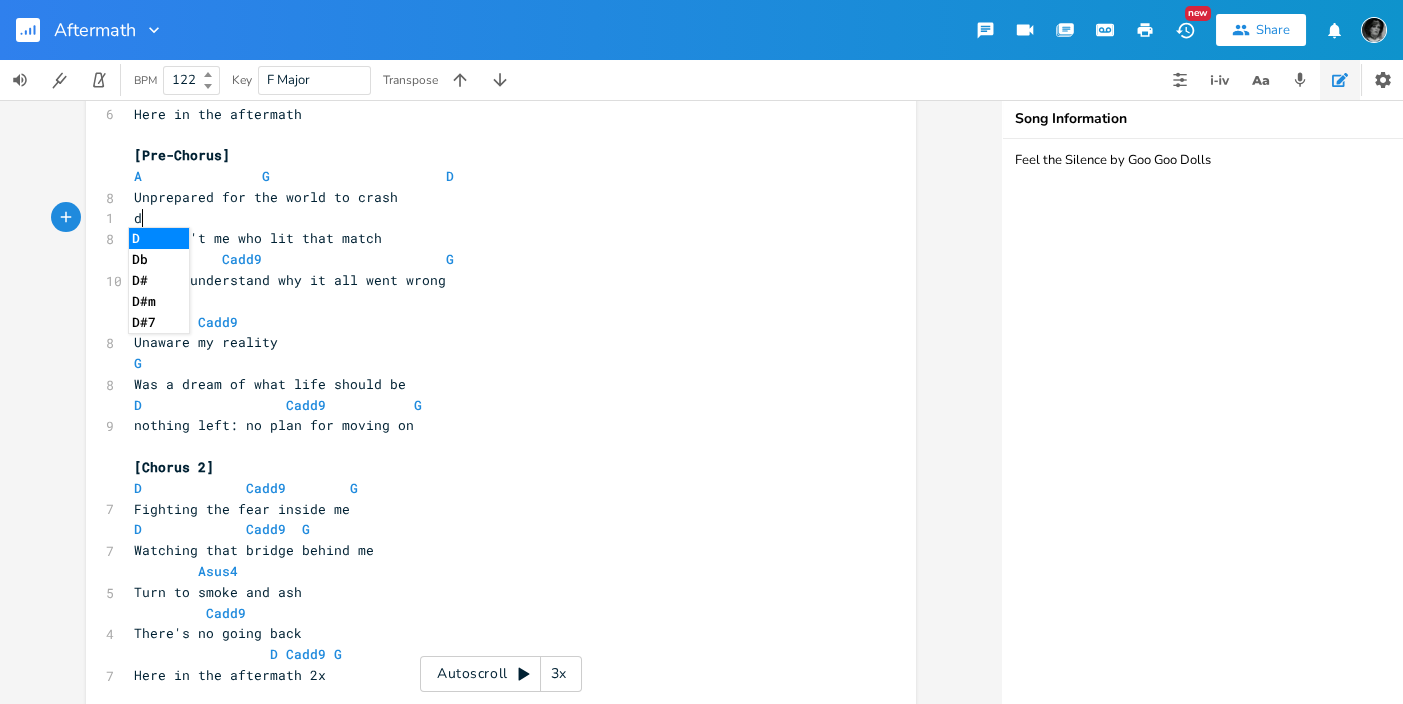 type on "d" 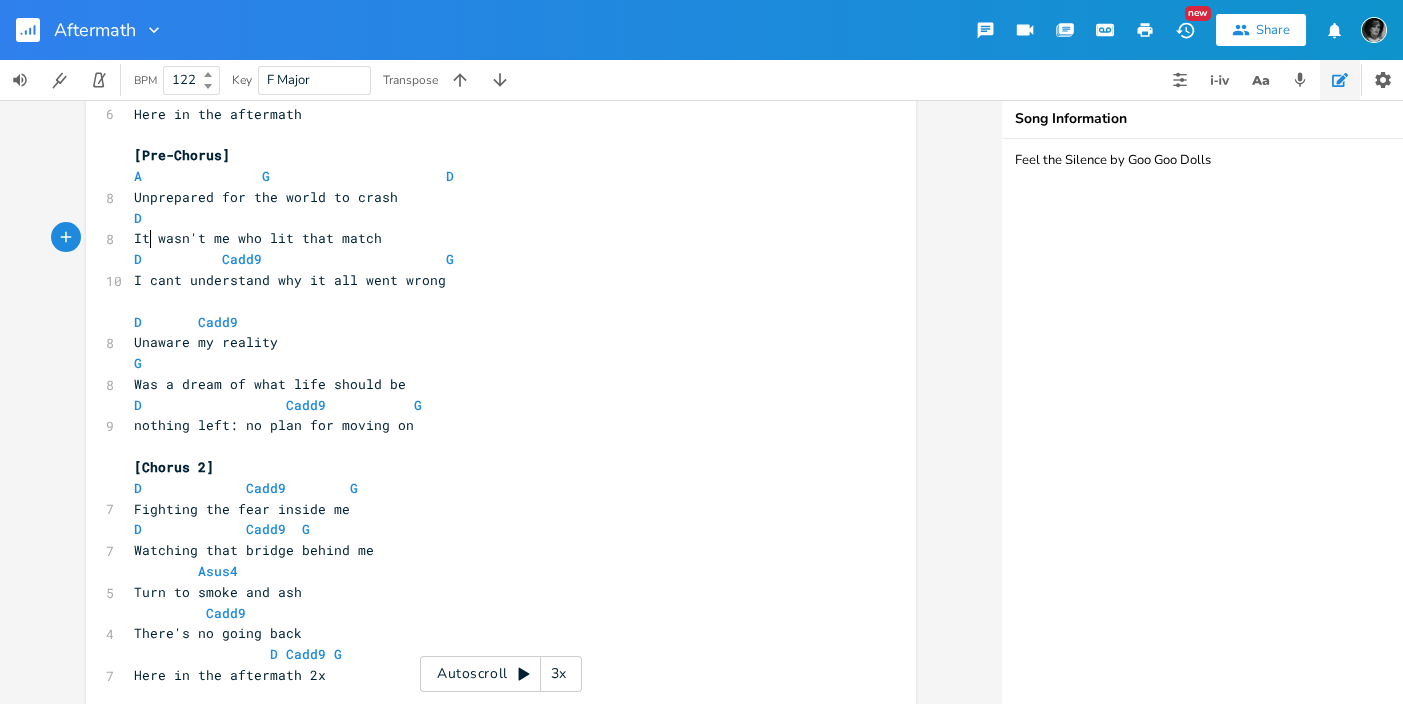 click on "It wasn't me who lit that match" at bounding box center (258, 238) 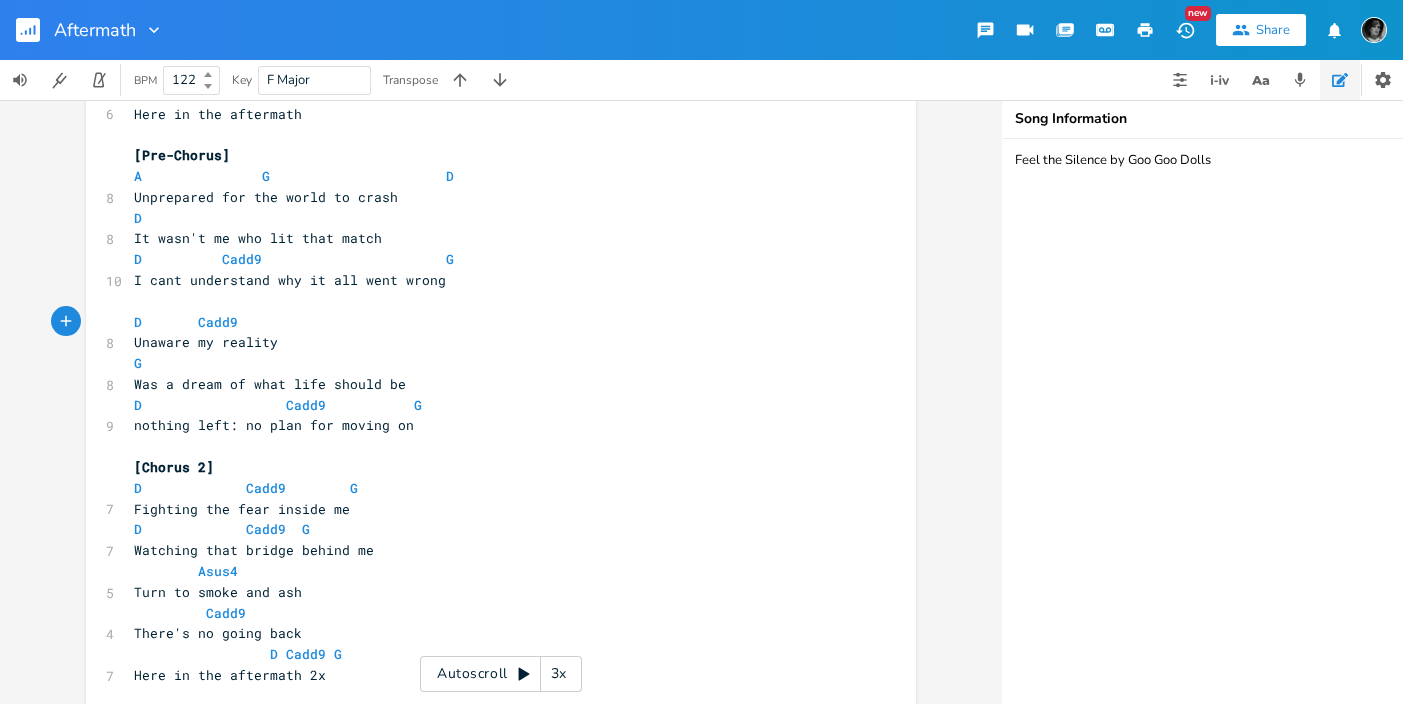 click on "D         Cadd9" at bounding box center [491, 322] 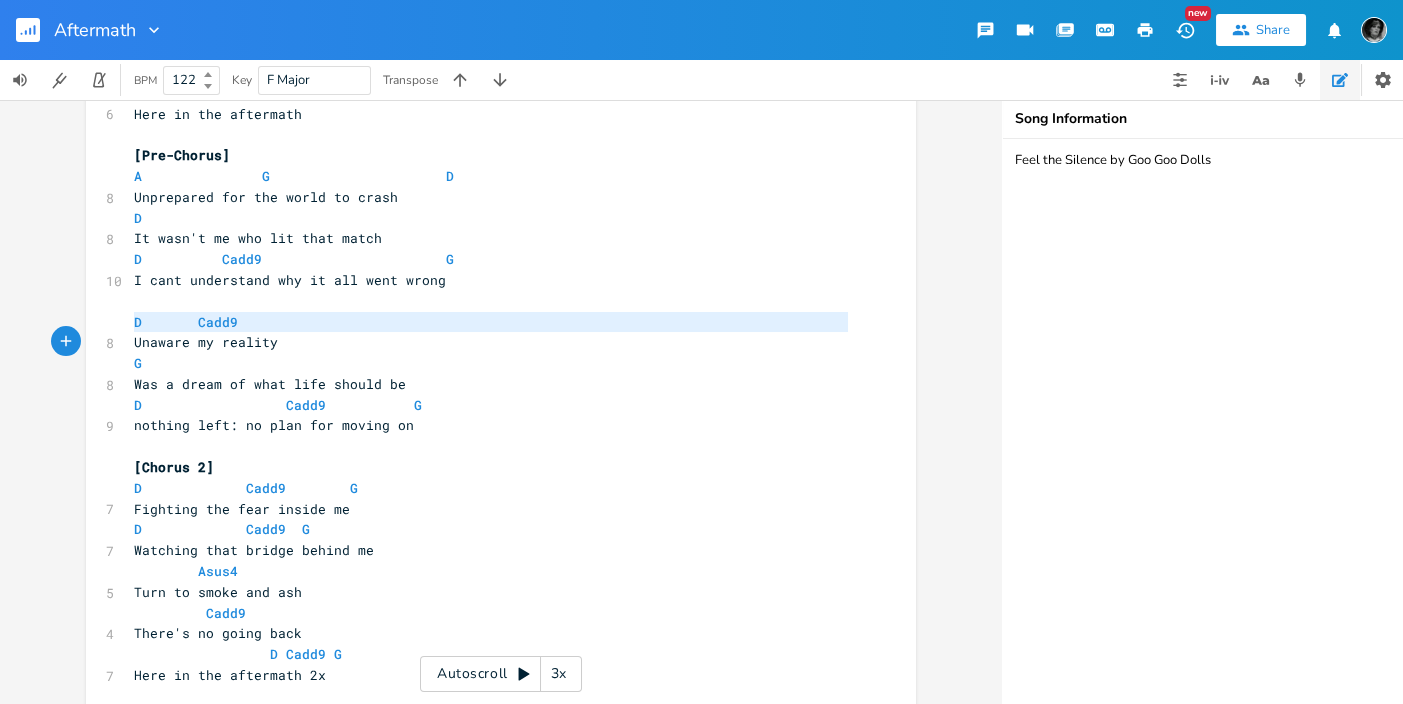 click on "D         Cadd9" at bounding box center (491, 322) 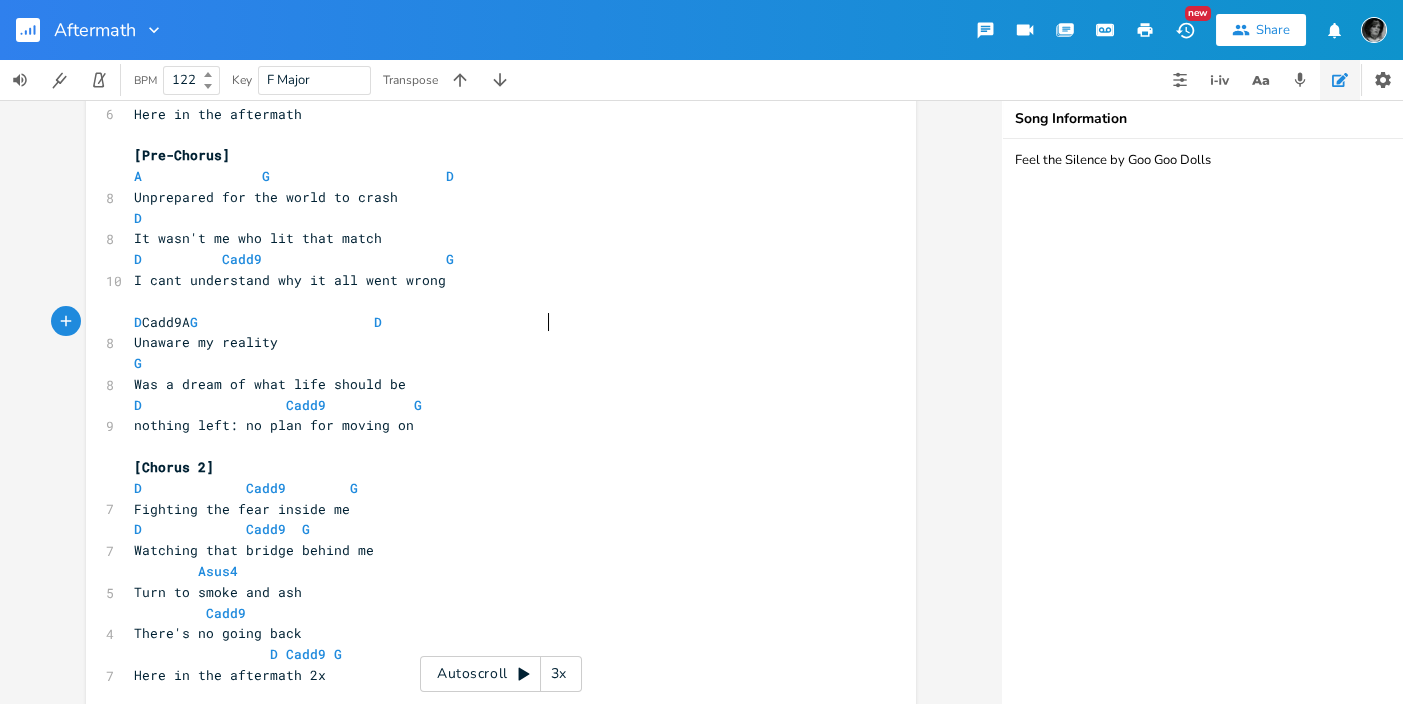 click on "D        Cadd9A                G                        D" at bounding box center [491, 322] 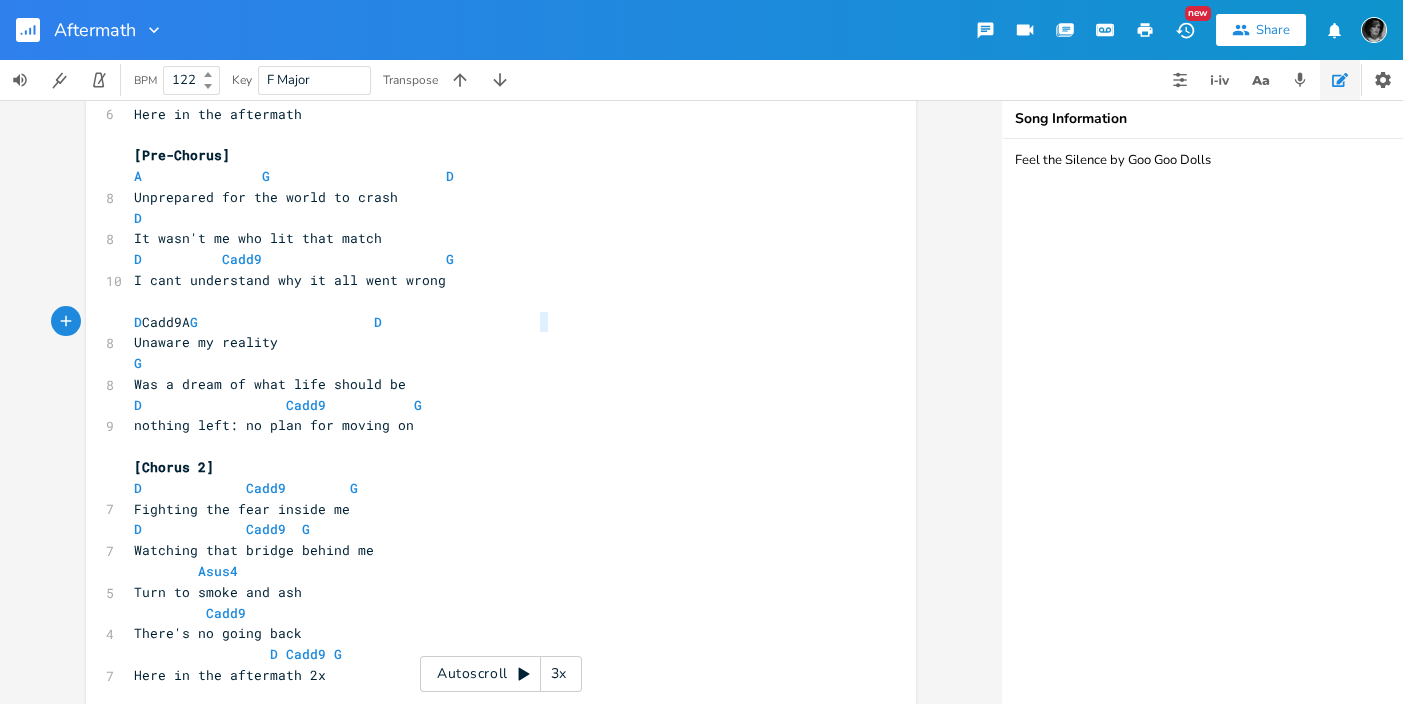 click on "D        Cadd9A                G                        D" at bounding box center (491, 322) 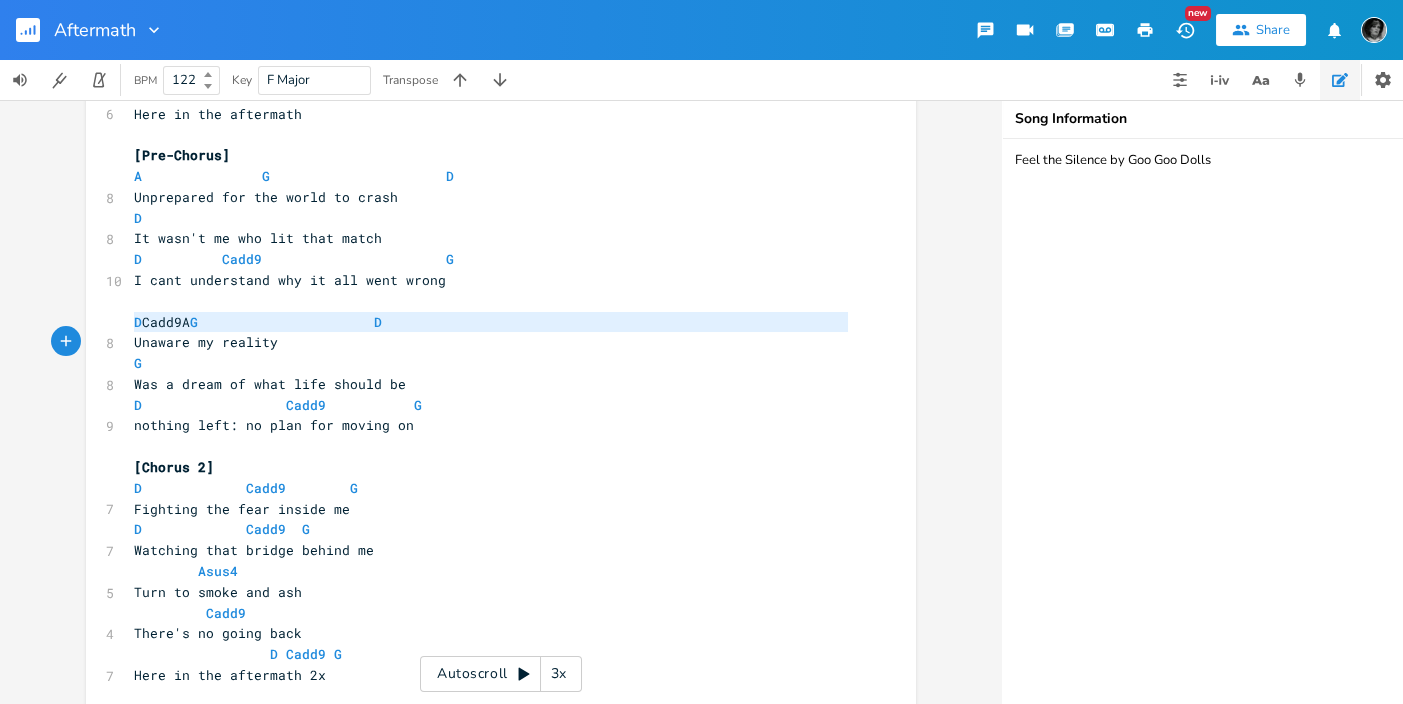 click on "D        Cadd9A                G                        D" at bounding box center (491, 322) 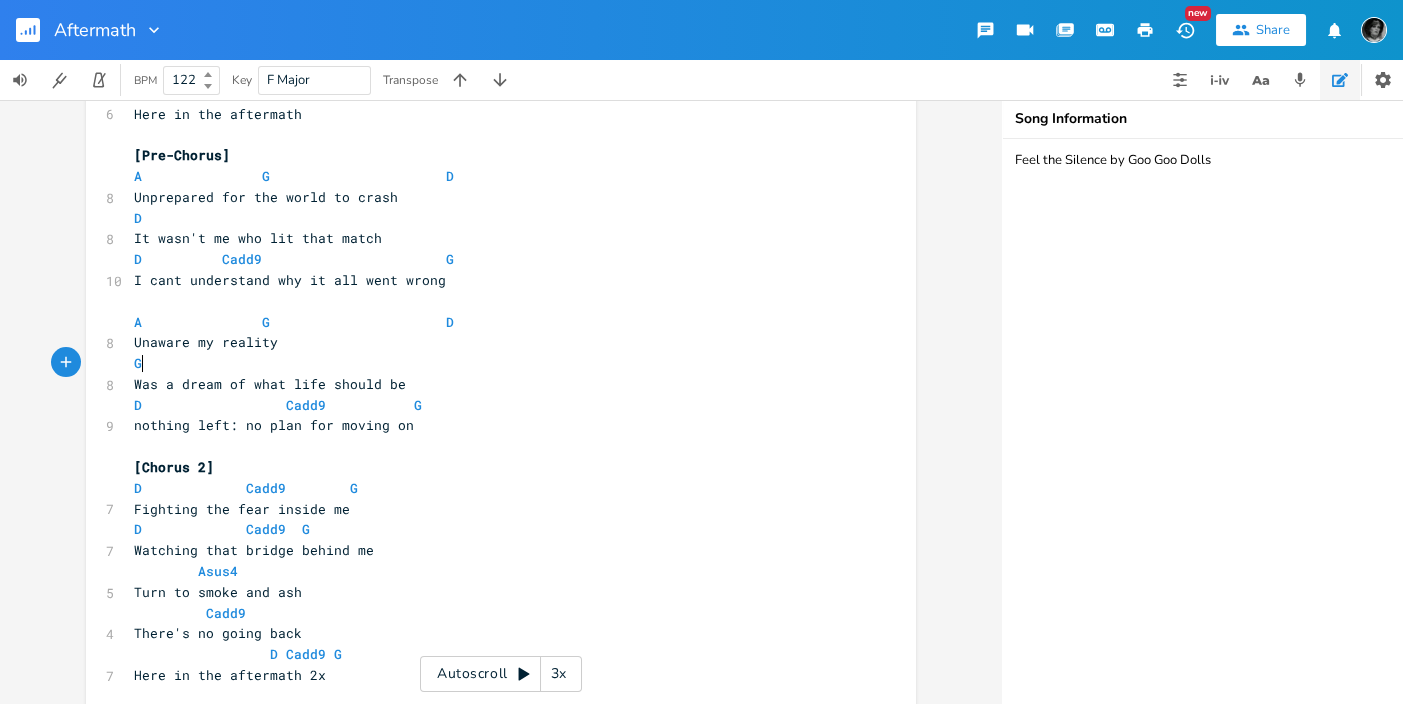 click on "G" at bounding box center [491, 363] 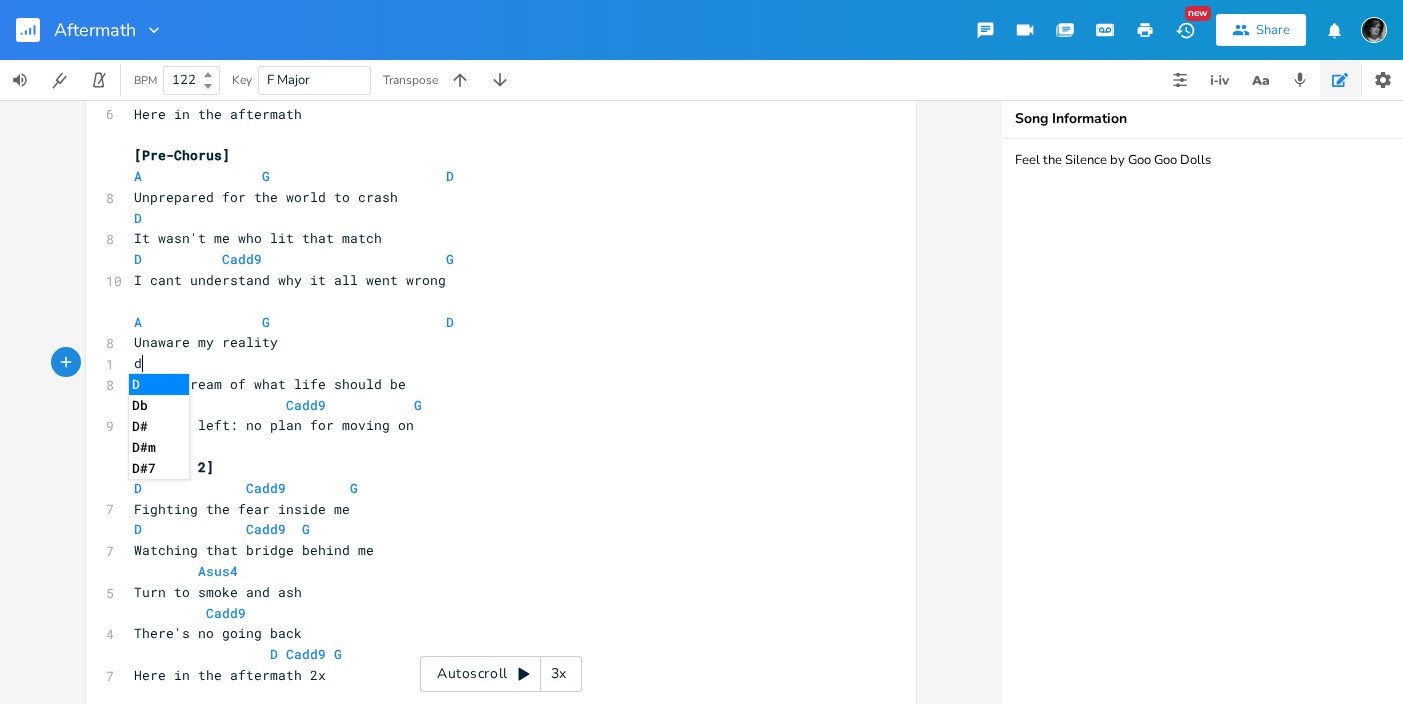 type on "d" 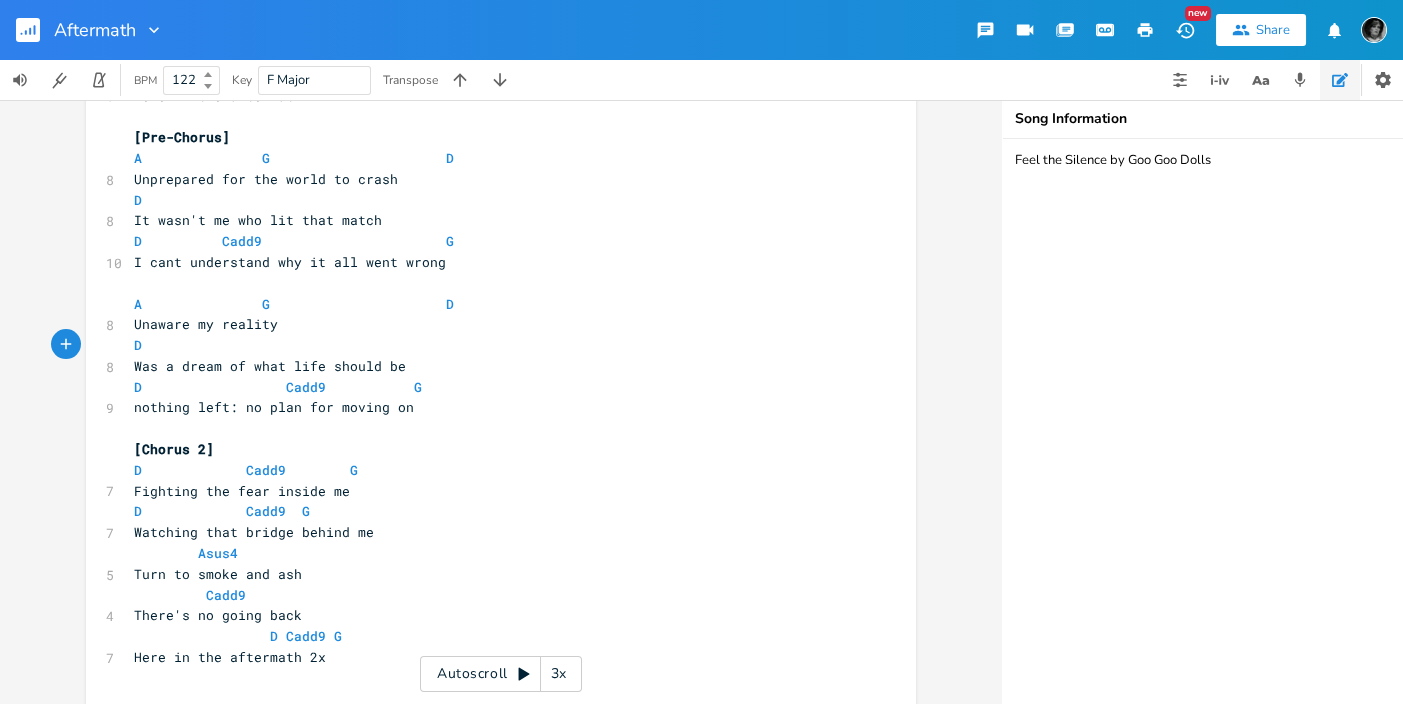 scroll, scrollTop: 502, scrollLeft: 0, axis: vertical 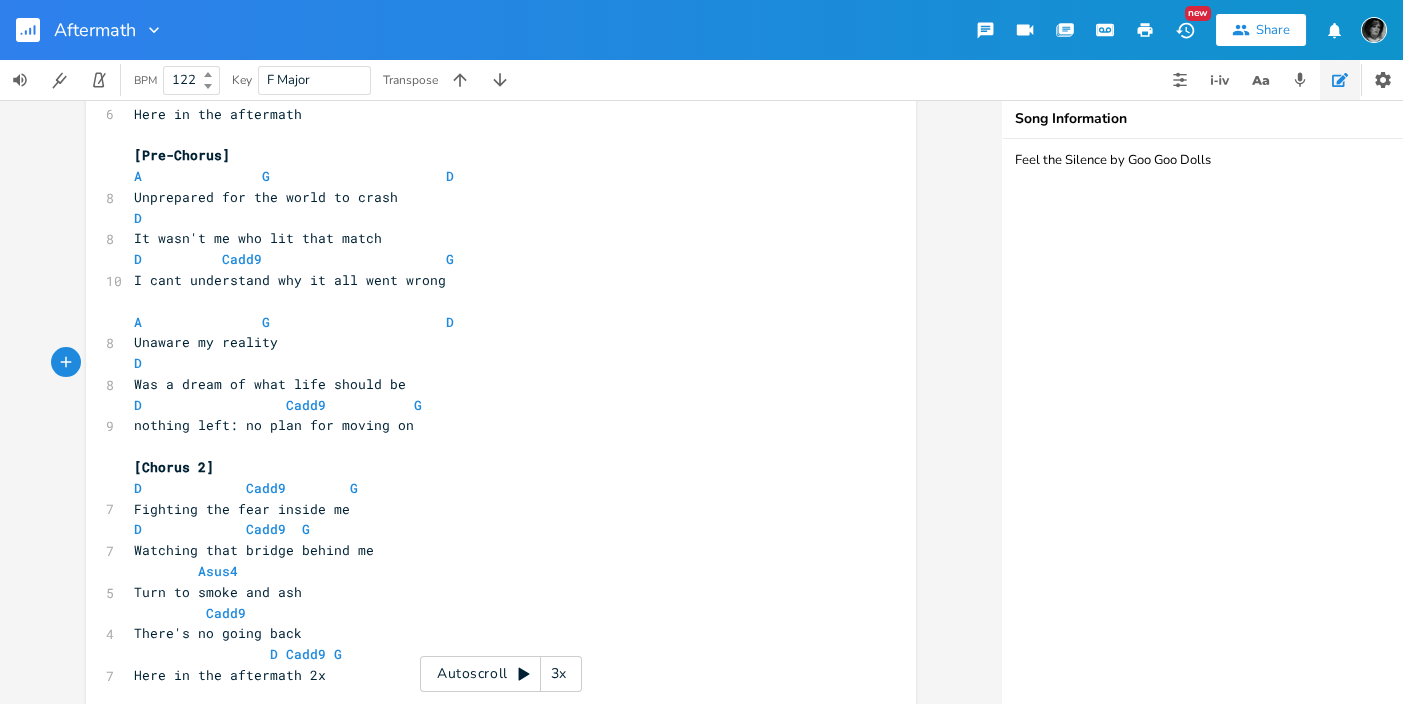 click on "A                 G                        D" at bounding box center [491, 176] 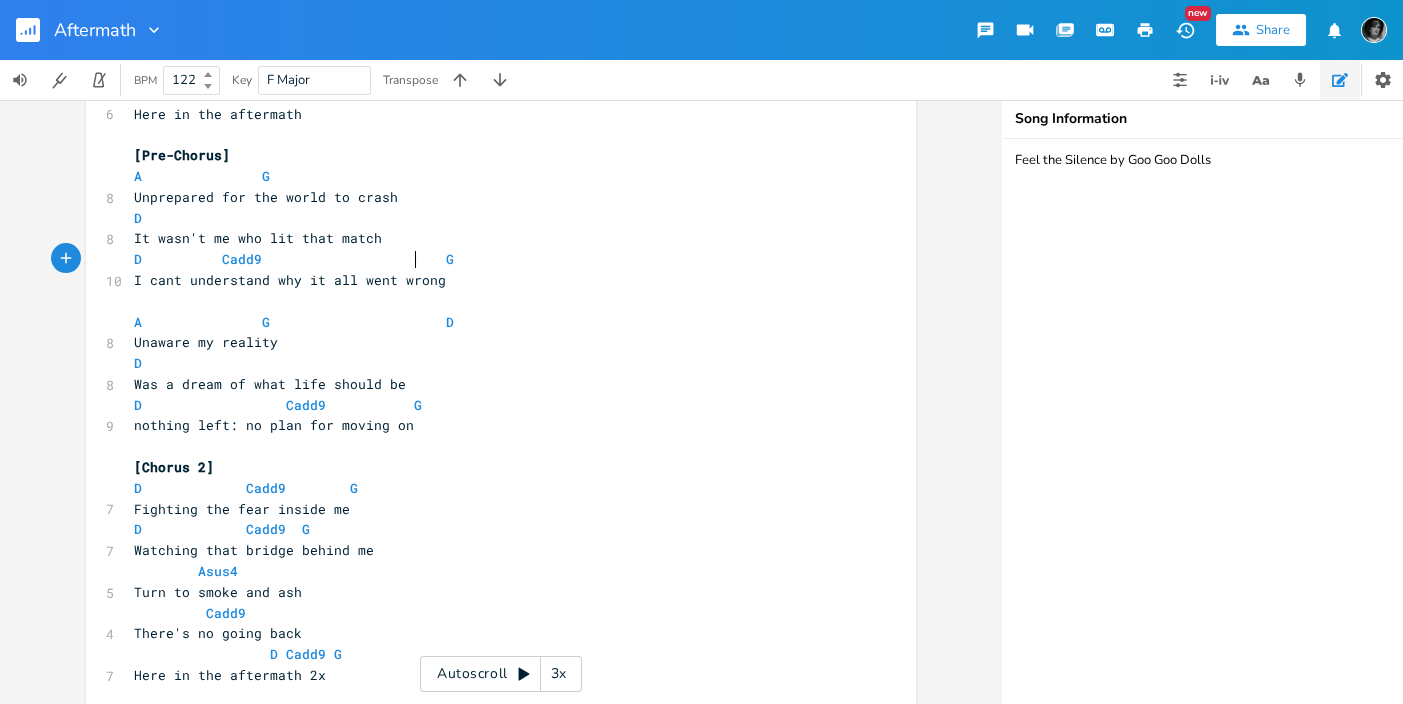 click on "D            Cadd9                         G" at bounding box center (310, 259) 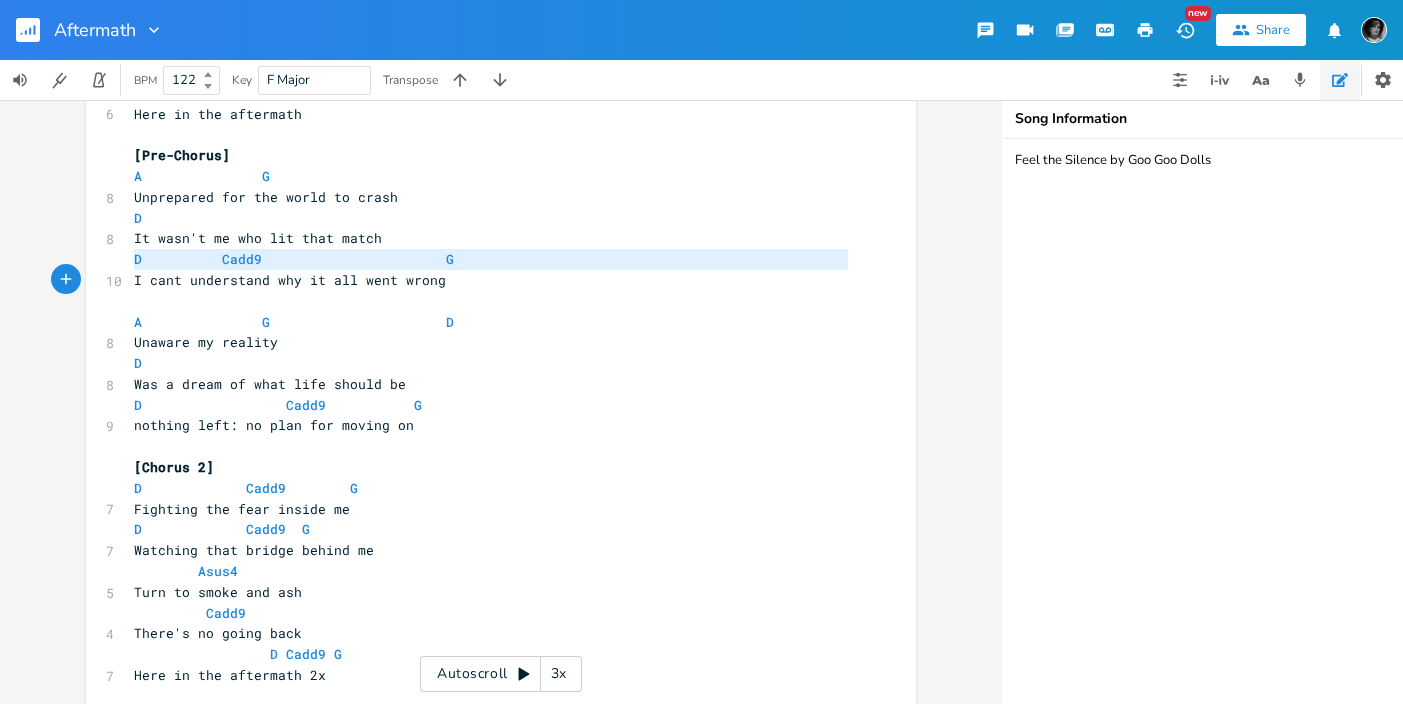 click on "D            Cadd9                         G" at bounding box center (310, 259) 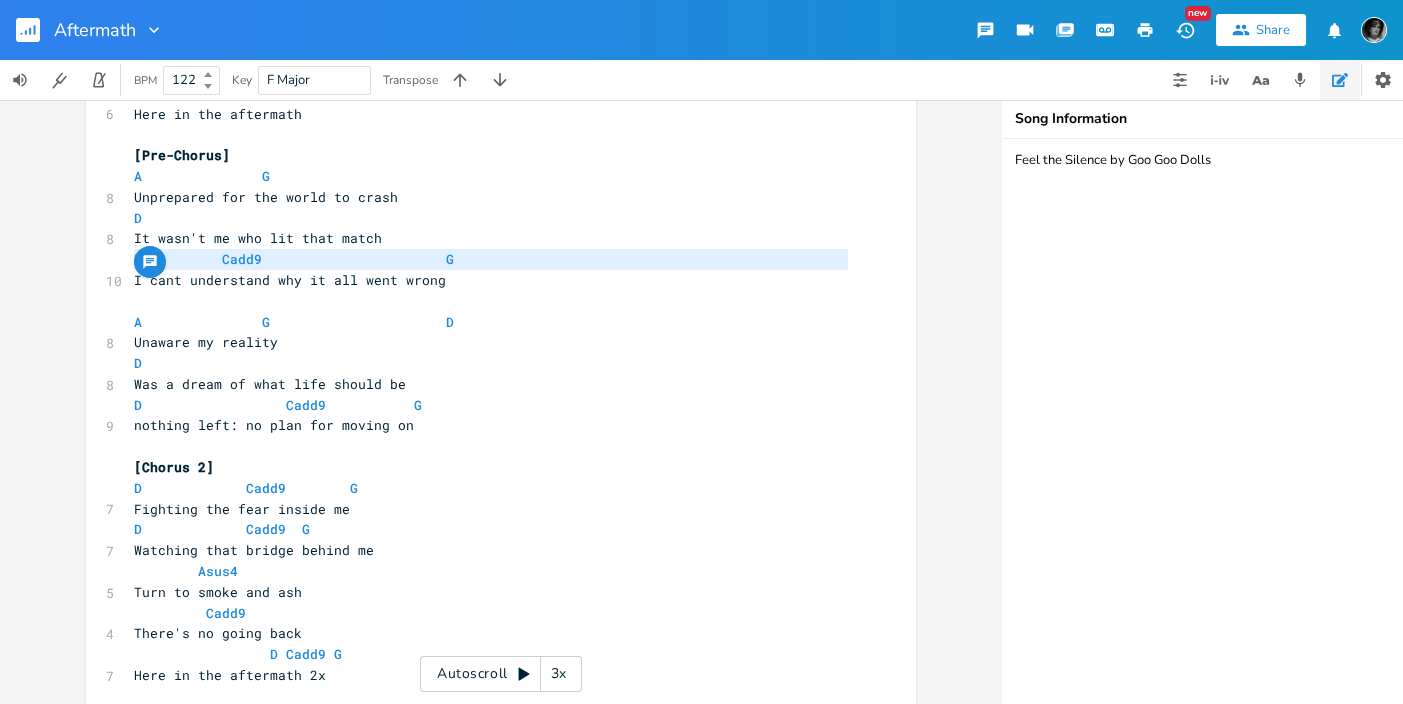 paste 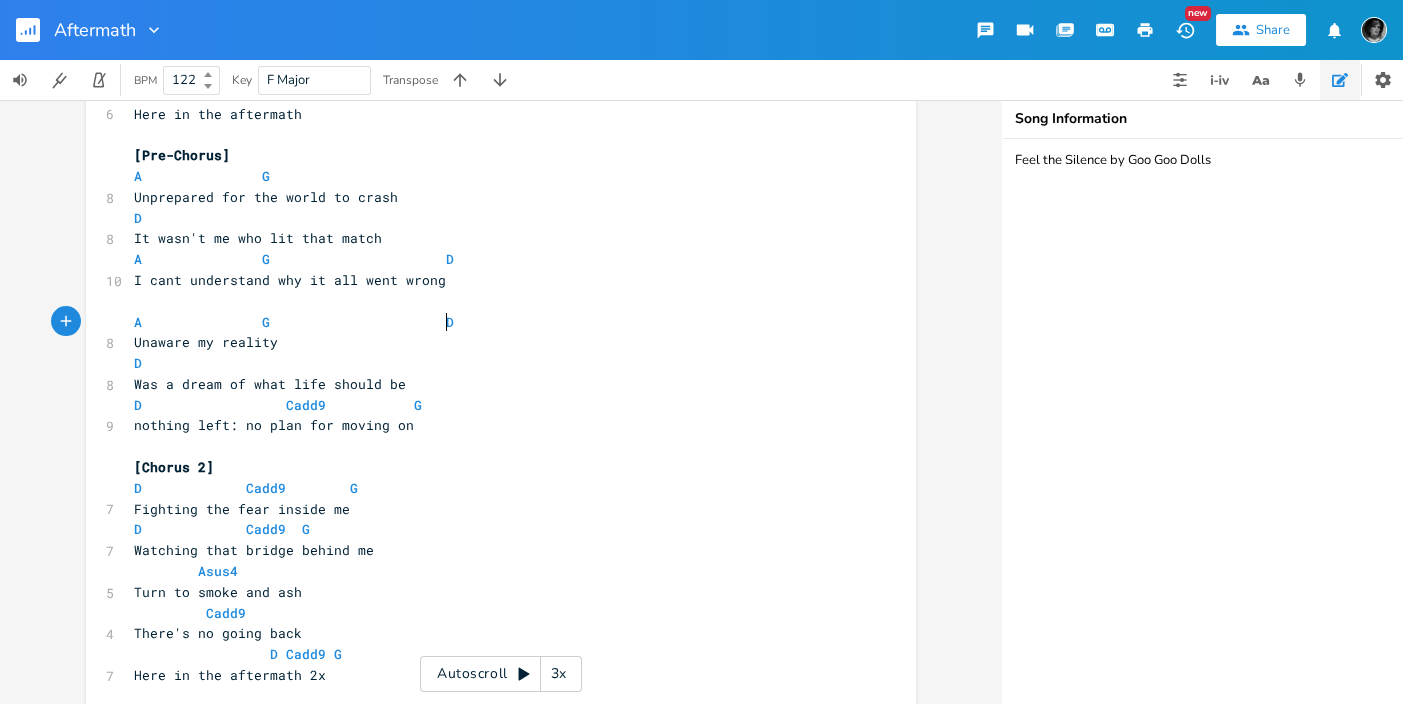 click on "A                 G                        D" at bounding box center [491, 322] 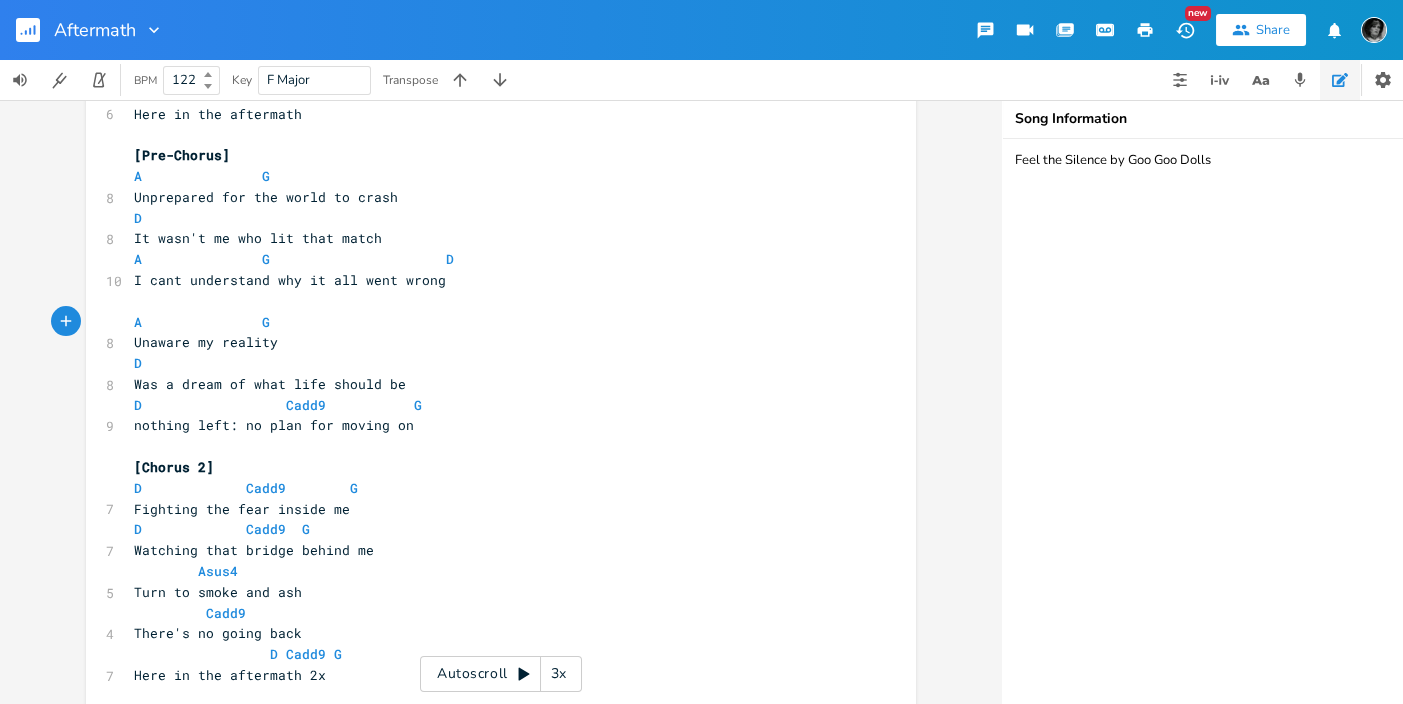 click on "D                    Cadd9             G" at bounding box center [491, 405] 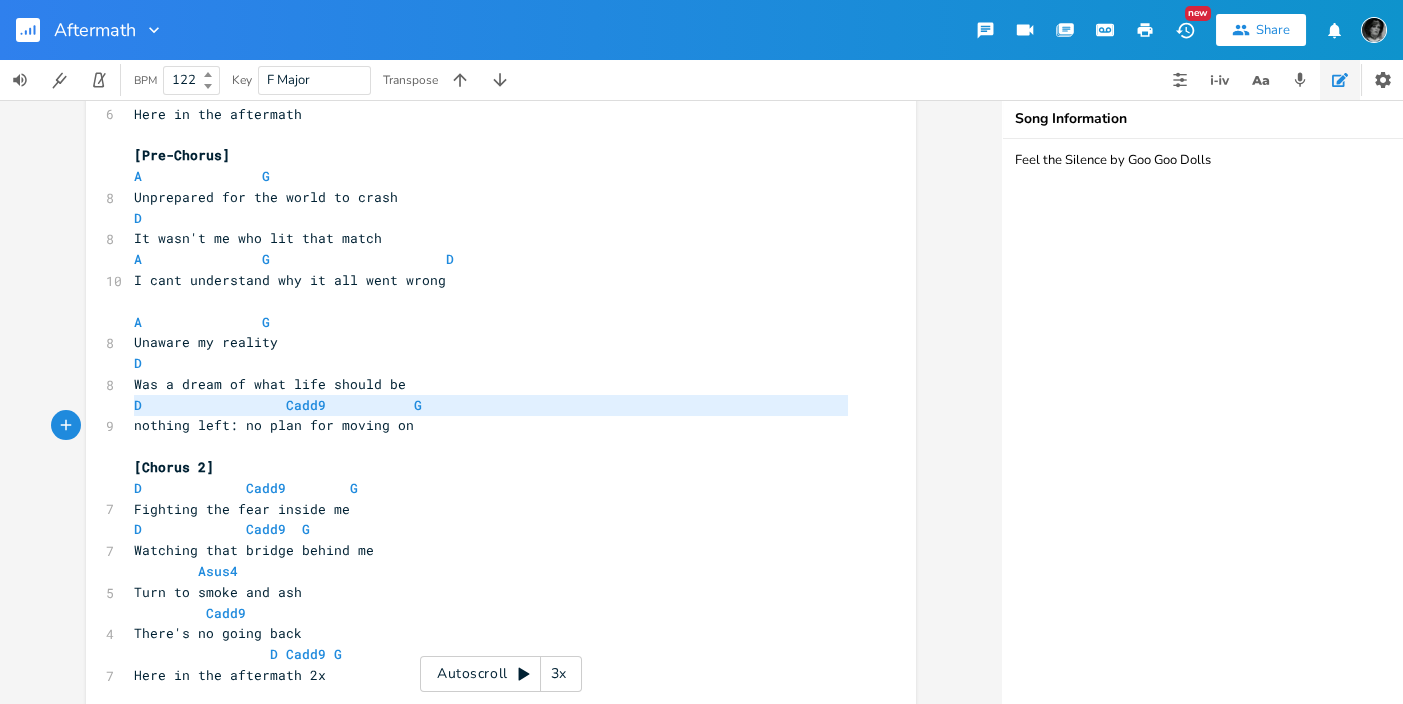 click on "D                    Cadd9             G" at bounding box center [491, 405] 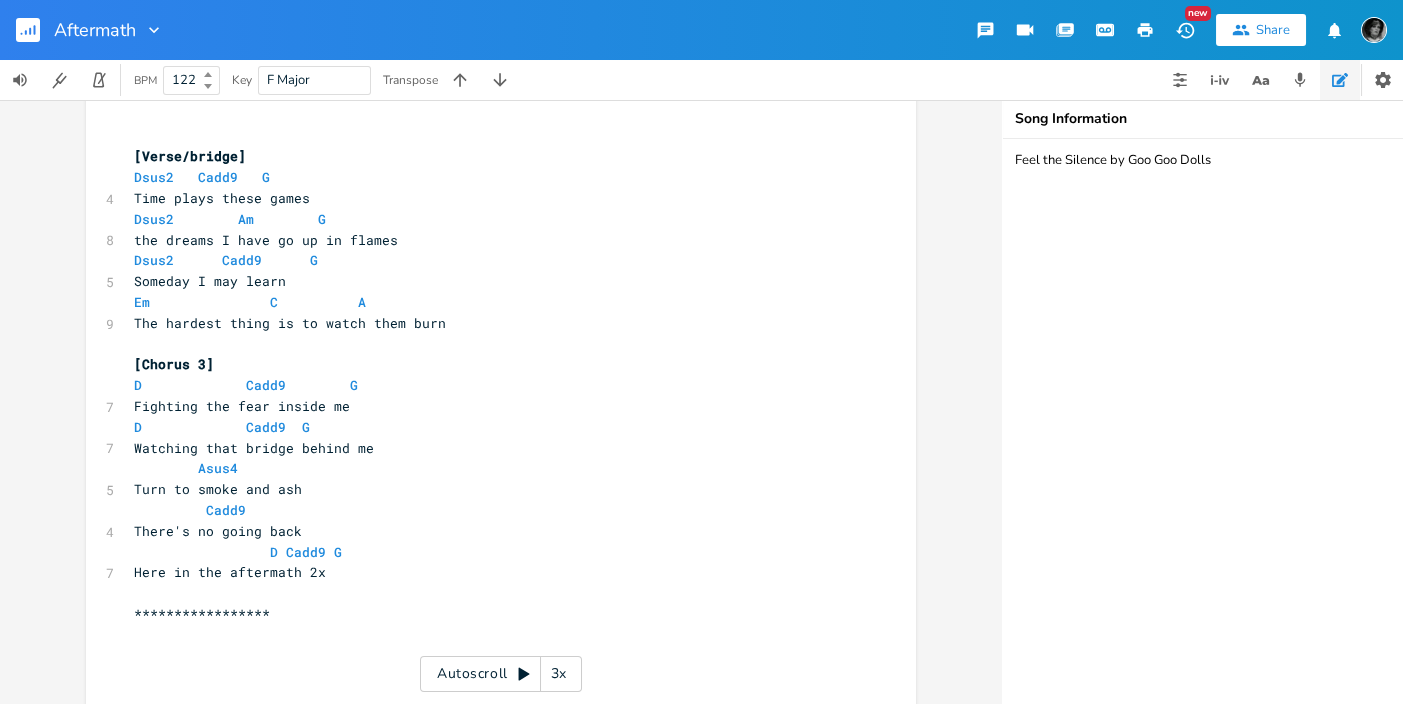 scroll, scrollTop: 1127, scrollLeft: 0, axis: vertical 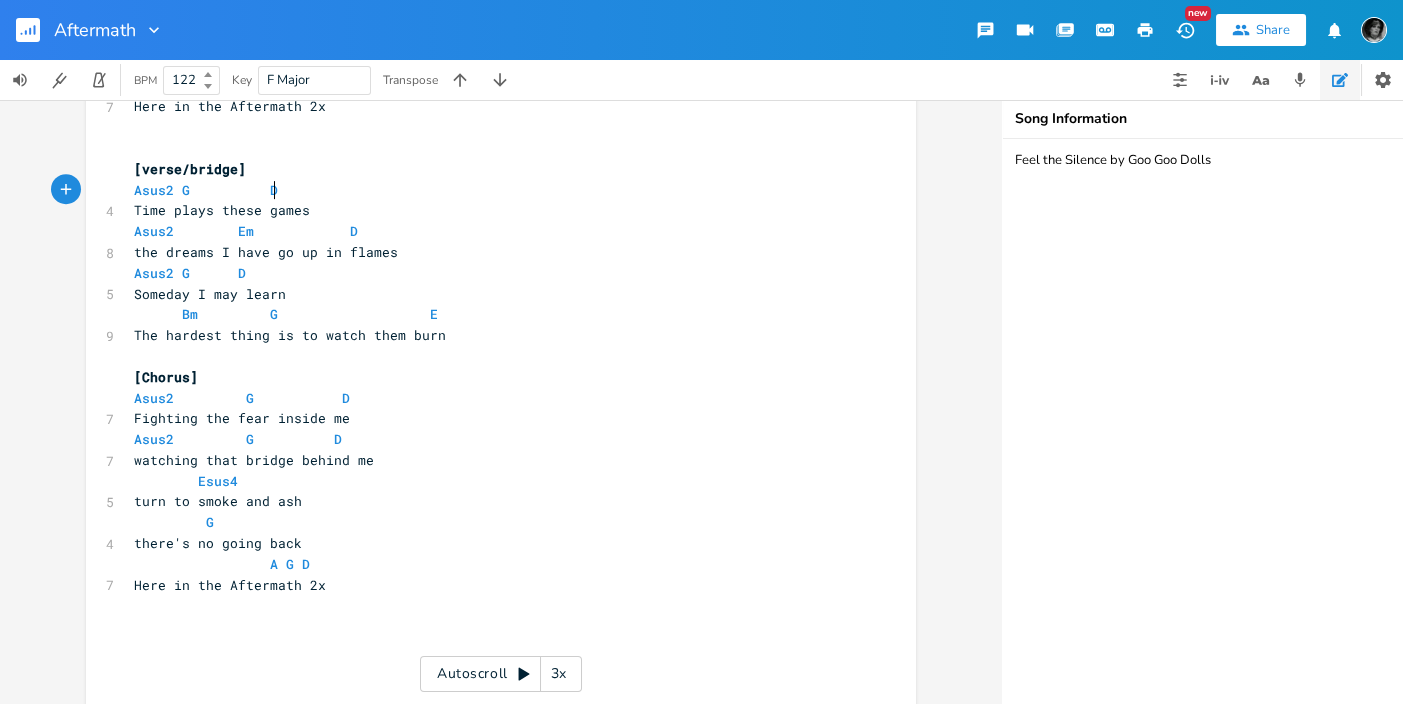 click on "Asus2   G            D" at bounding box center [491, 190] 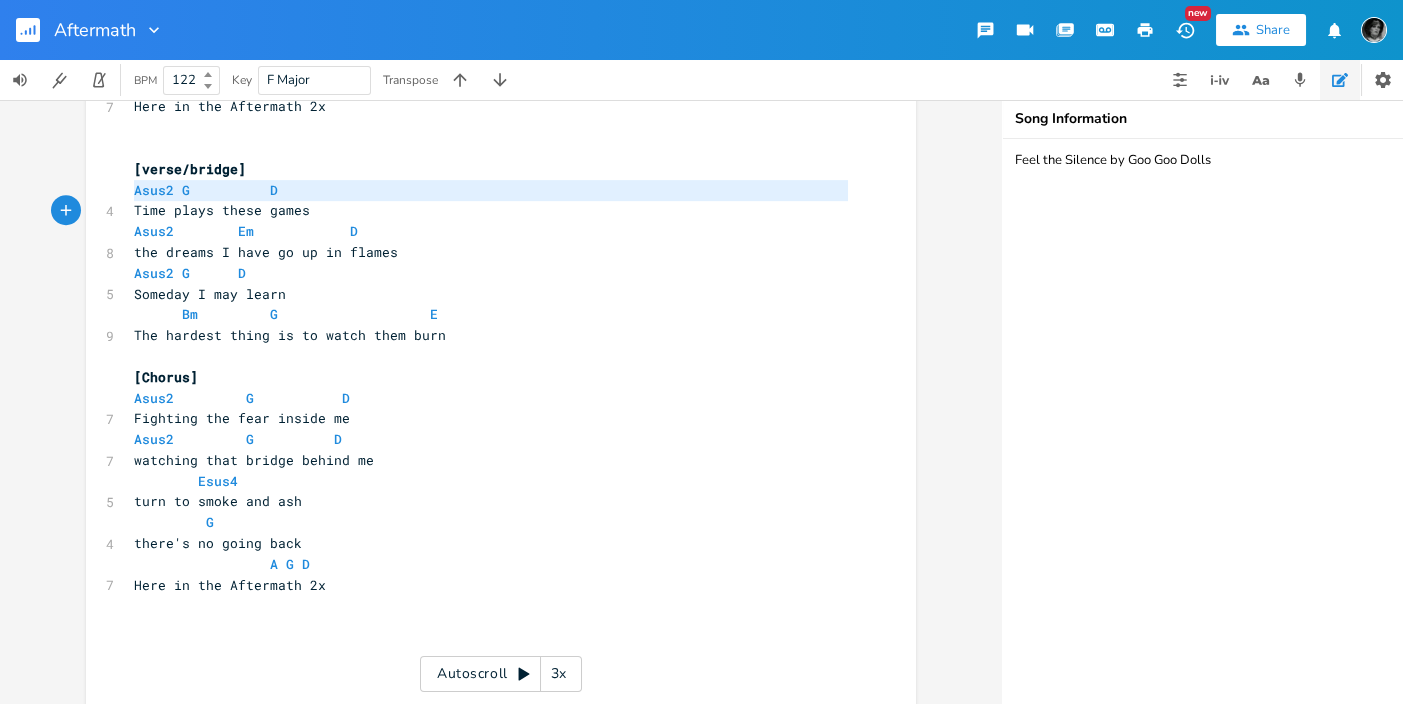 click on "Asus2   G            D" at bounding box center (491, 190) 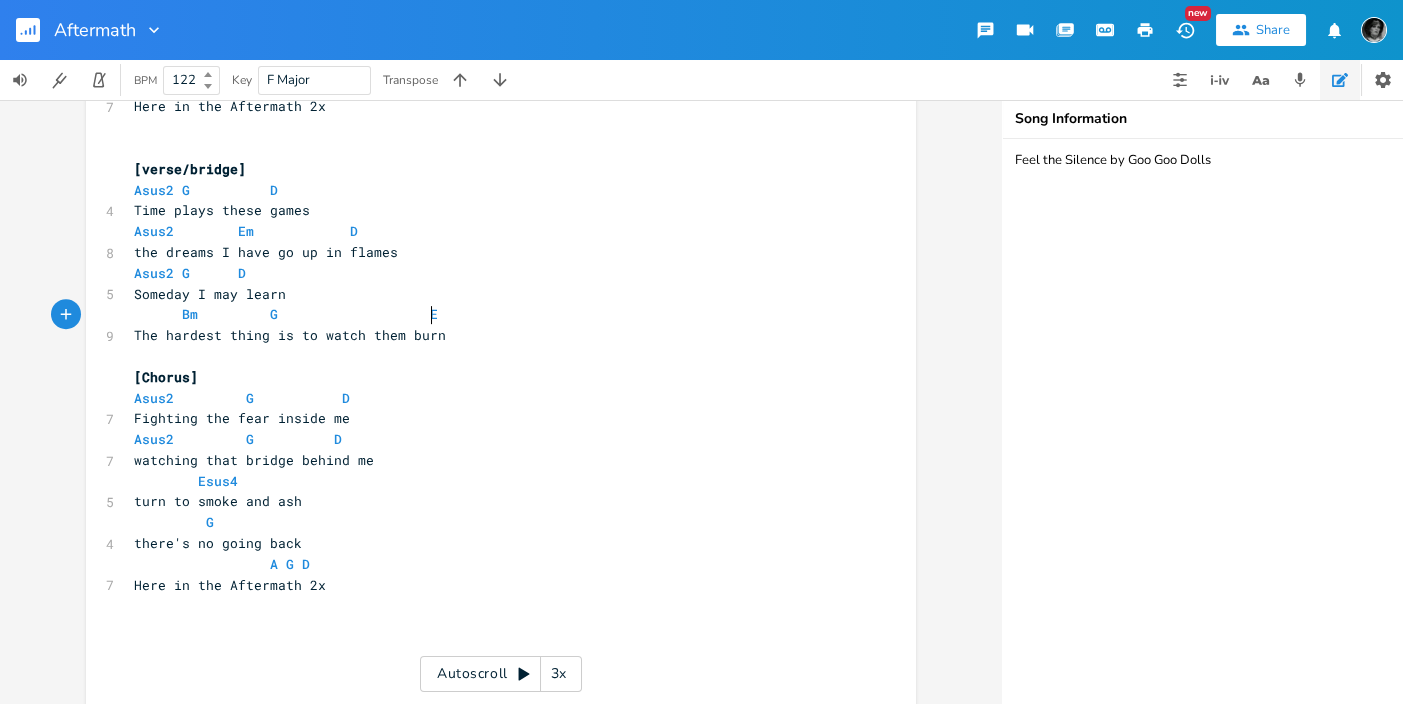 click on "Bm           G                     E" at bounding box center (491, 314) 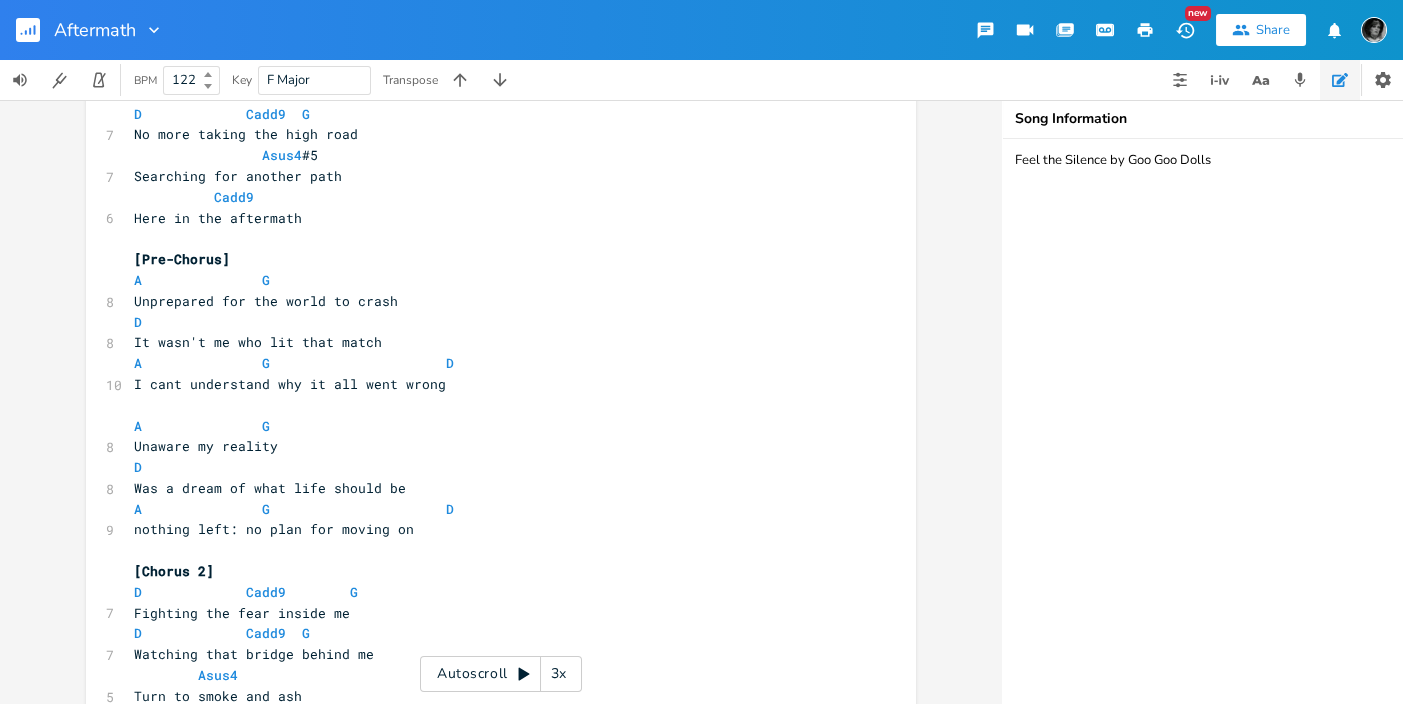 scroll, scrollTop: 0, scrollLeft: 0, axis: both 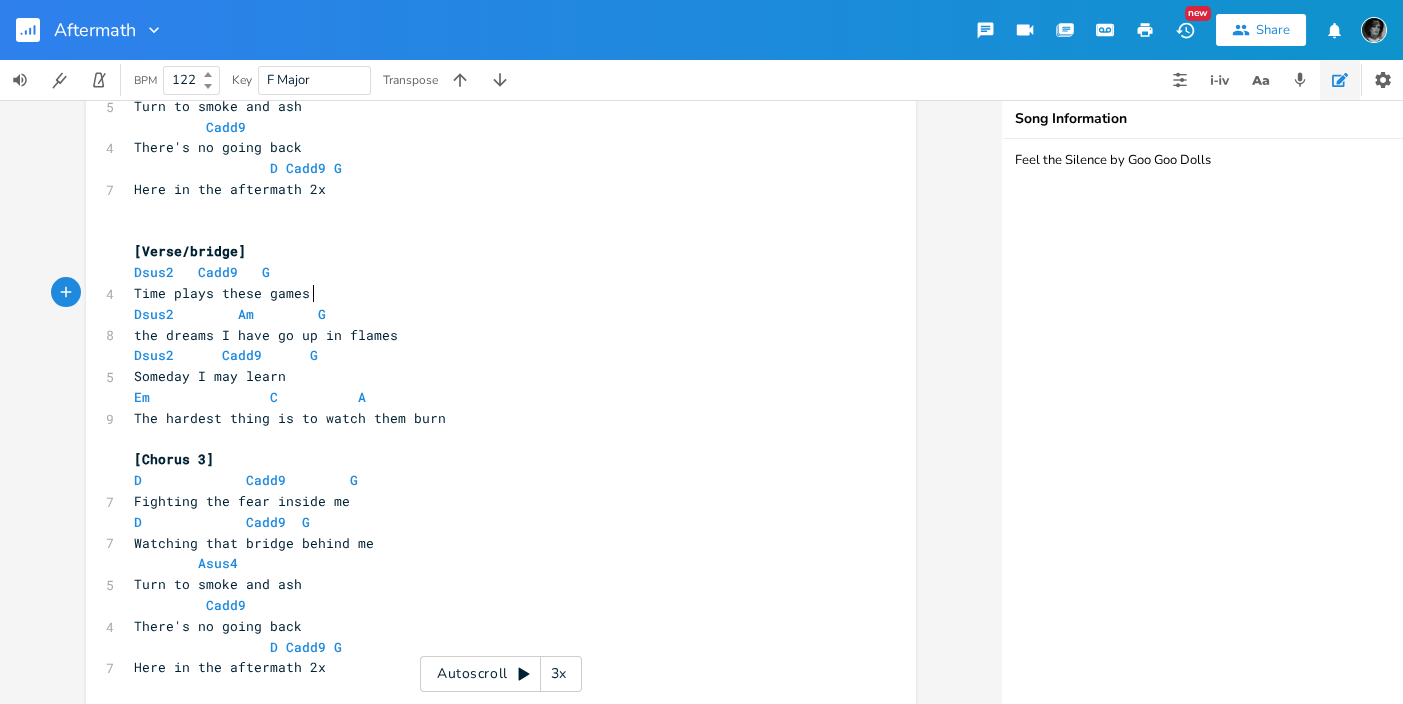 click on "Time plays these games" at bounding box center (491, 293) 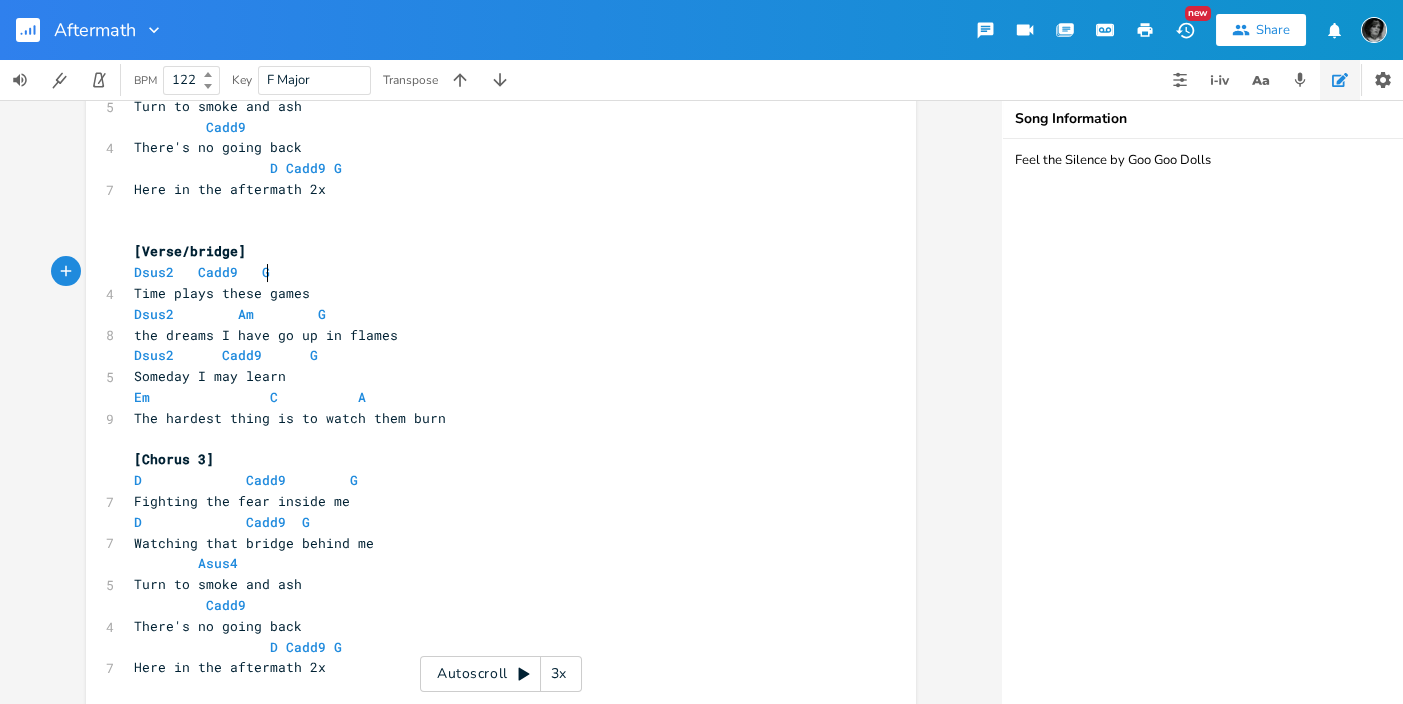 click on "Dsus2     Cadd9     G" at bounding box center [491, 272] 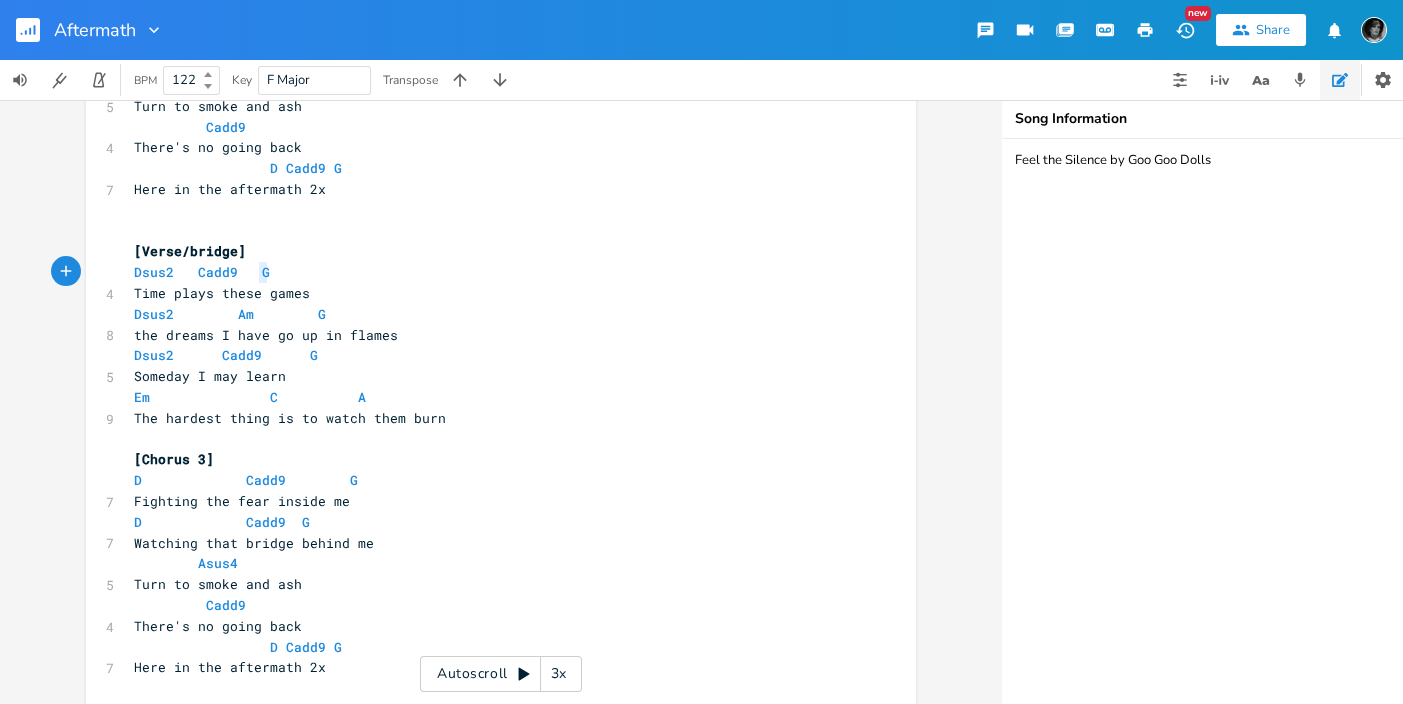 click on "Dsus2     Cadd9     G" at bounding box center [491, 272] 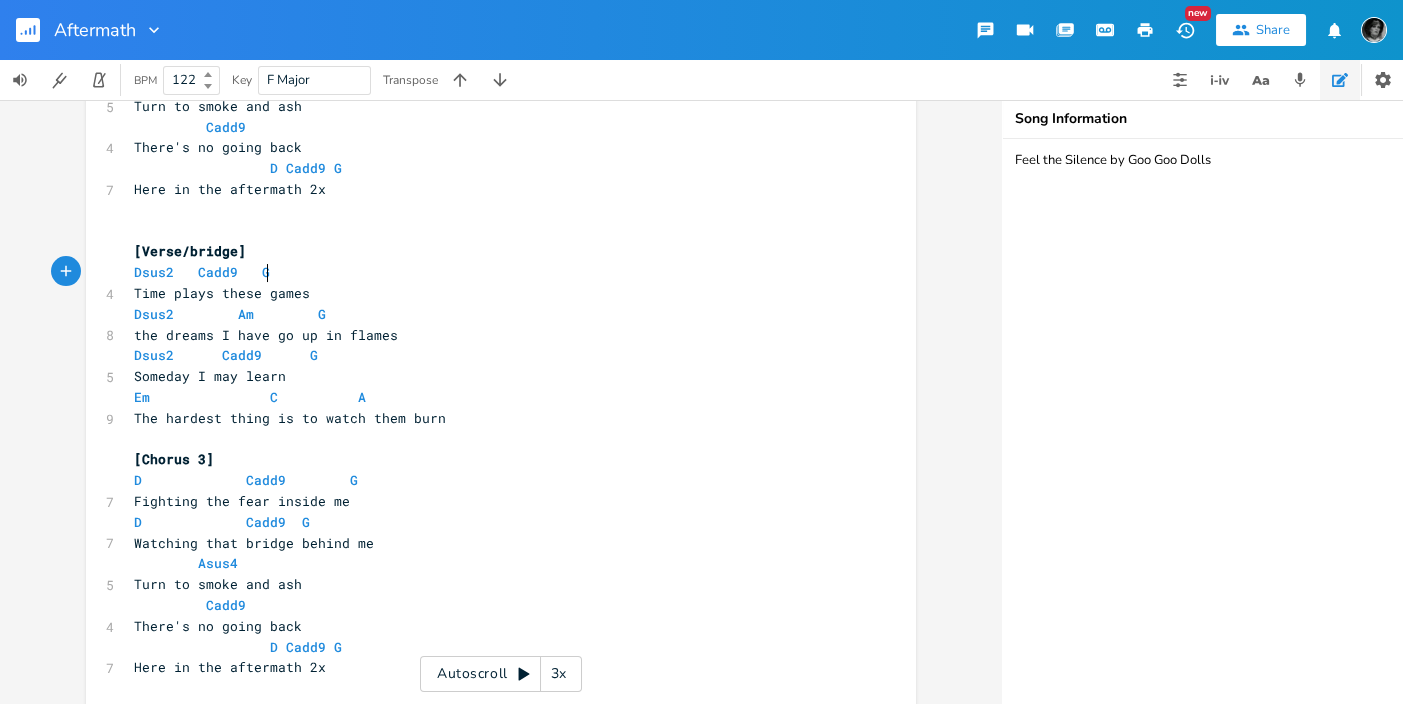 click on "Dsus2     Cadd9     G" at bounding box center [491, 272] 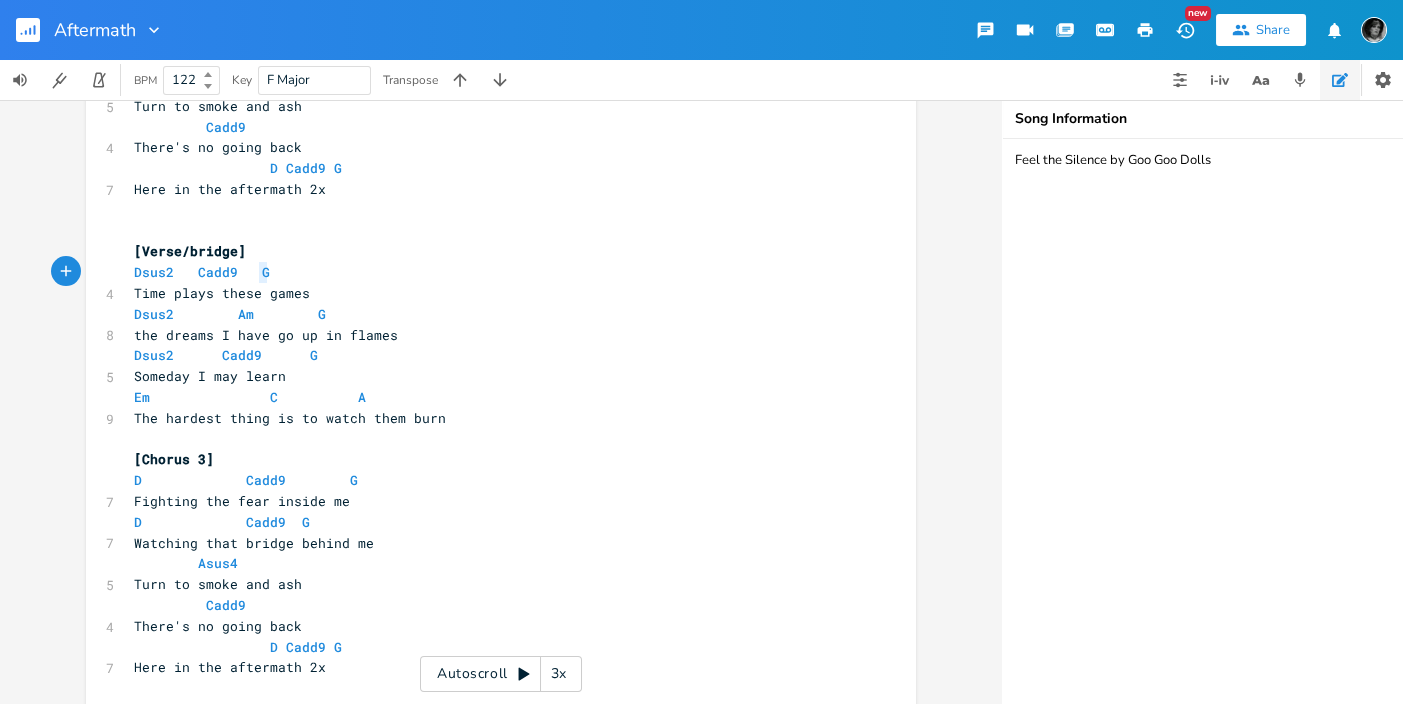 click on "Dsus2     Cadd9     G" at bounding box center [491, 272] 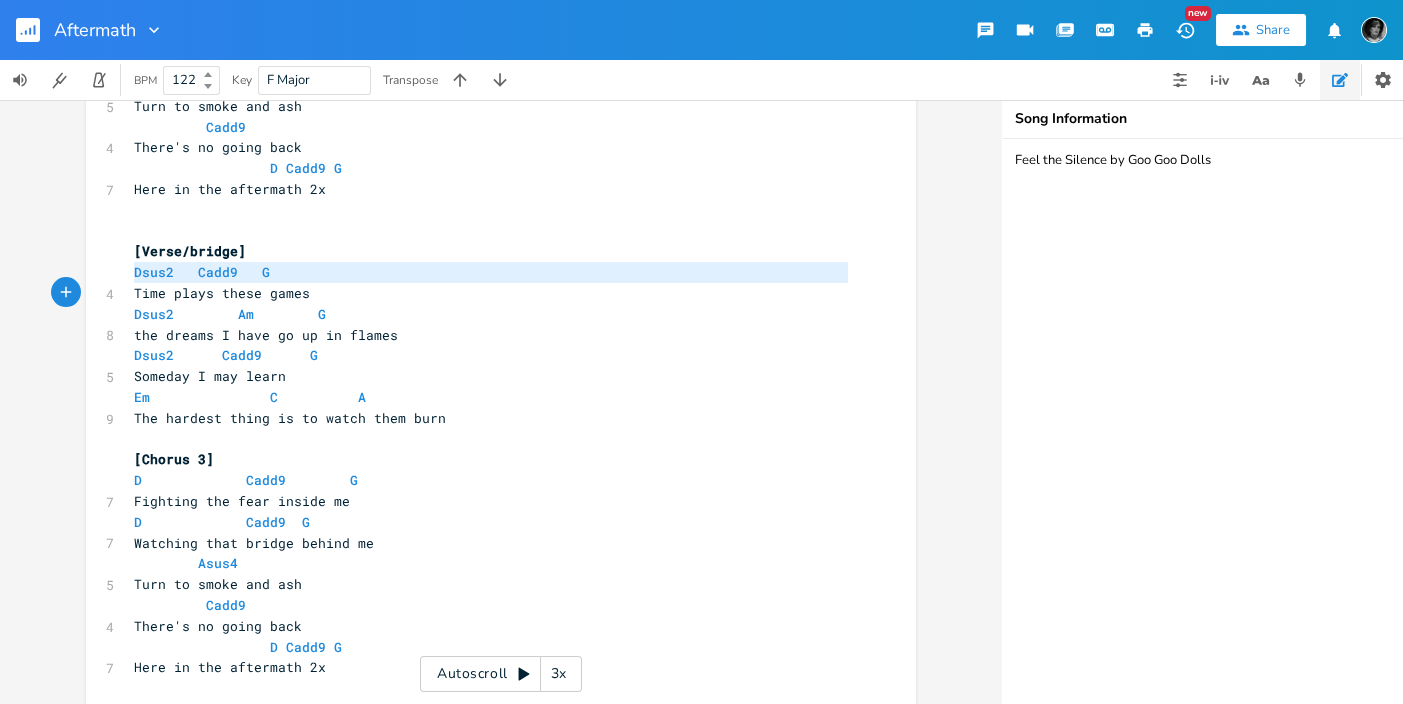 click on "Dsus2     Cadd9     G" at bounding box center [491, 272] 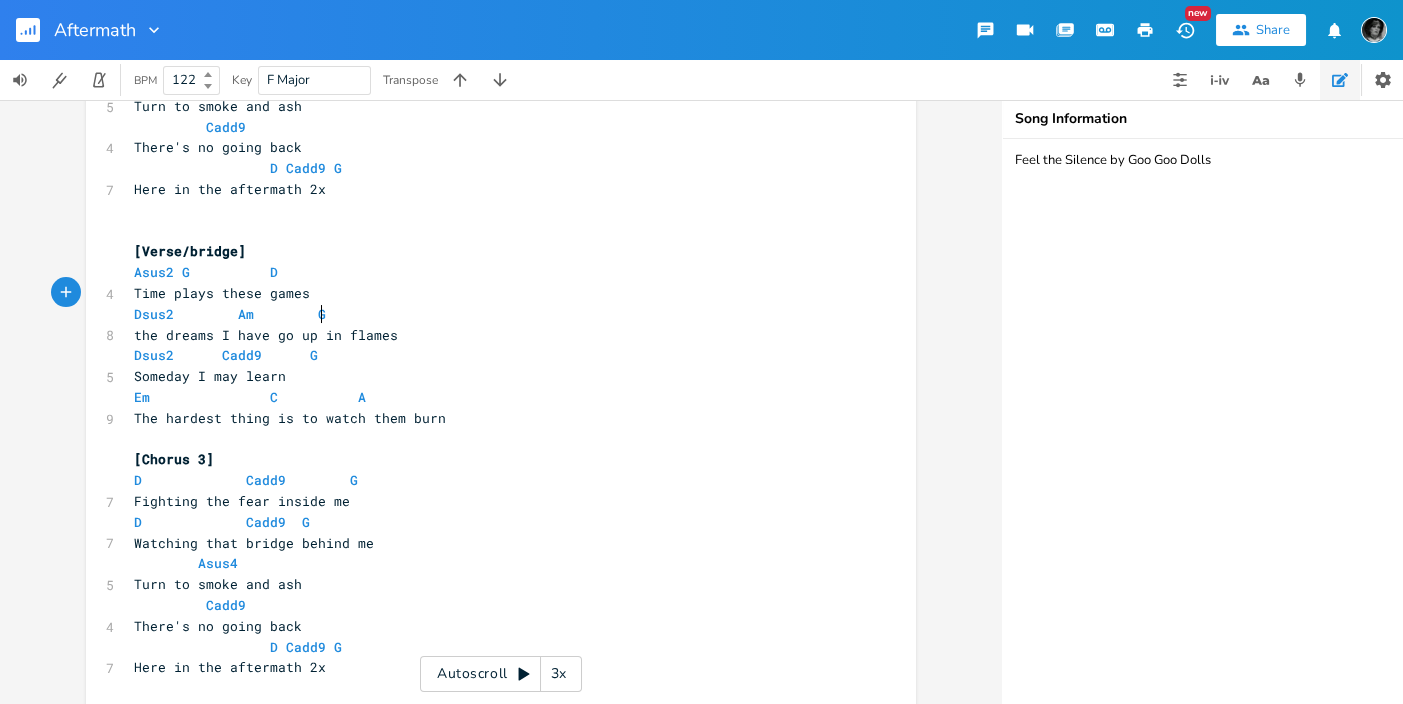click on "Dsus2          Am          G" at bounding box center [491, 314] 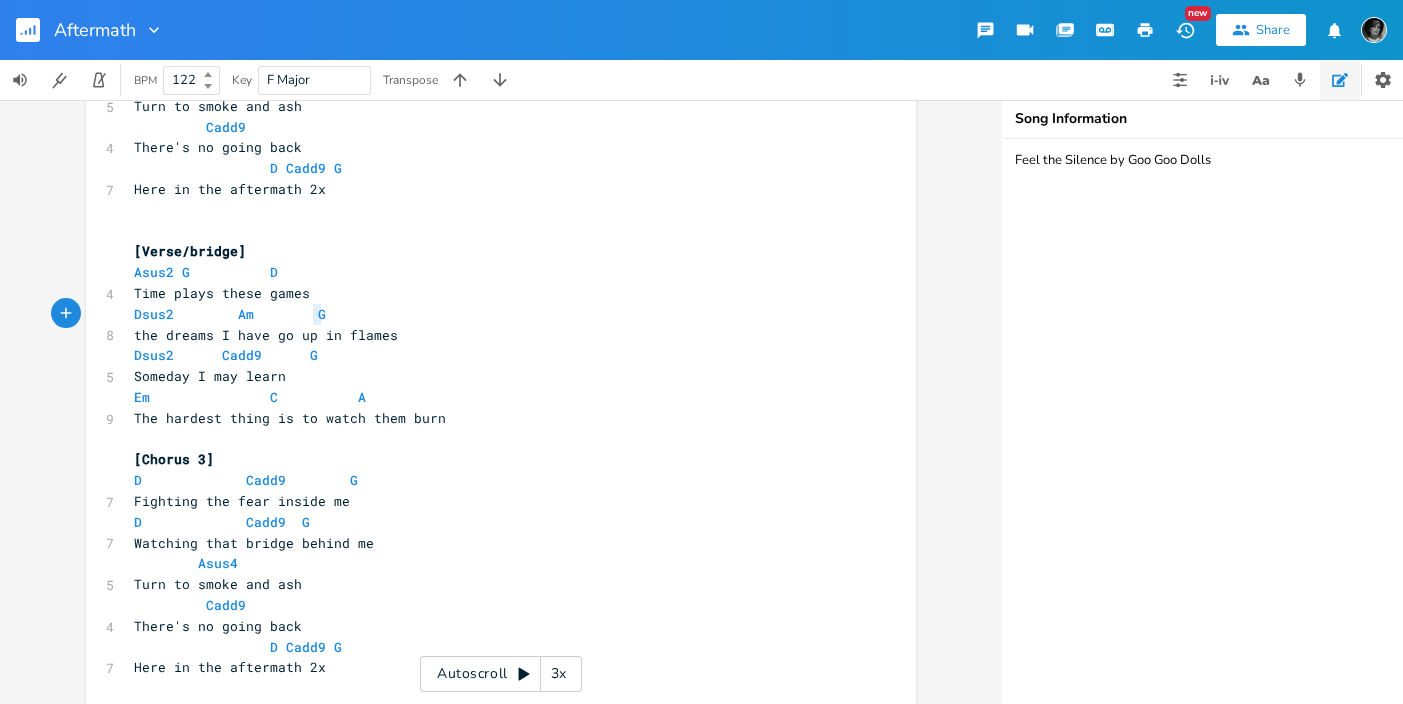 click on "Dsus2          Am          G" at bounding box center (491, 314) 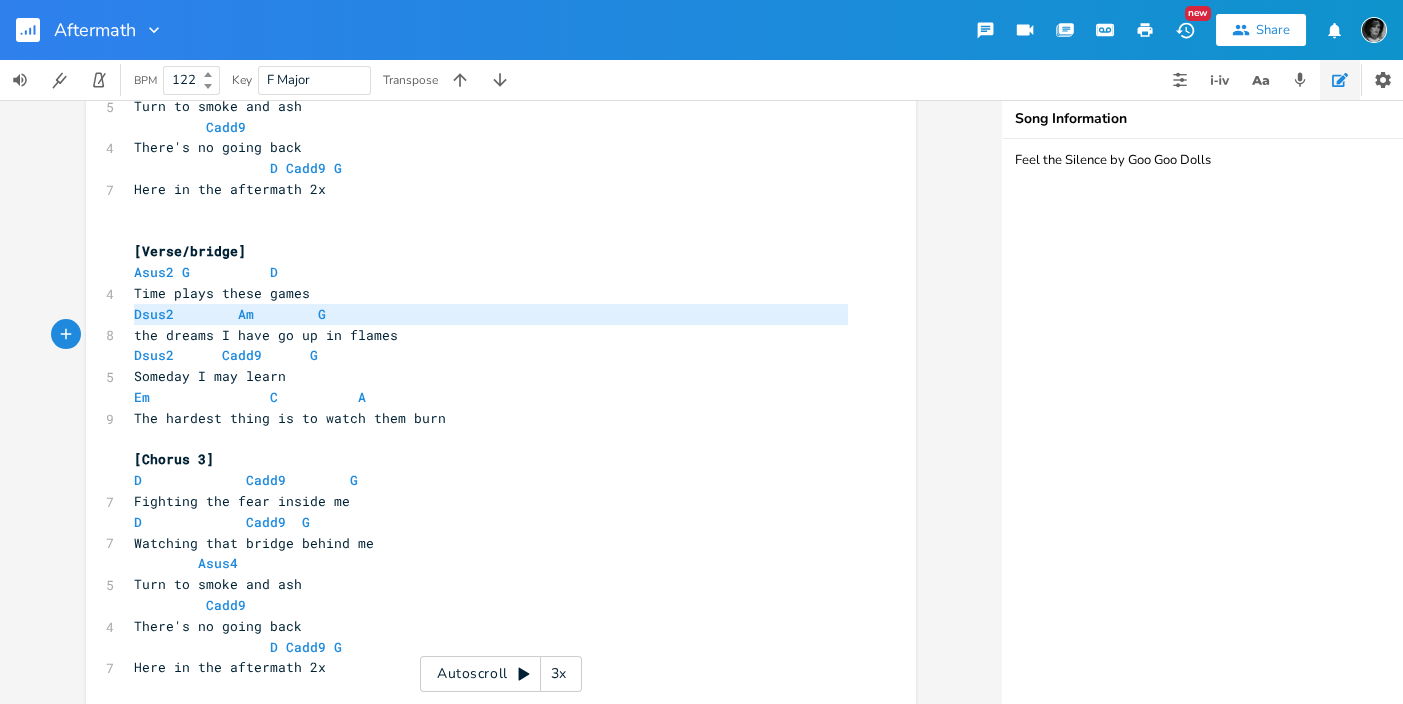 click on "Dsus2          Am          G" at bounding box center (491, 314) 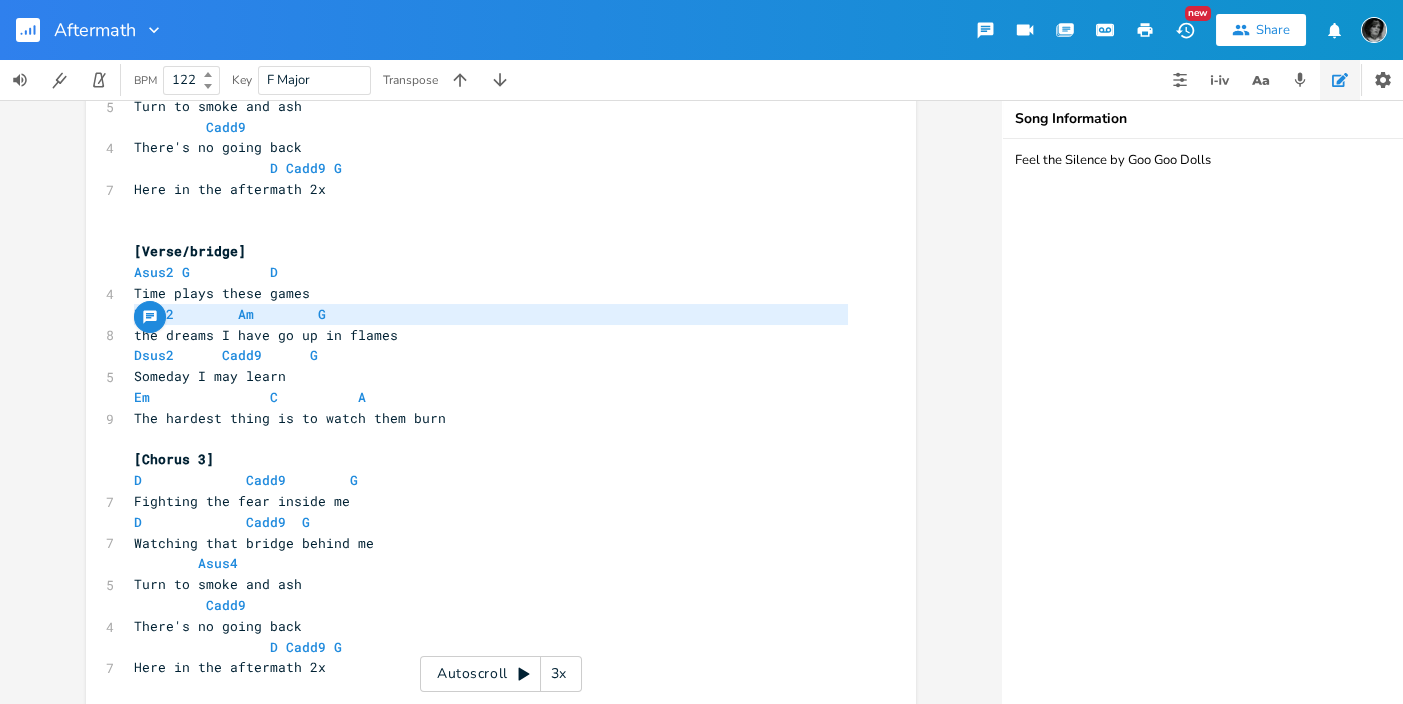 paste 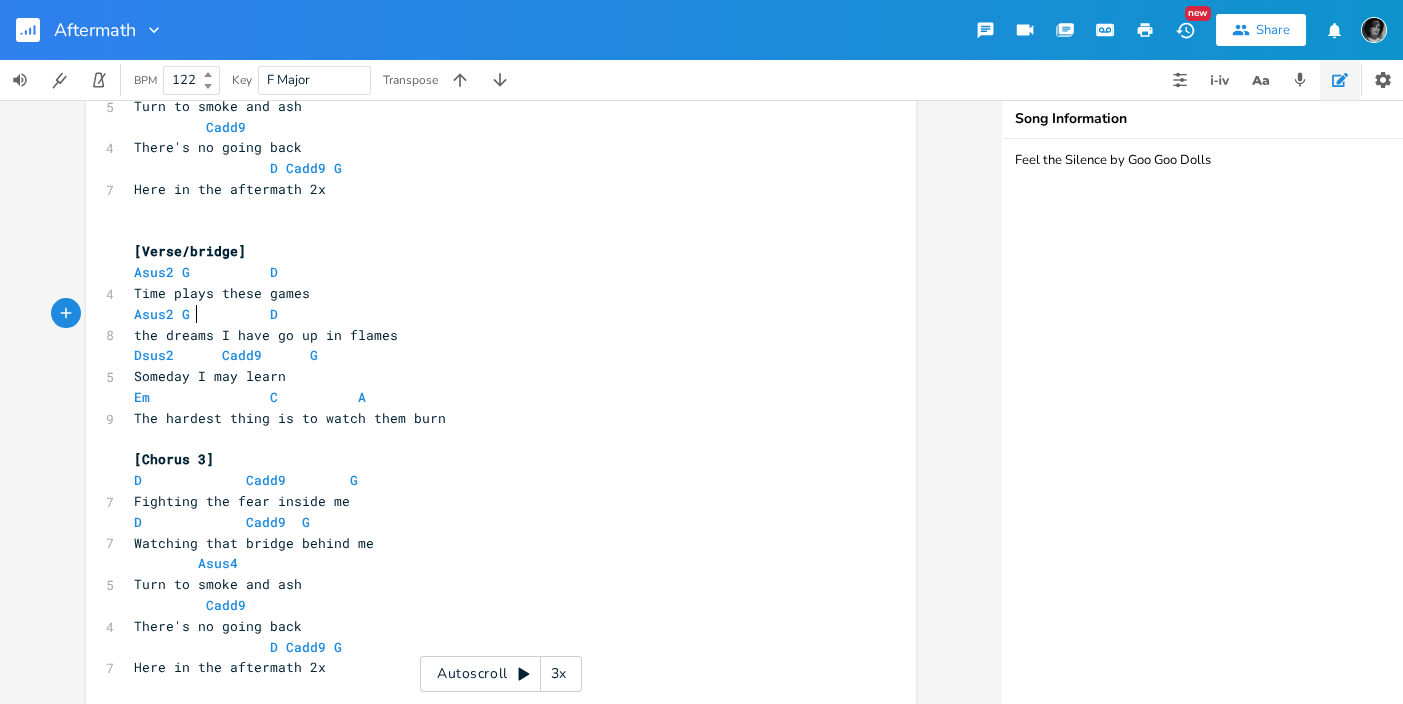 click on "Asus2   G            D" at bounding box center (206, 314) 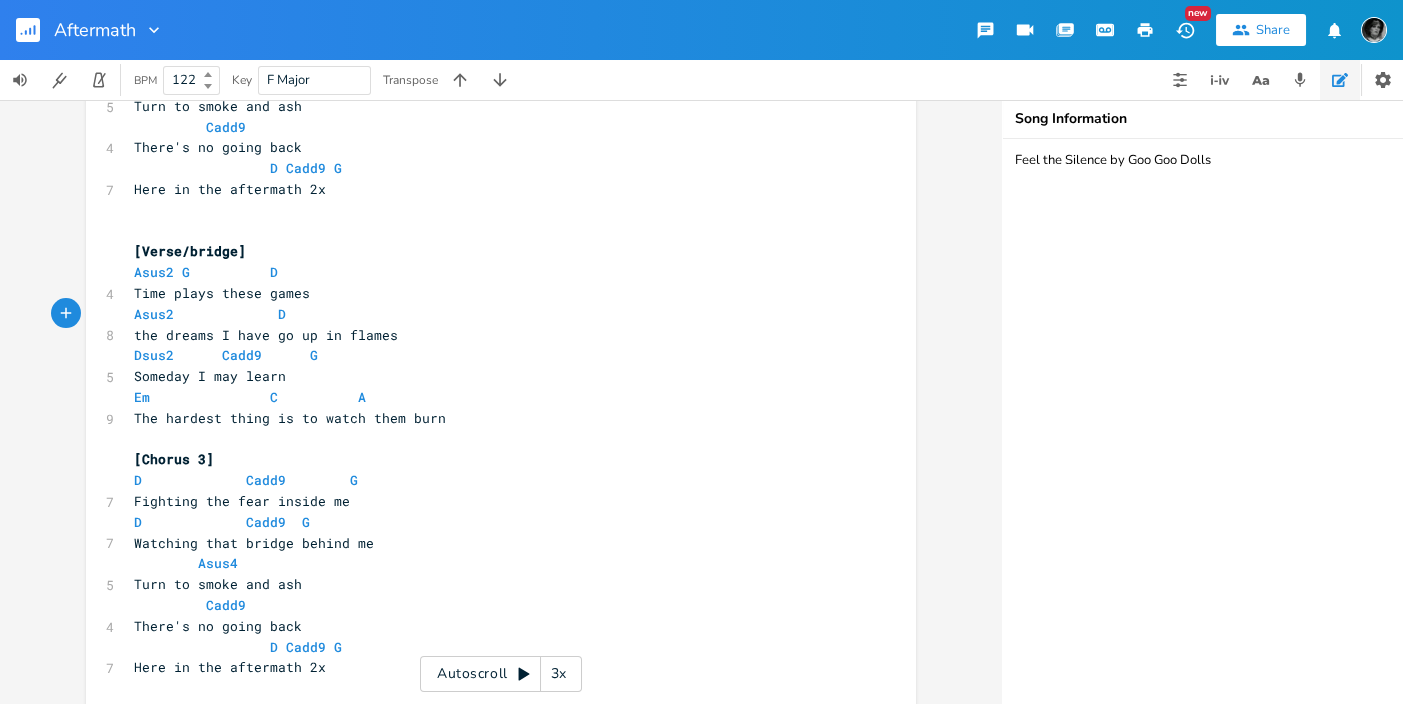 scroll, scrollTop: 0, scrollLeft: 17, axis: horizontal 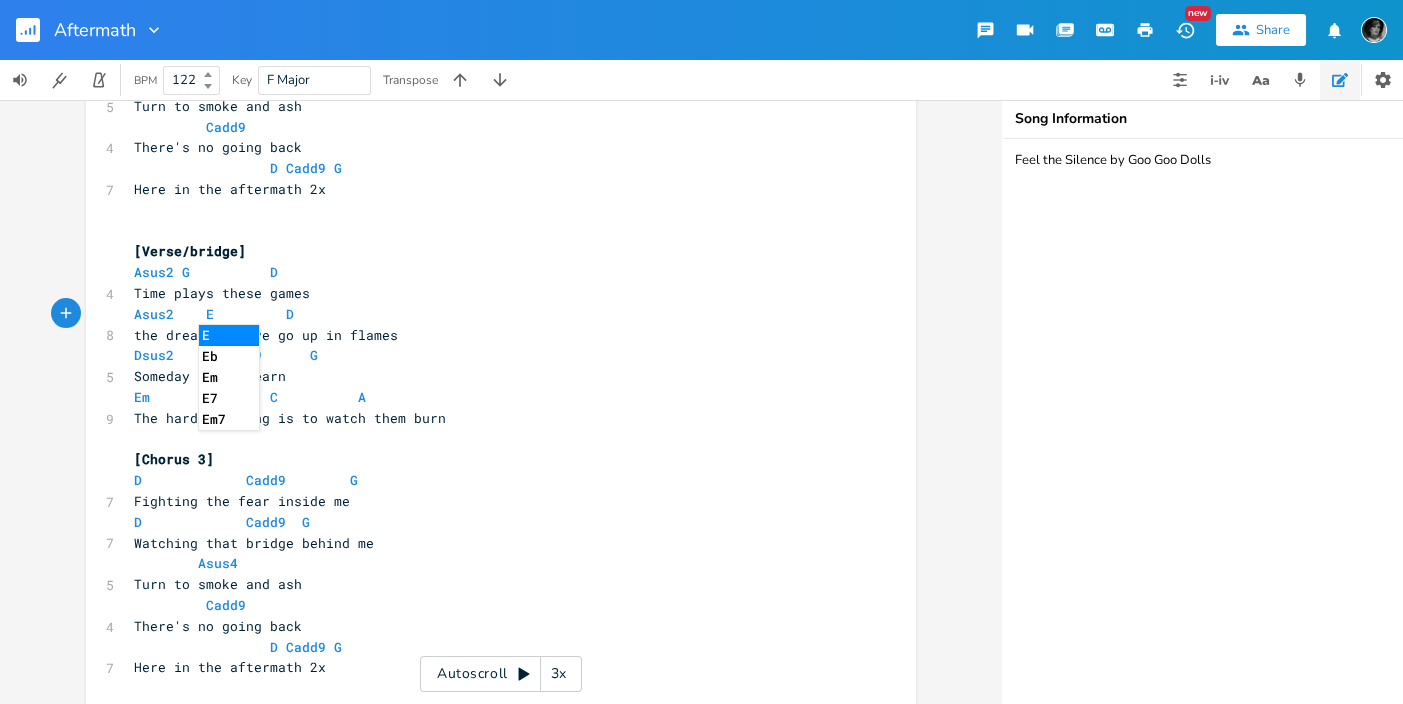 type on "Em" 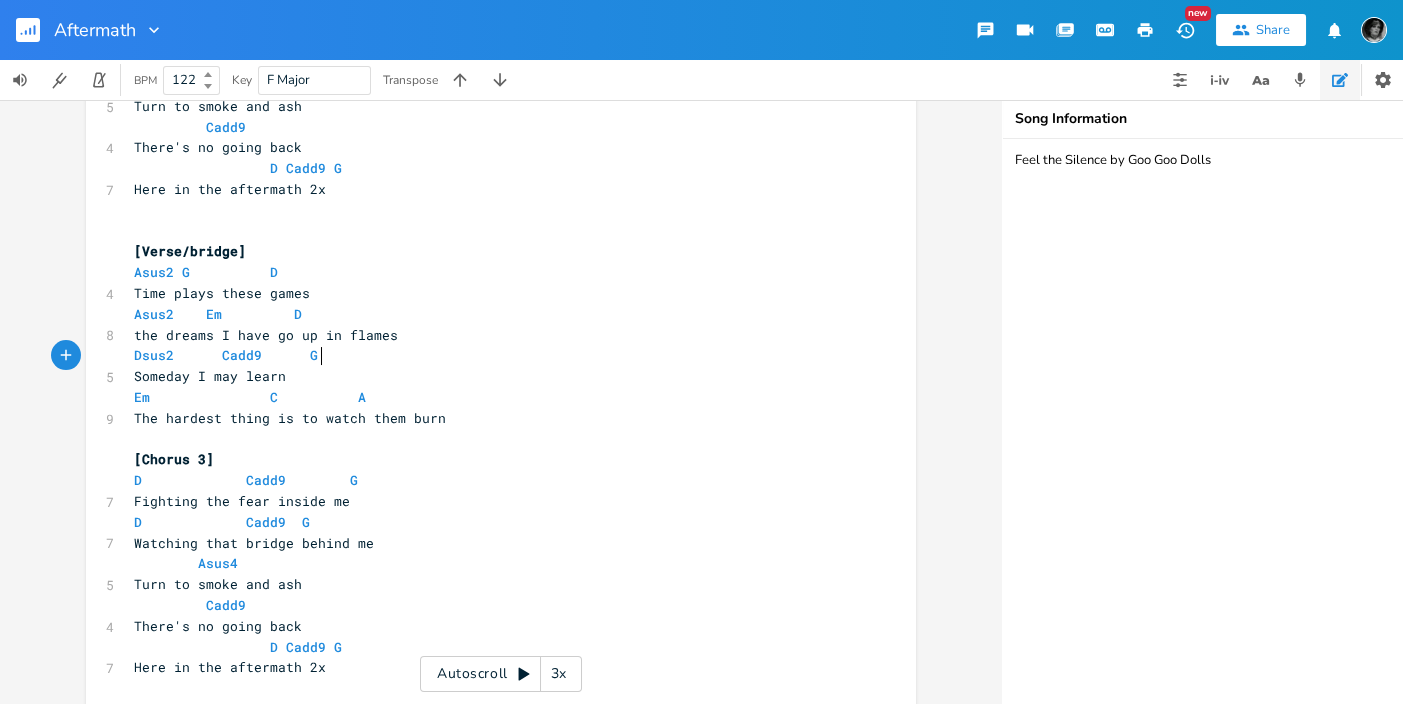 click on "Dsus2        Cadd9        G" at bounding box center (491, 355) 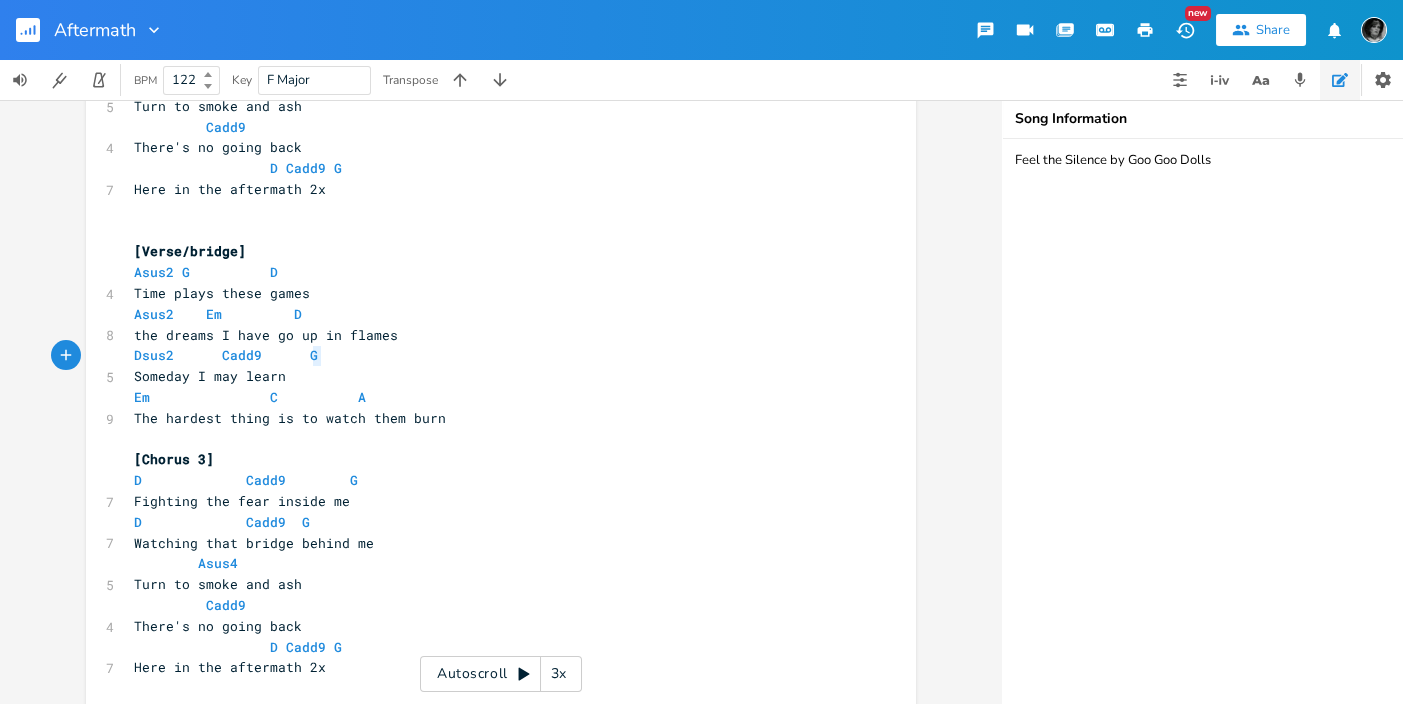click on "Dsus2        Cadd9        G" at bounding box center (491, 355) 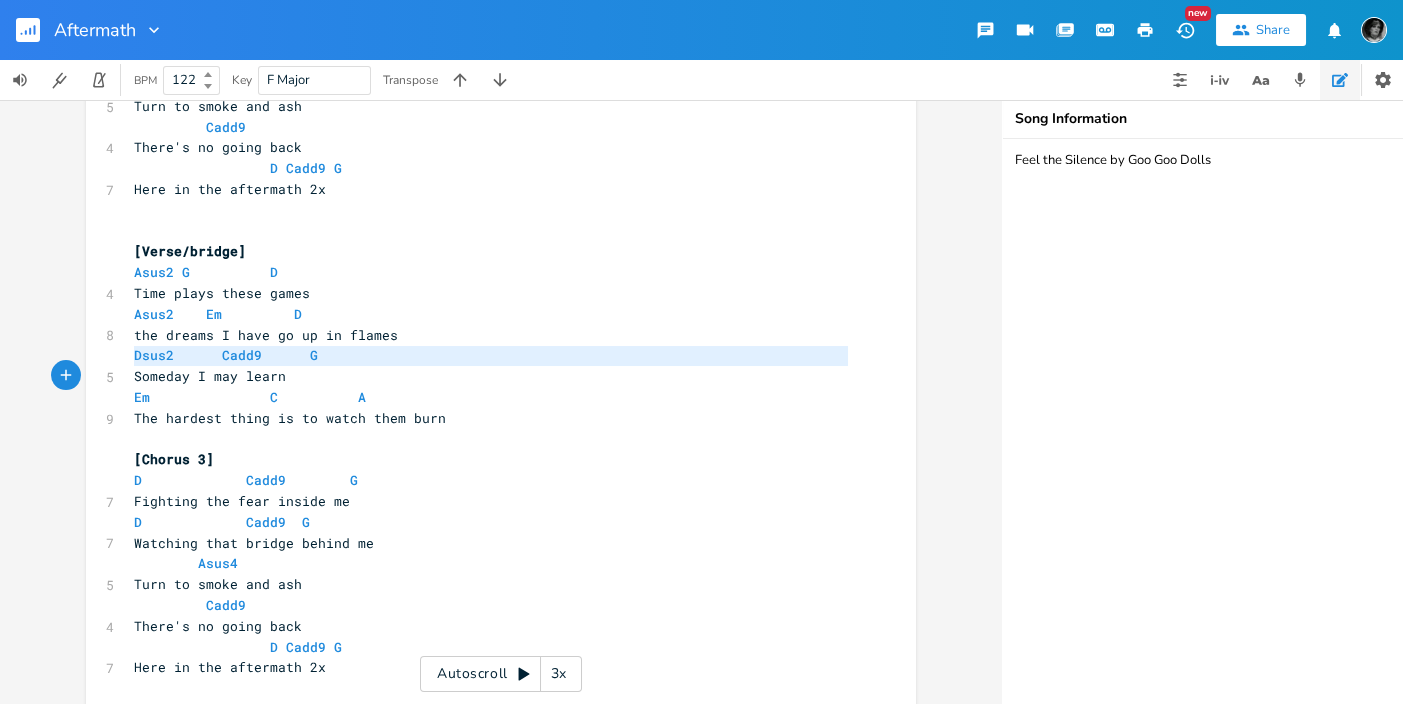 click on "Dsus2        Cadd9        G" at bounding box center [491, 355] 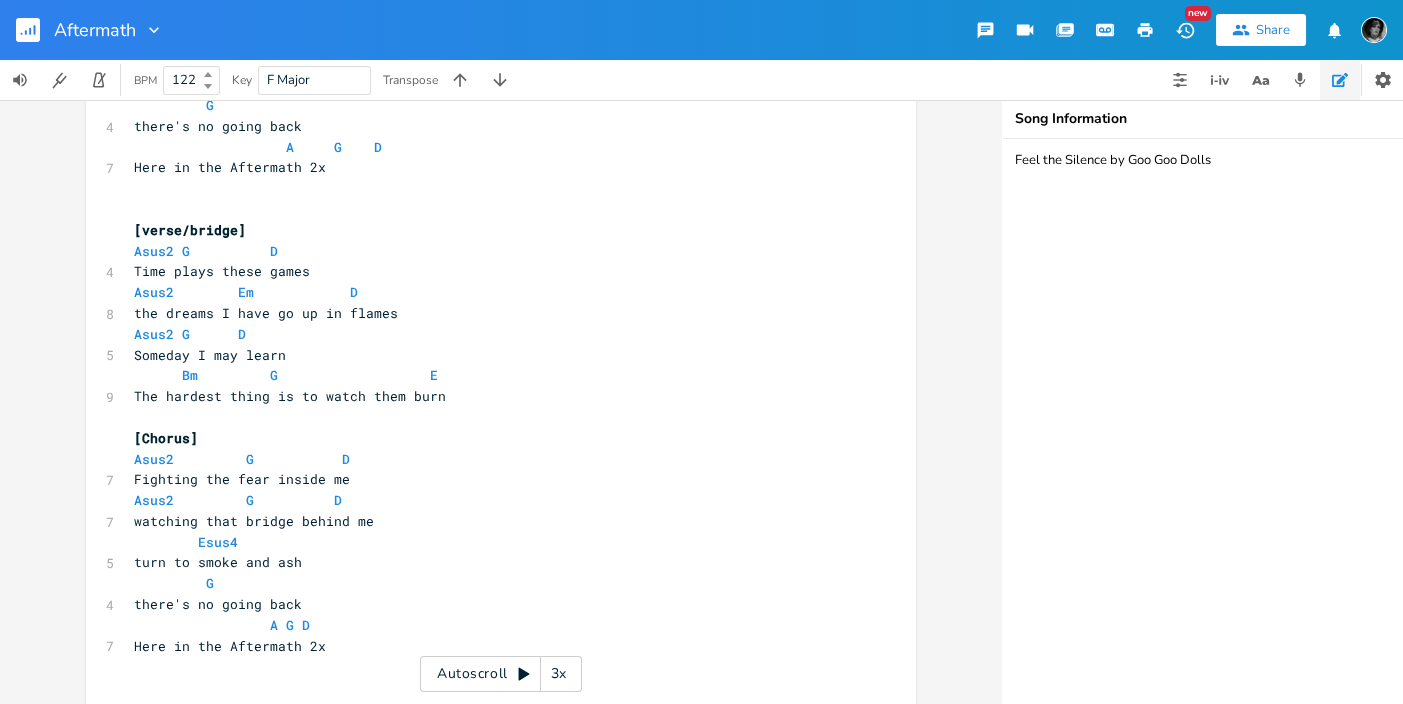 scroll, scrollTop: 3036, scrollLeft: 0, axis: vertical 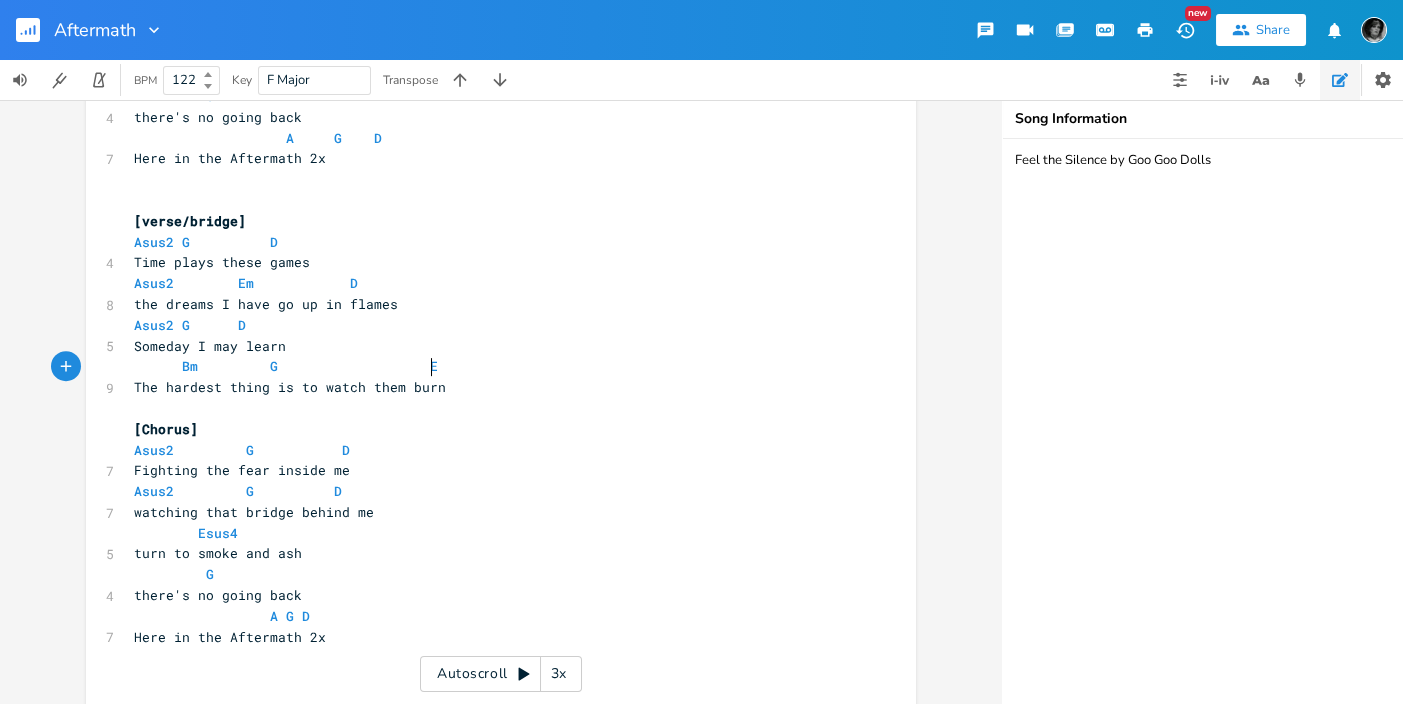 click on "Bm           G                     E" at bounding box center [491, 366] 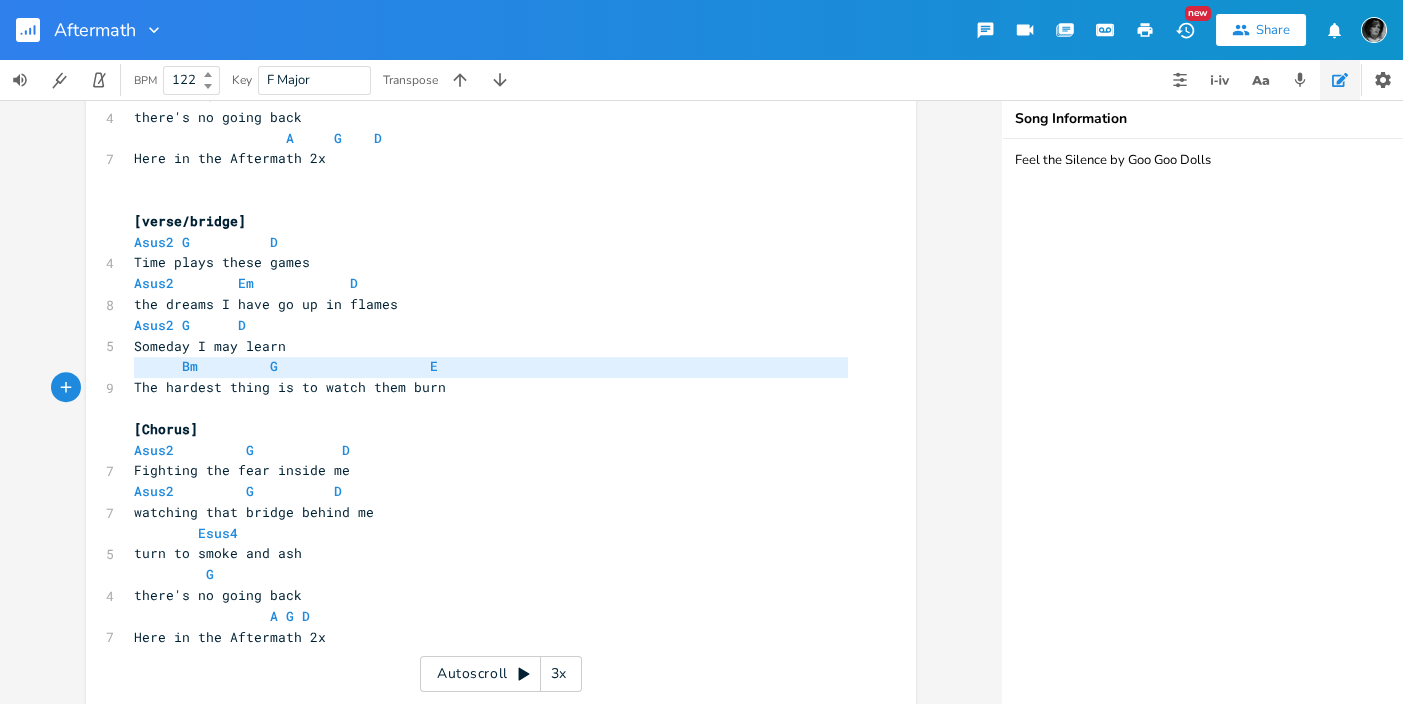 click on "Bm           G                     E" at bounding box center [491, 366] 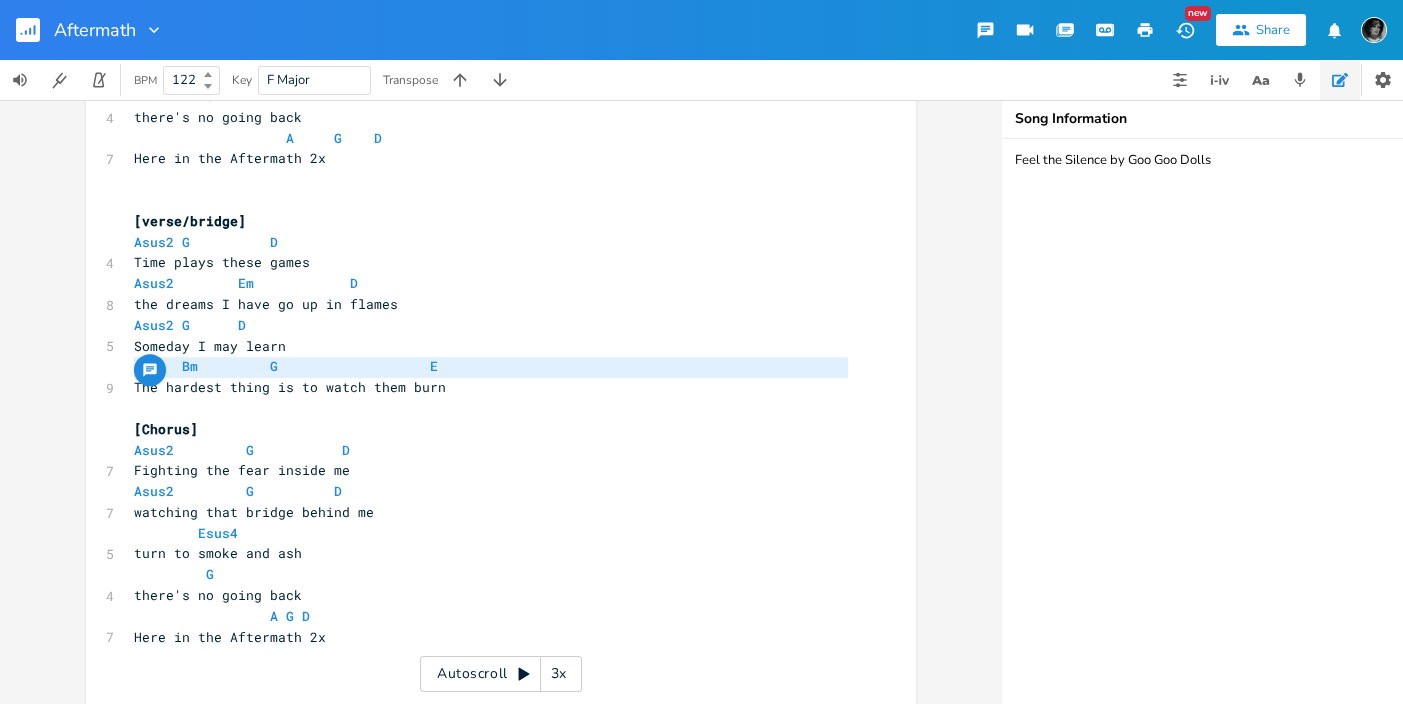 click on "Bm           G                     E" at bounding box center (491, 366) 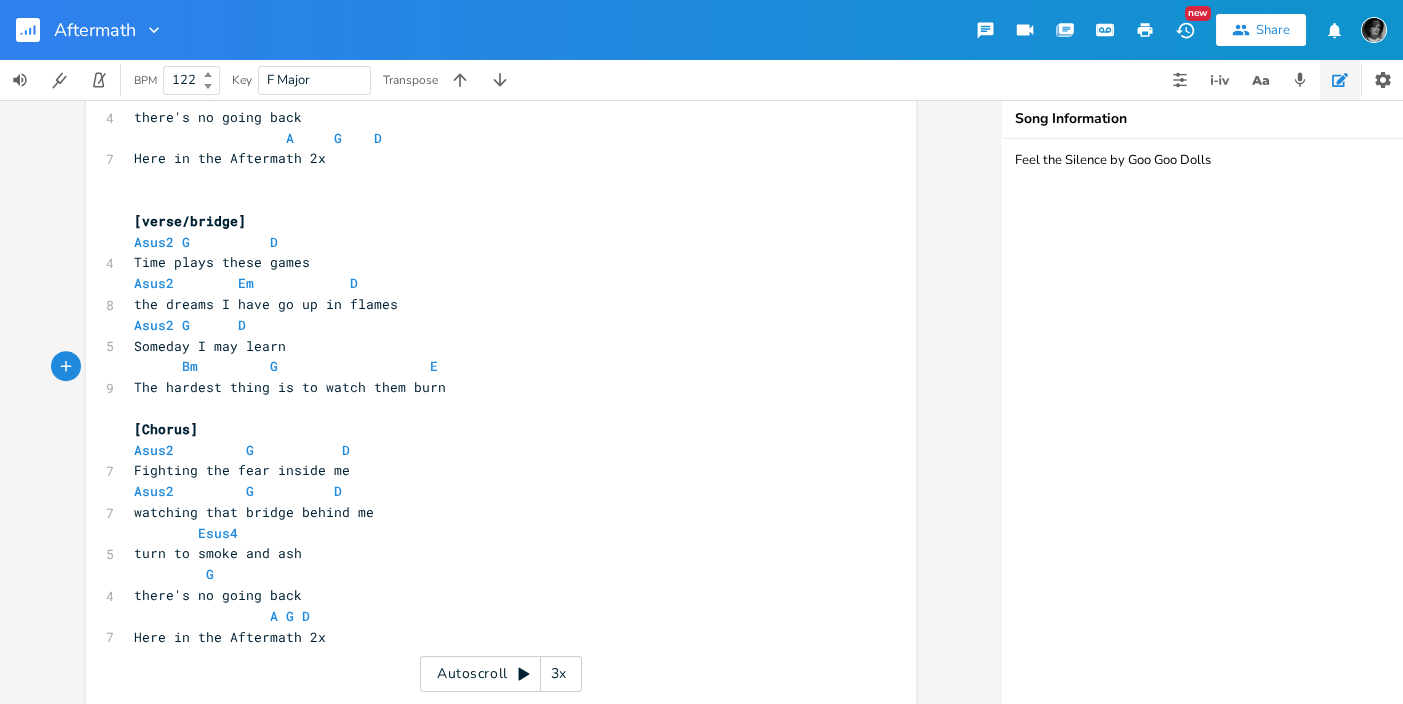 type on "Bm         G                   E" 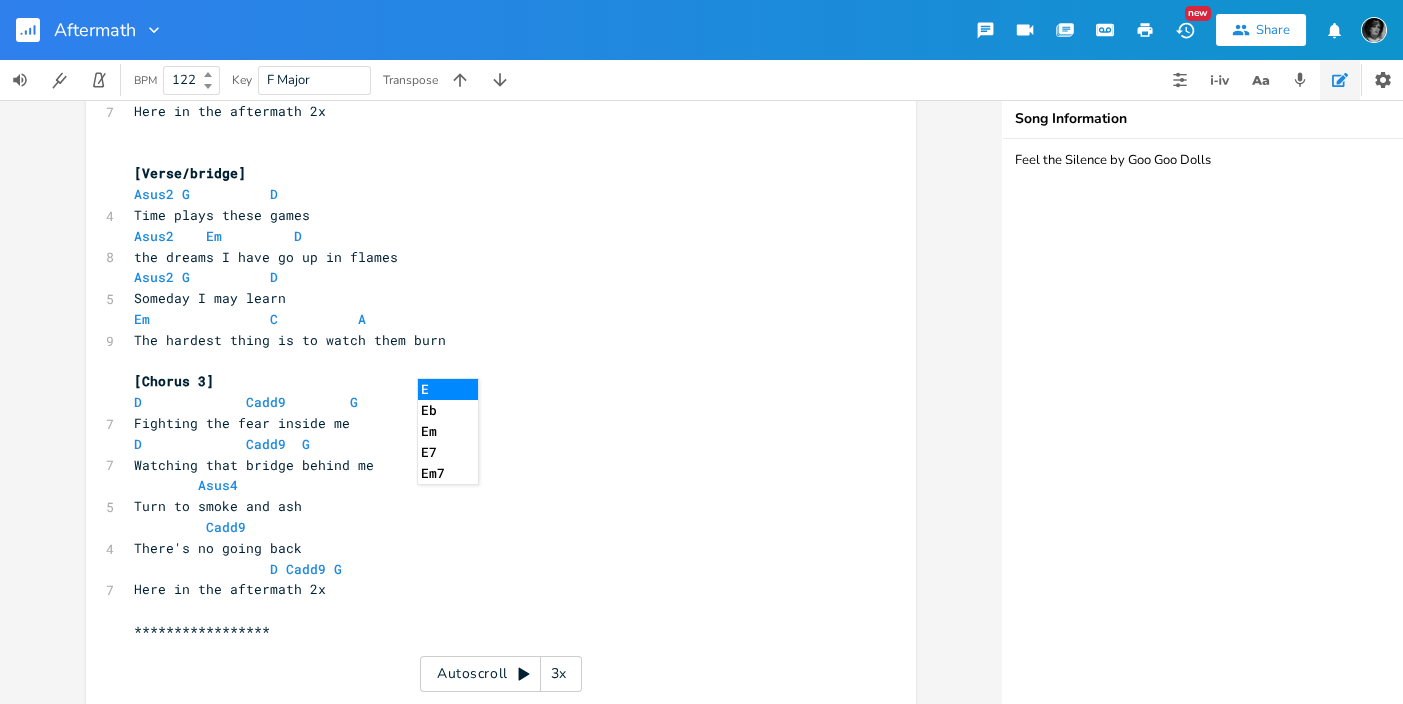 scroll, scrollTop: 1083, scrollLeft: 0, axis: vertical 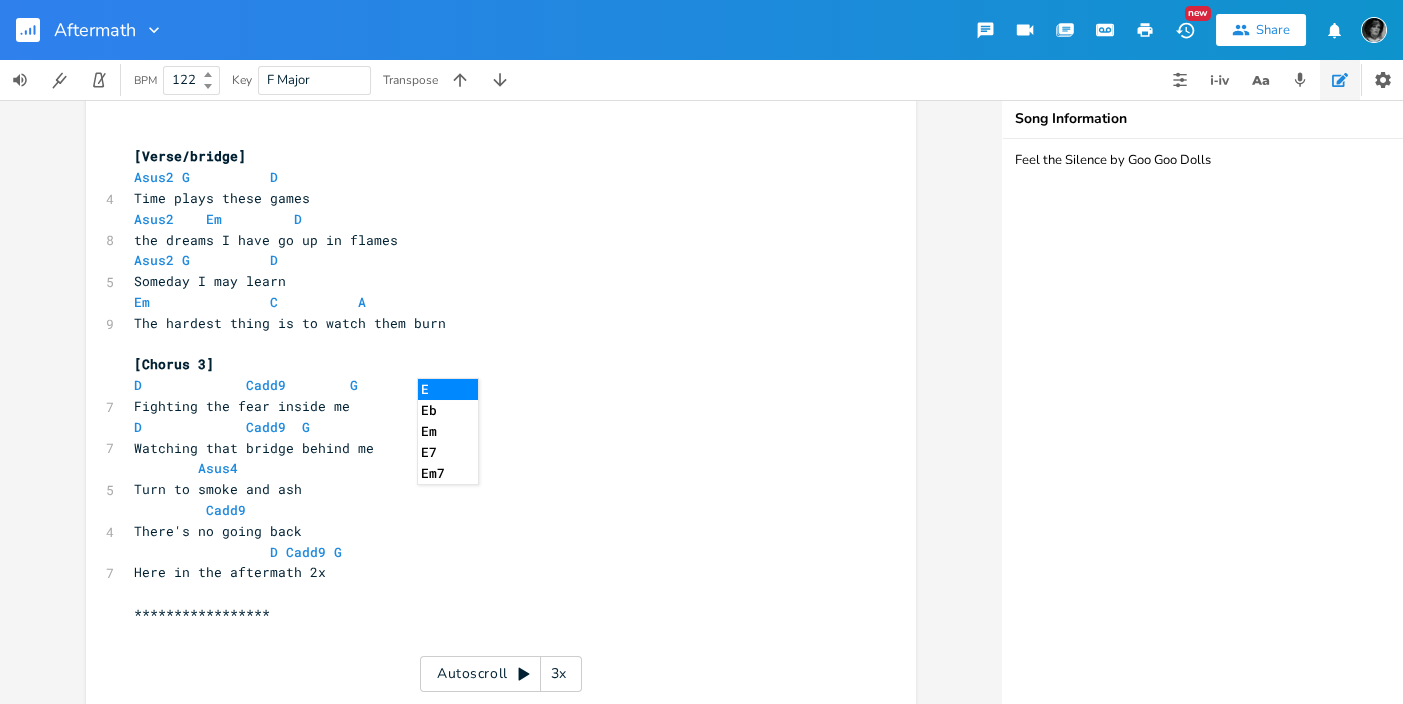 click on "Em                 C            A" at bounding box center [491, 302] 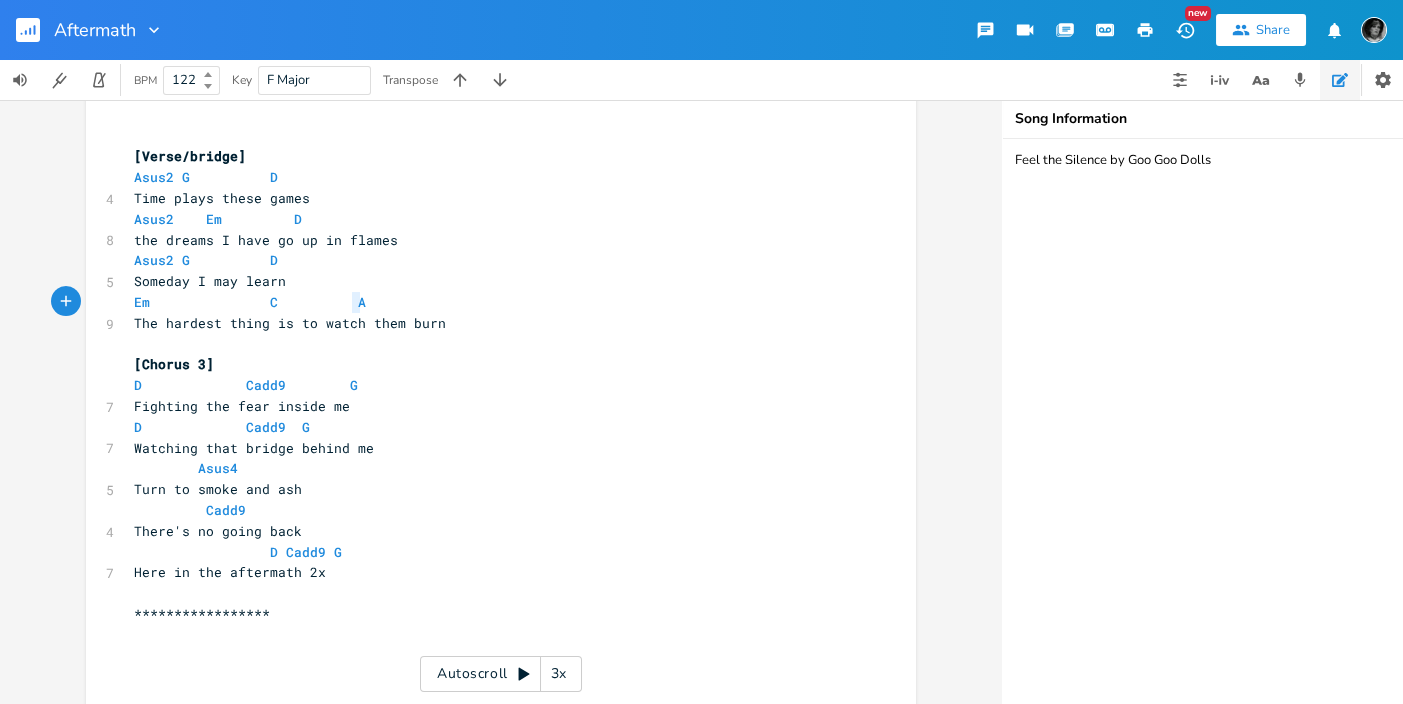 click on "Em                 C            A" at bounding box center (491, 302) 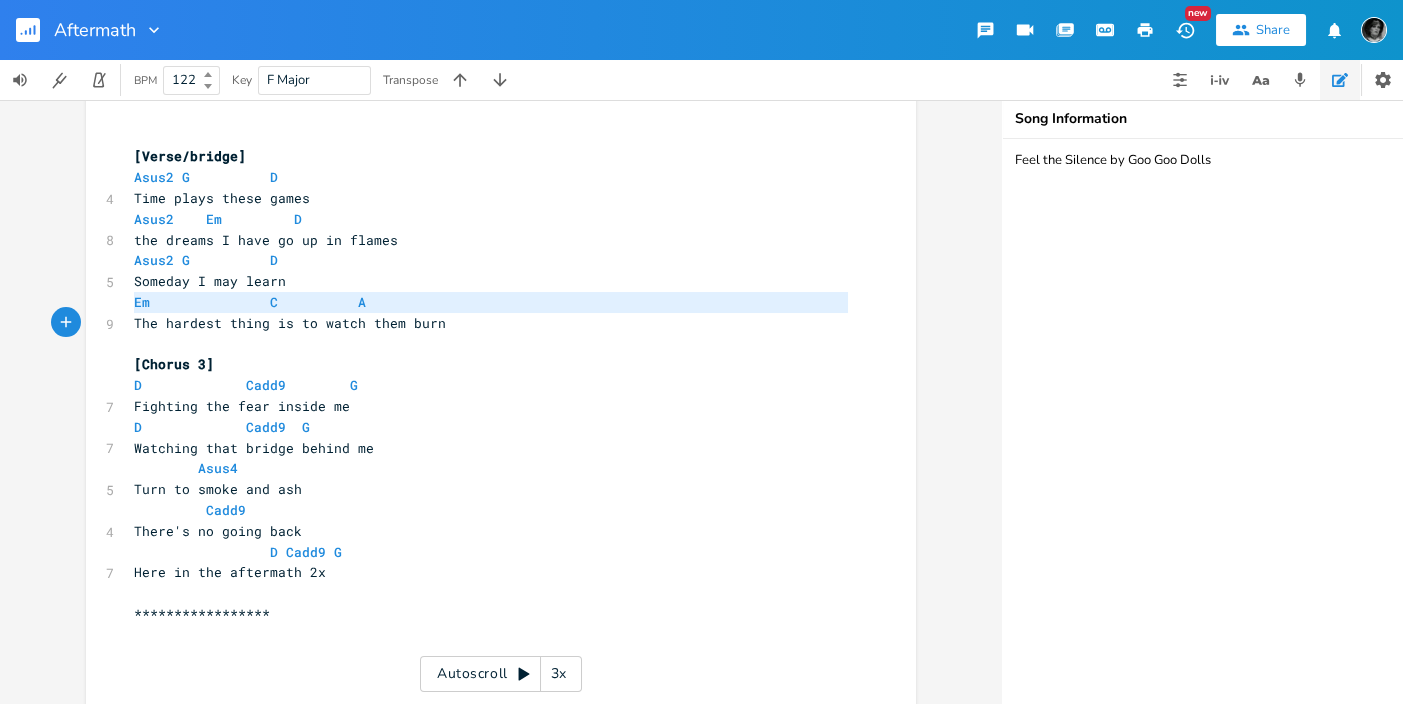 click on "Em                 C            A" at bounding box center [491, 302] 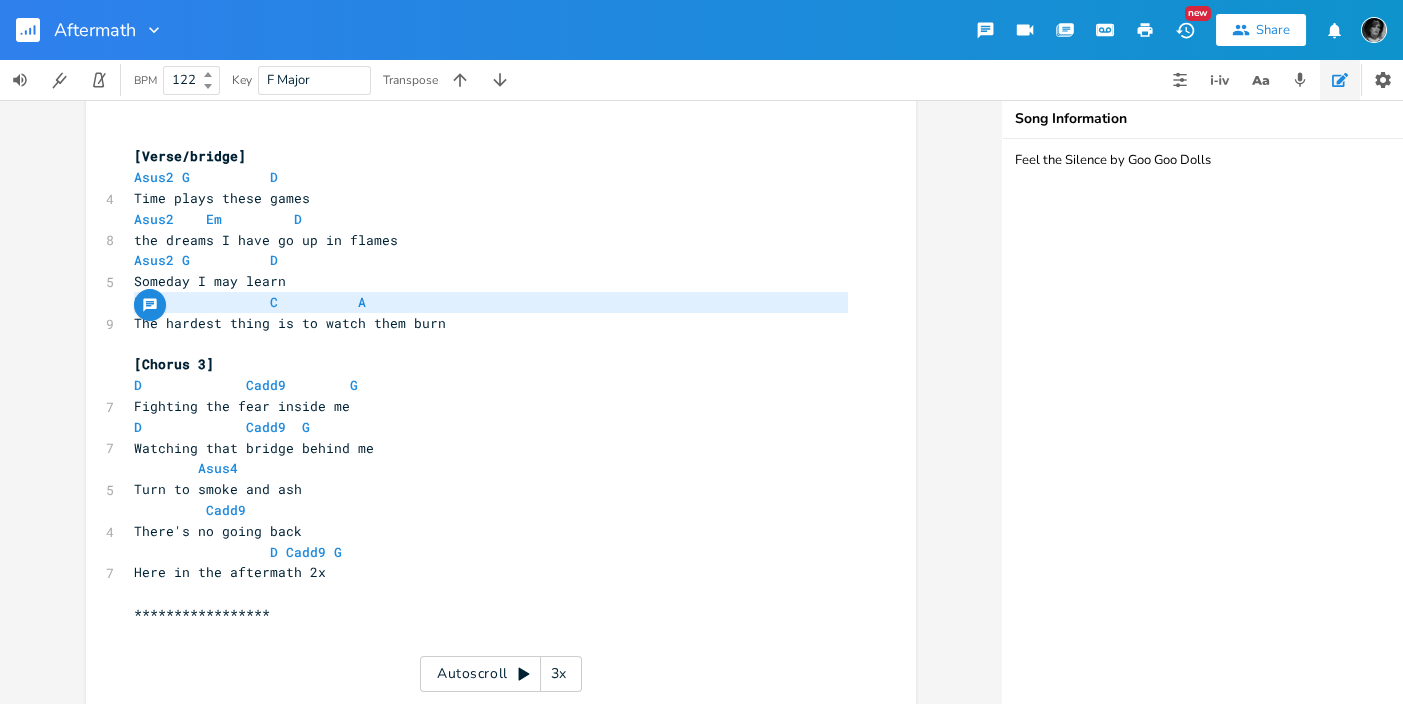 paste 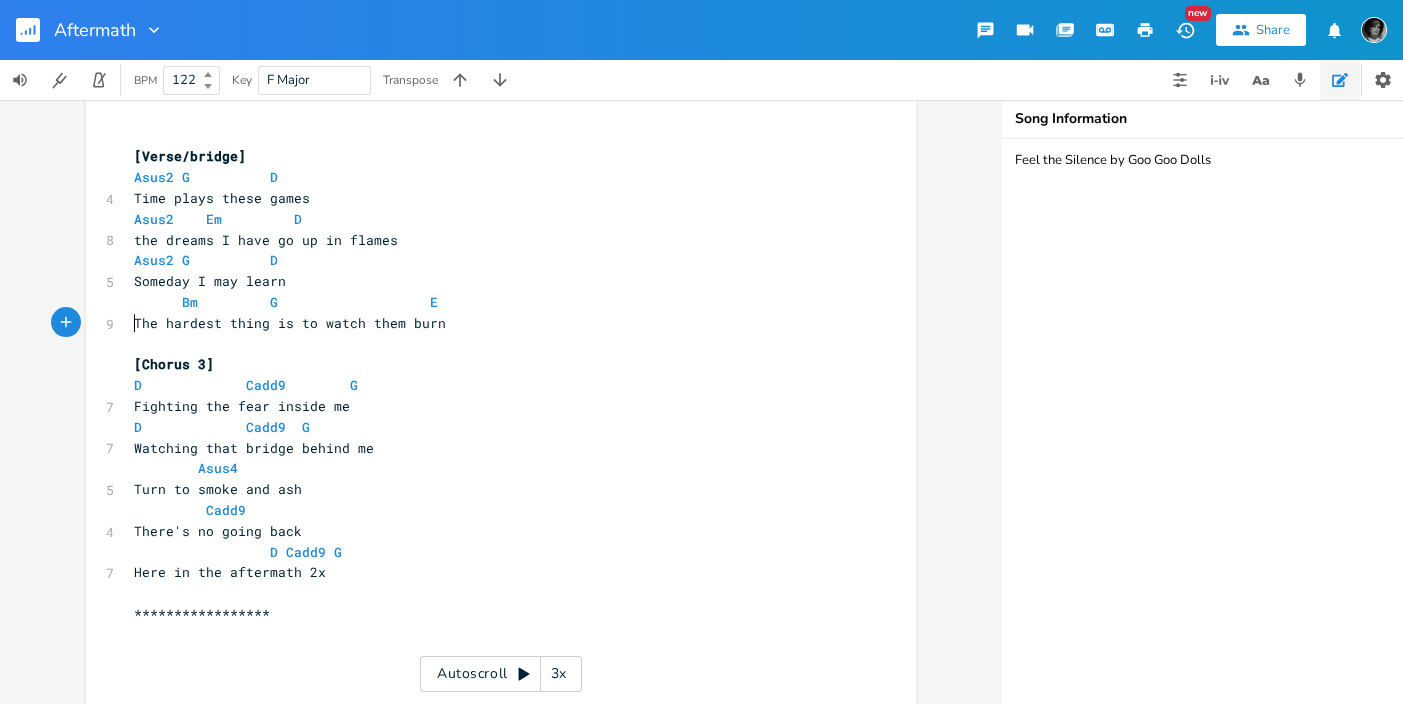 click on "Bm           G                     E" at bounding box center [491, 302] 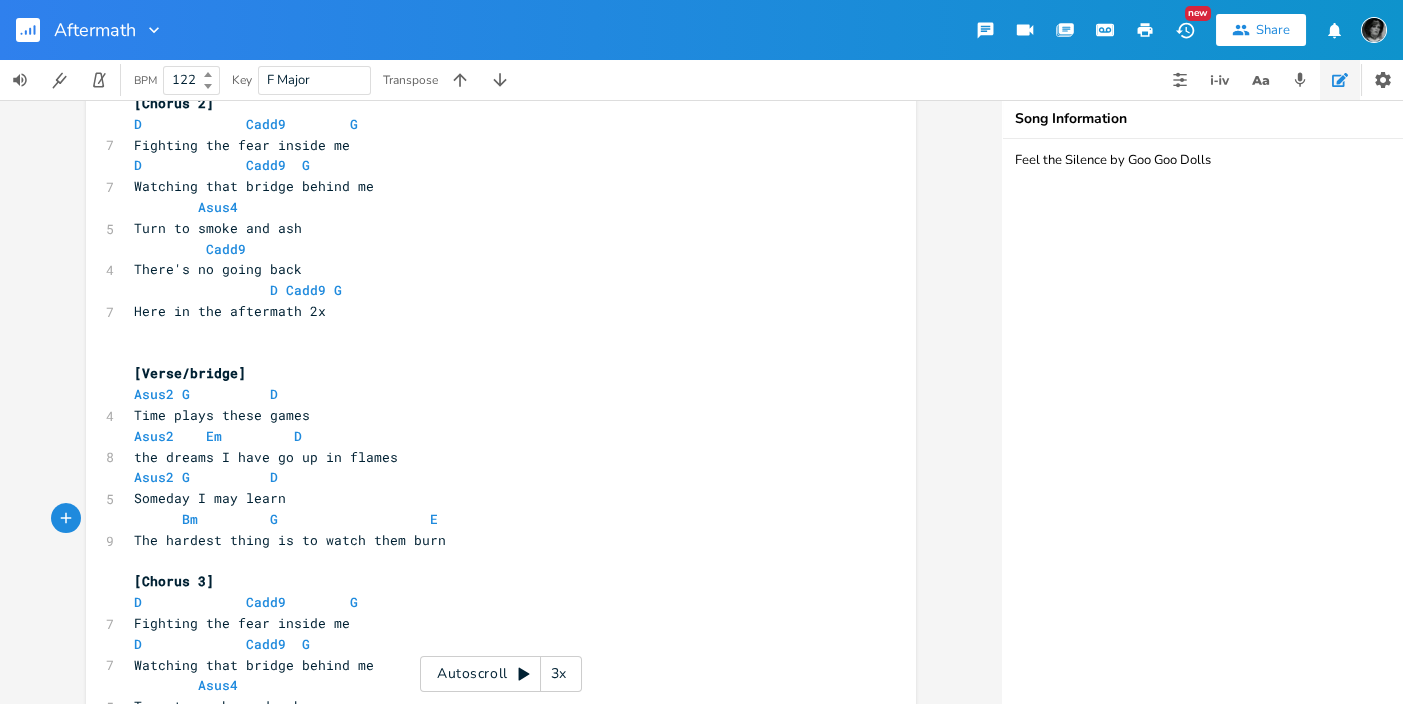 scroll, scrollTop: 788, scrollLeft: 0, axis: vertical 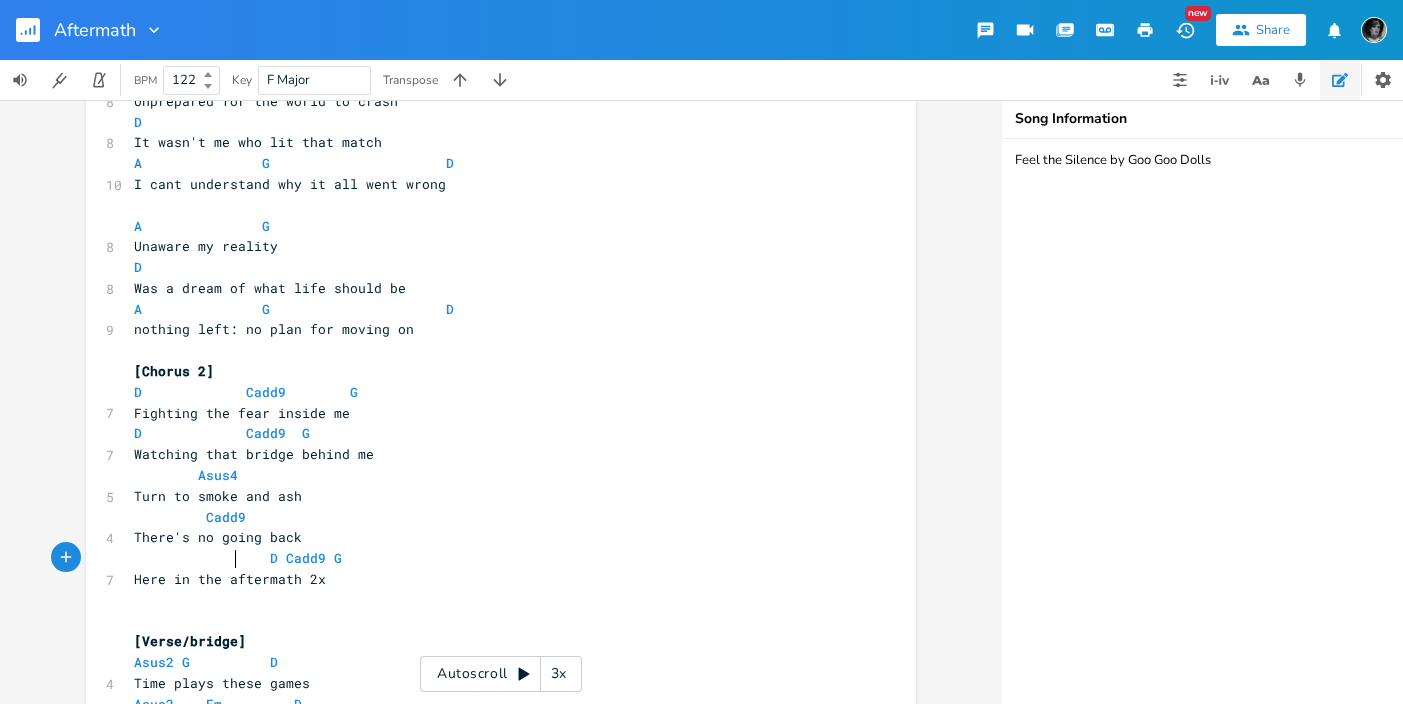 click on "D   Cadd9   G" at bounding box center (242, 558) 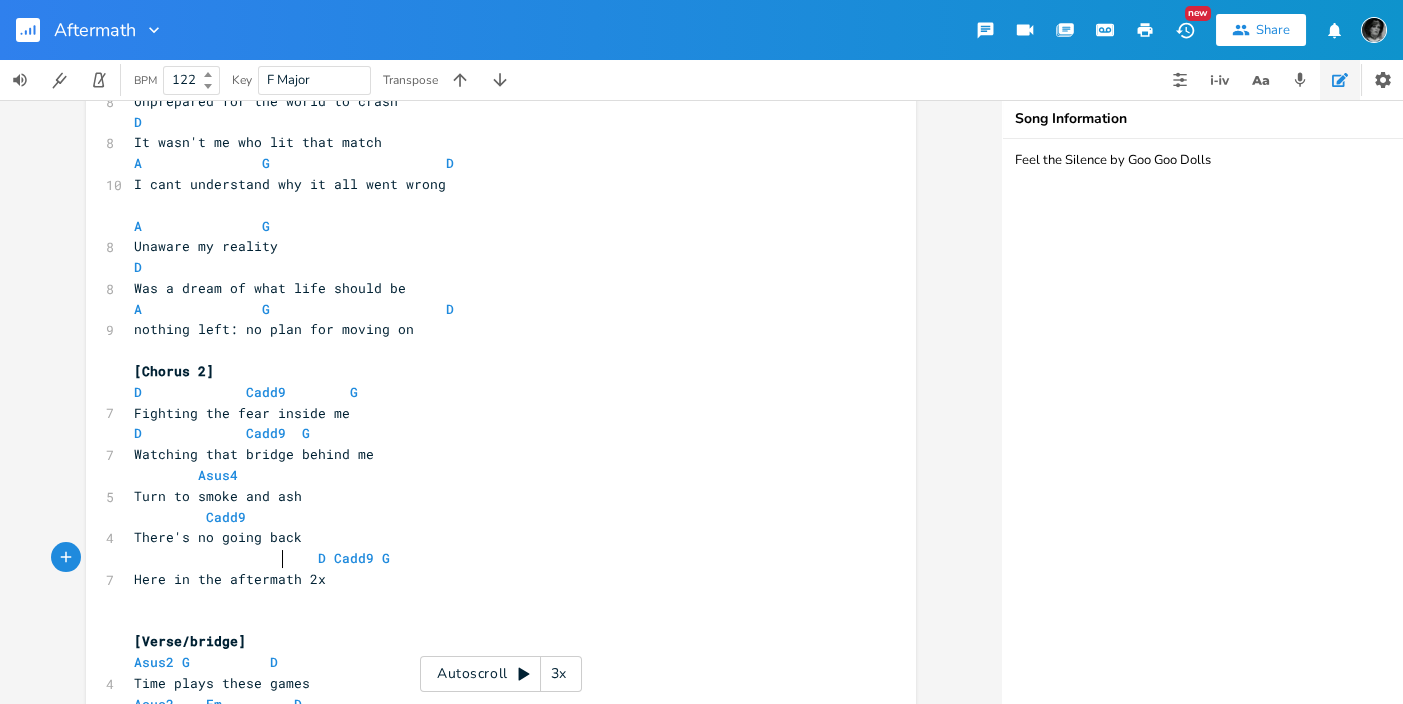 scroll, scrollTop: 0, scrollLeft: 23, axis: horizontal 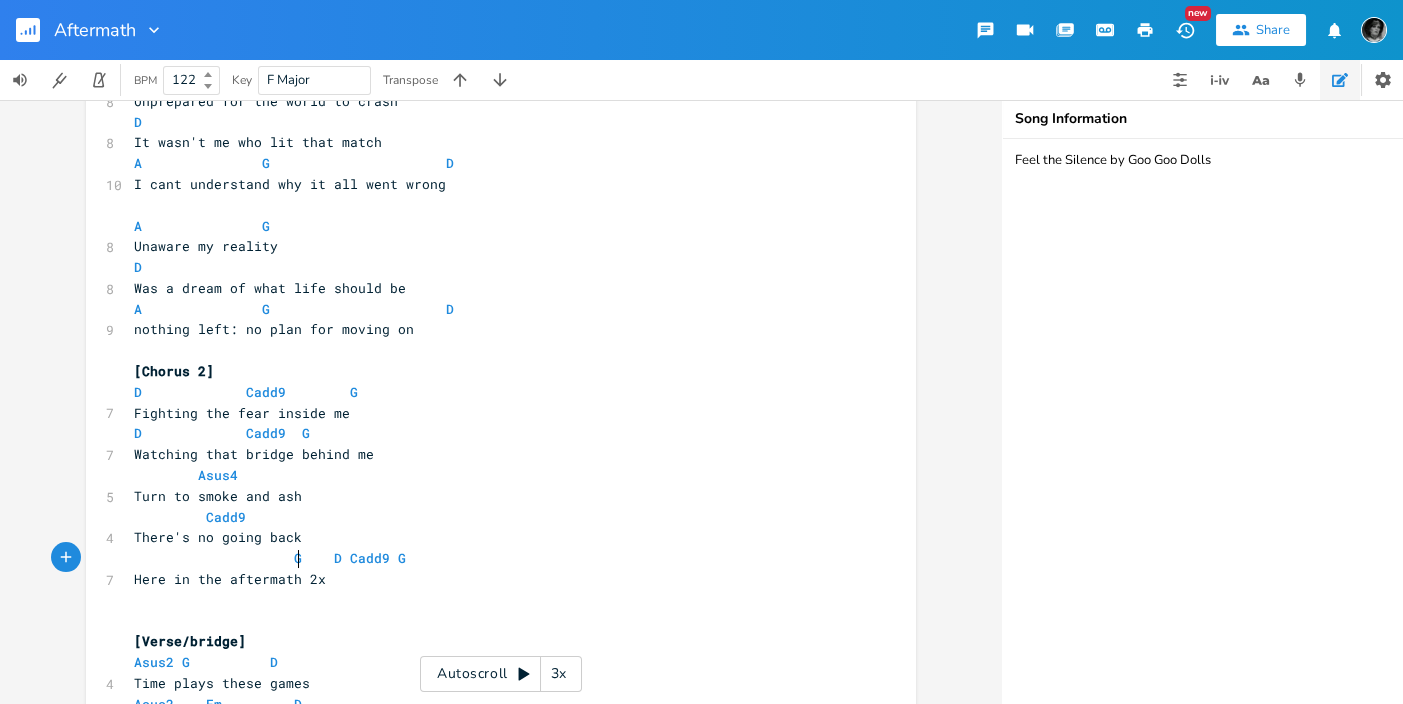 type on "G" 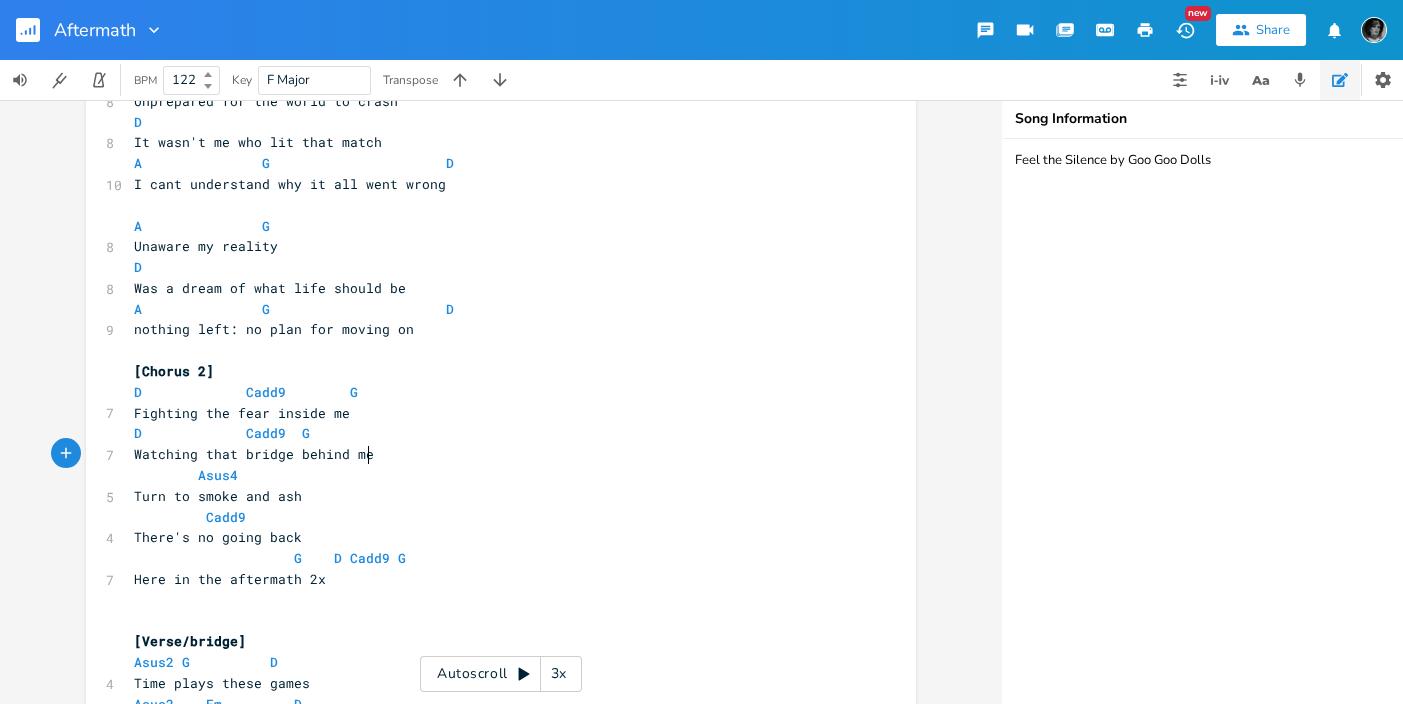 click on "Watching that bridge behind me" at bounding box center (491, 454) 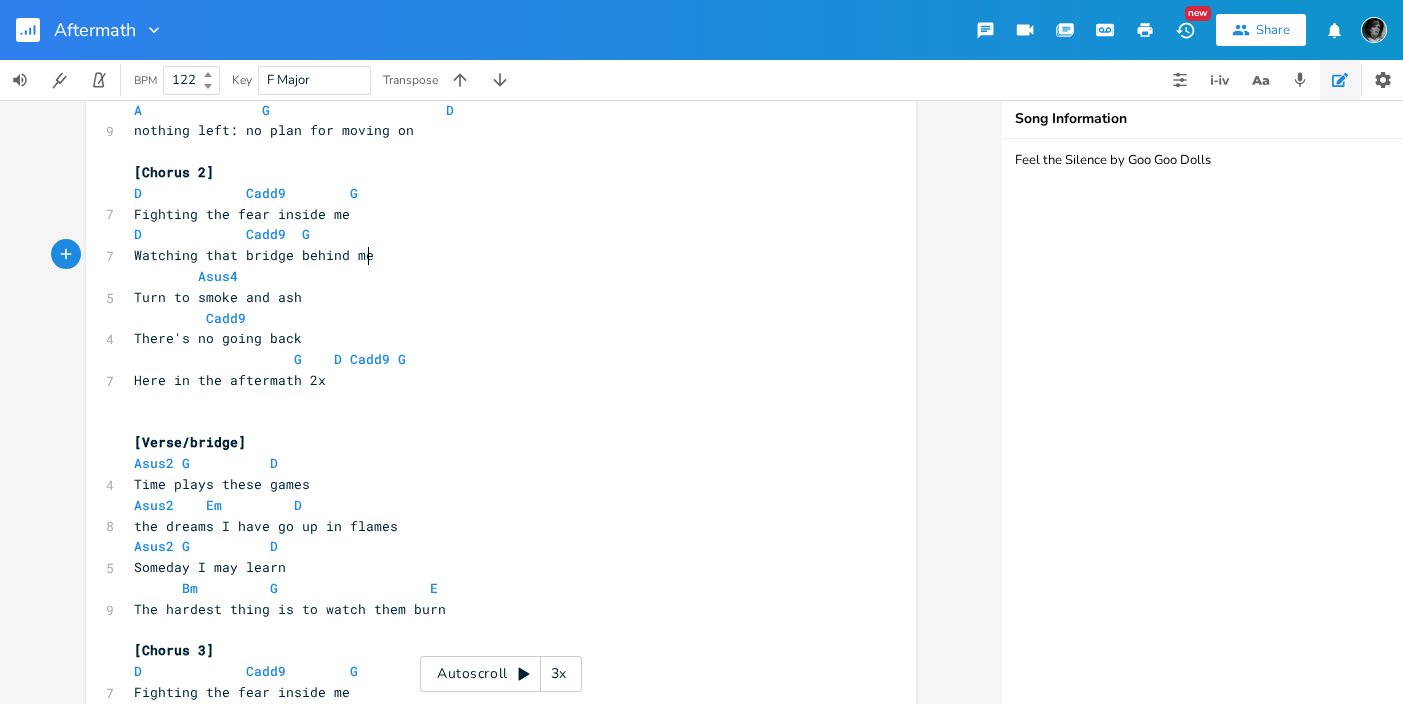 scroll, scrollTop: 676, scrollLeft: 0, axis: vertical 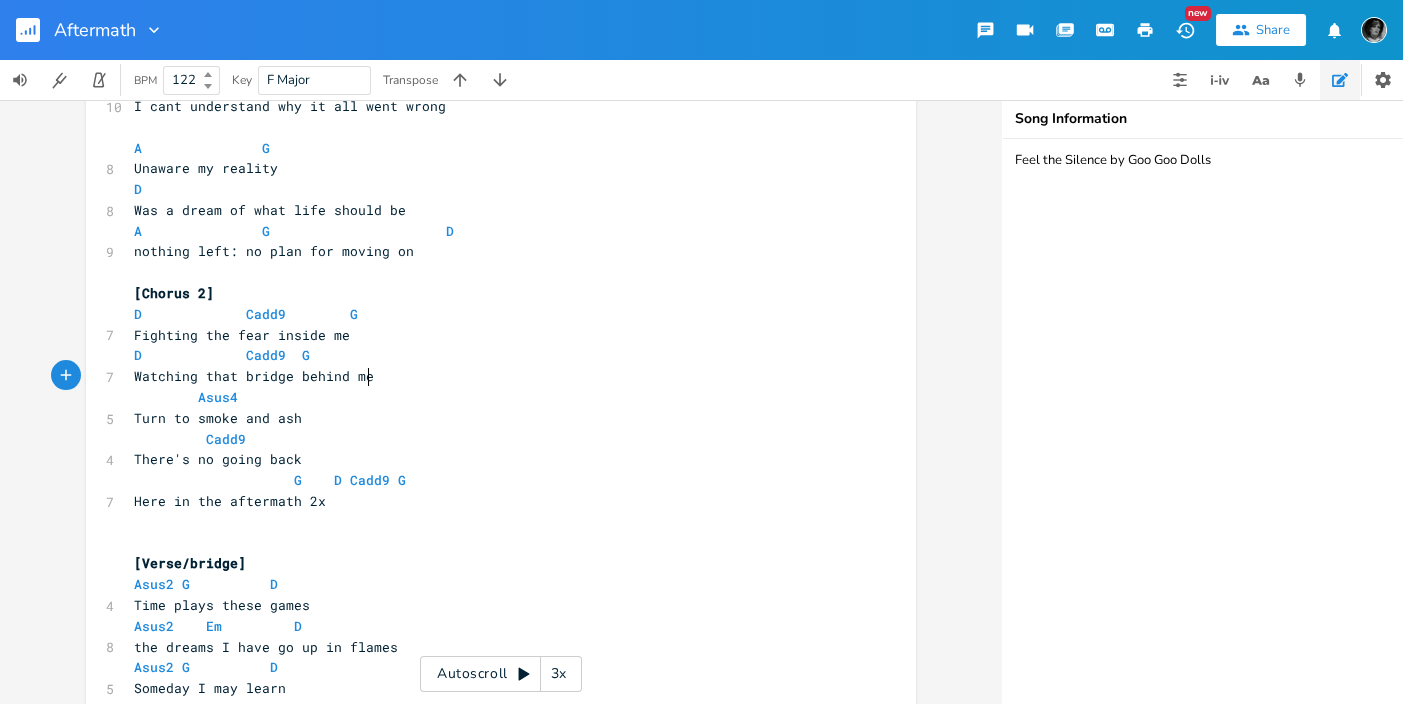 click on "D               Cadd9    G" at bounding box center (491, 355) 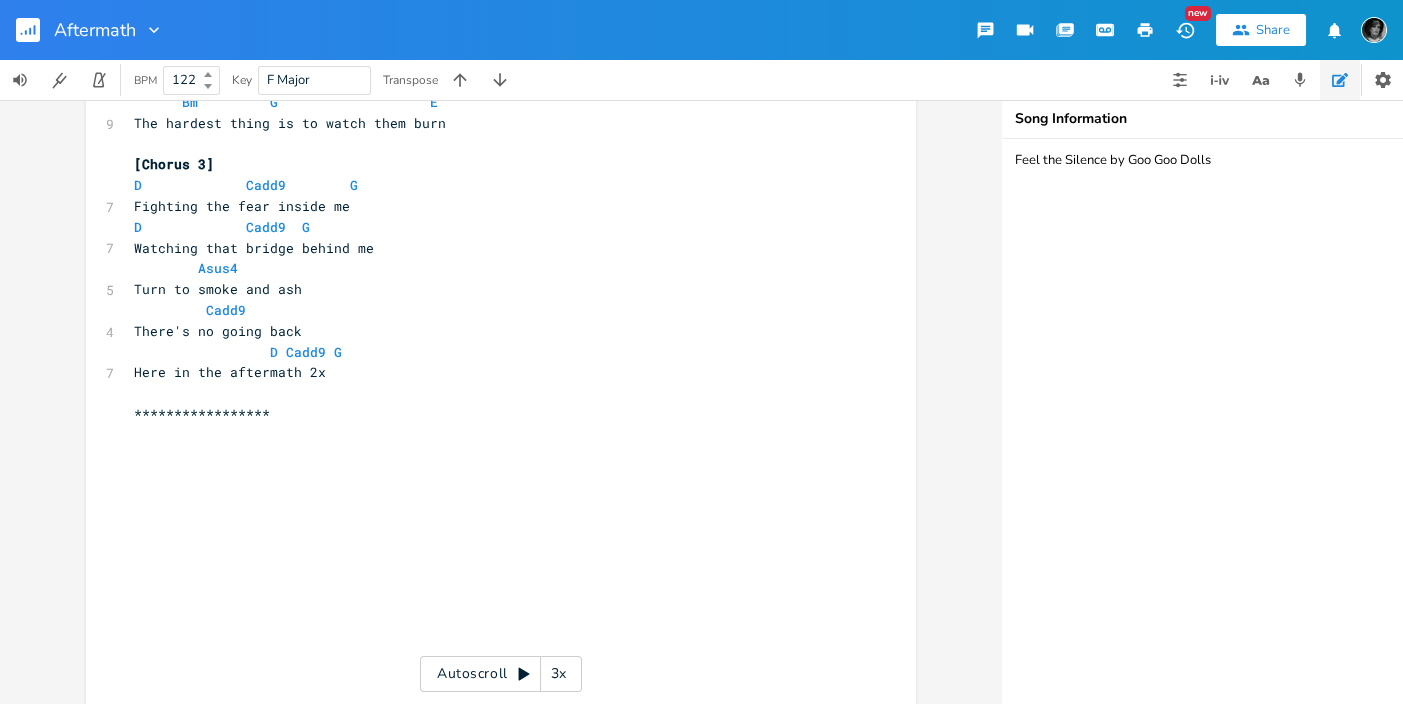 scroll, scrollTop: 1291, scrollLeft: 0, axis: vertical 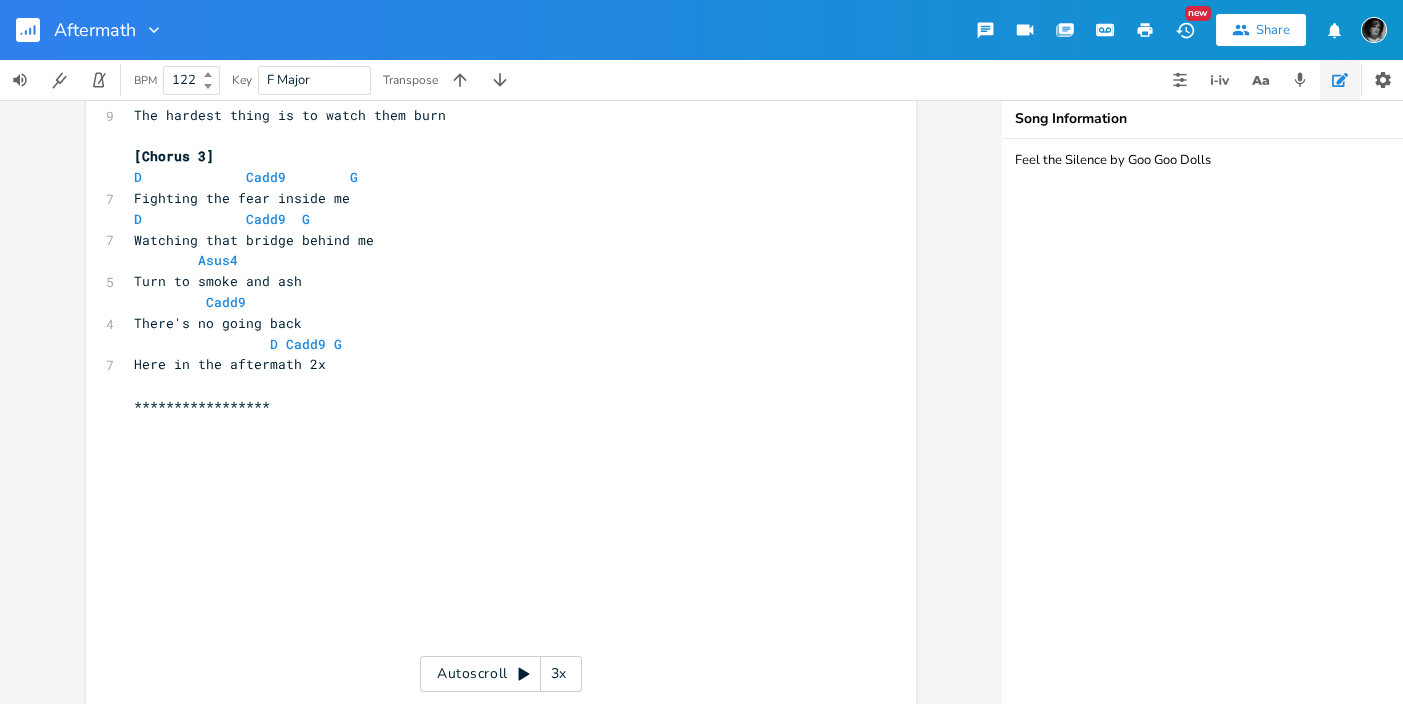 click on "There's no going back" at bounding box center (491, 323) 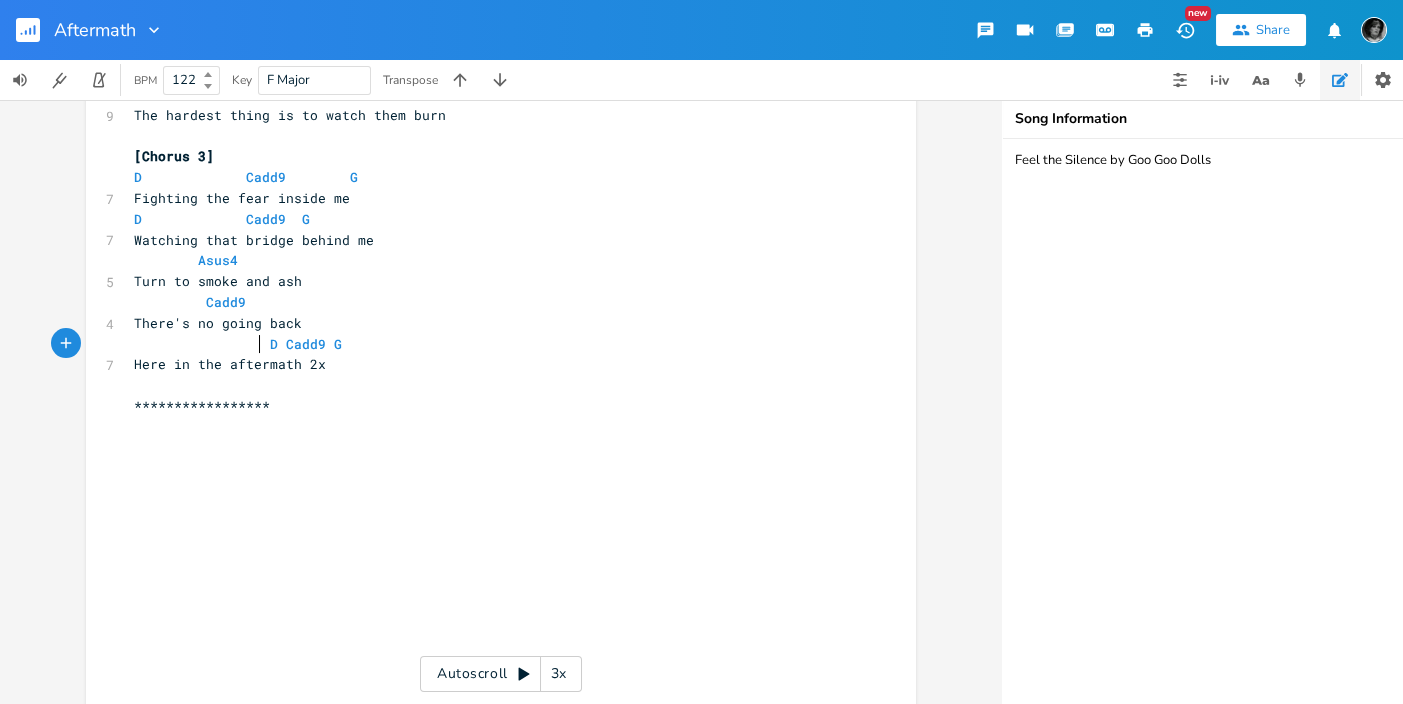 click on "D   Cadd9   G" at bounding box center (242, 344) 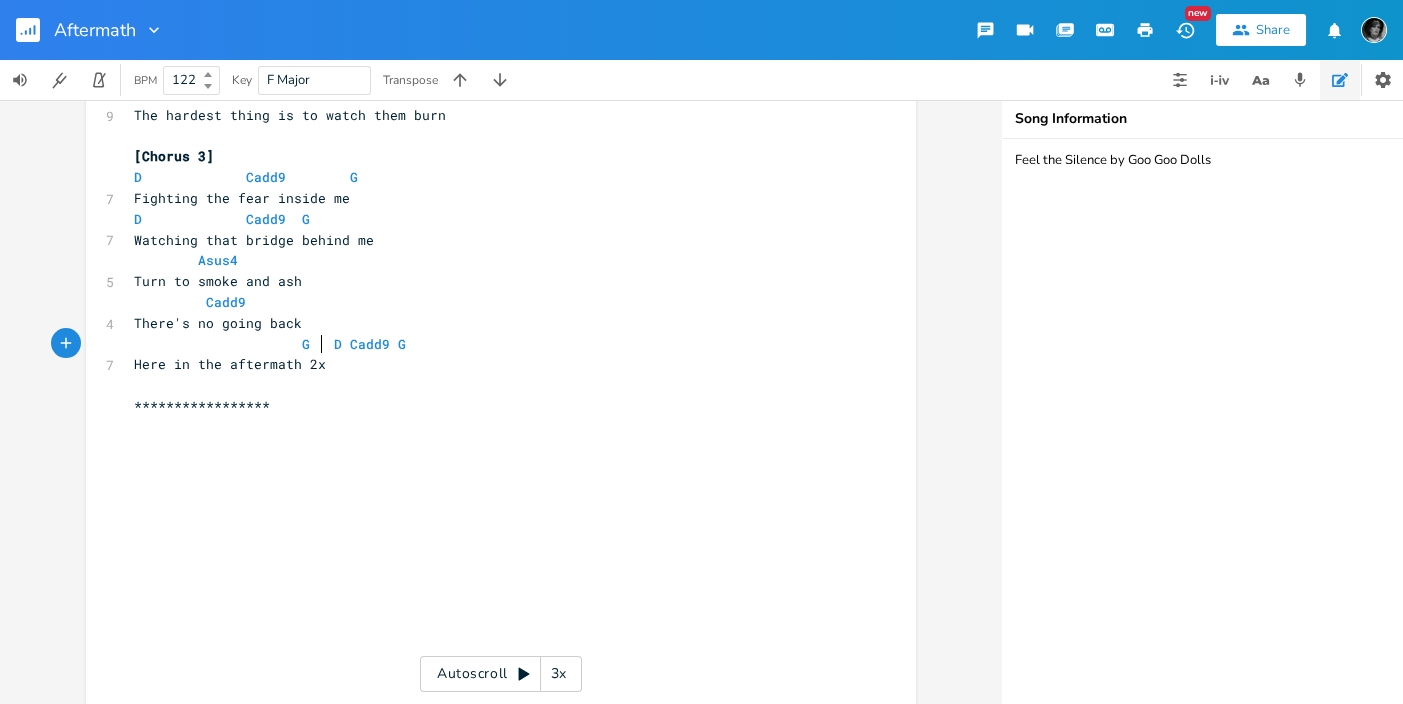 scroll, scrollTop: 0, scrollLeft: 32, axis: horizontal 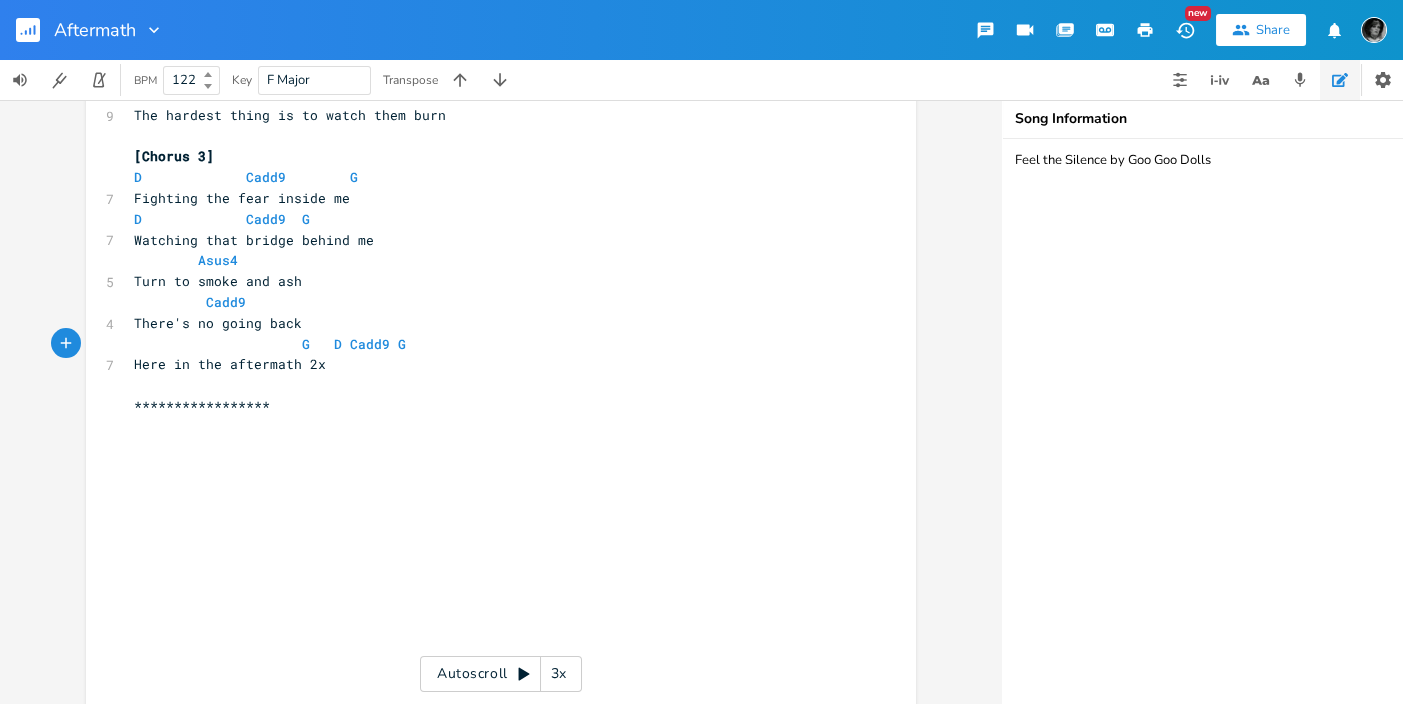 type on "G" 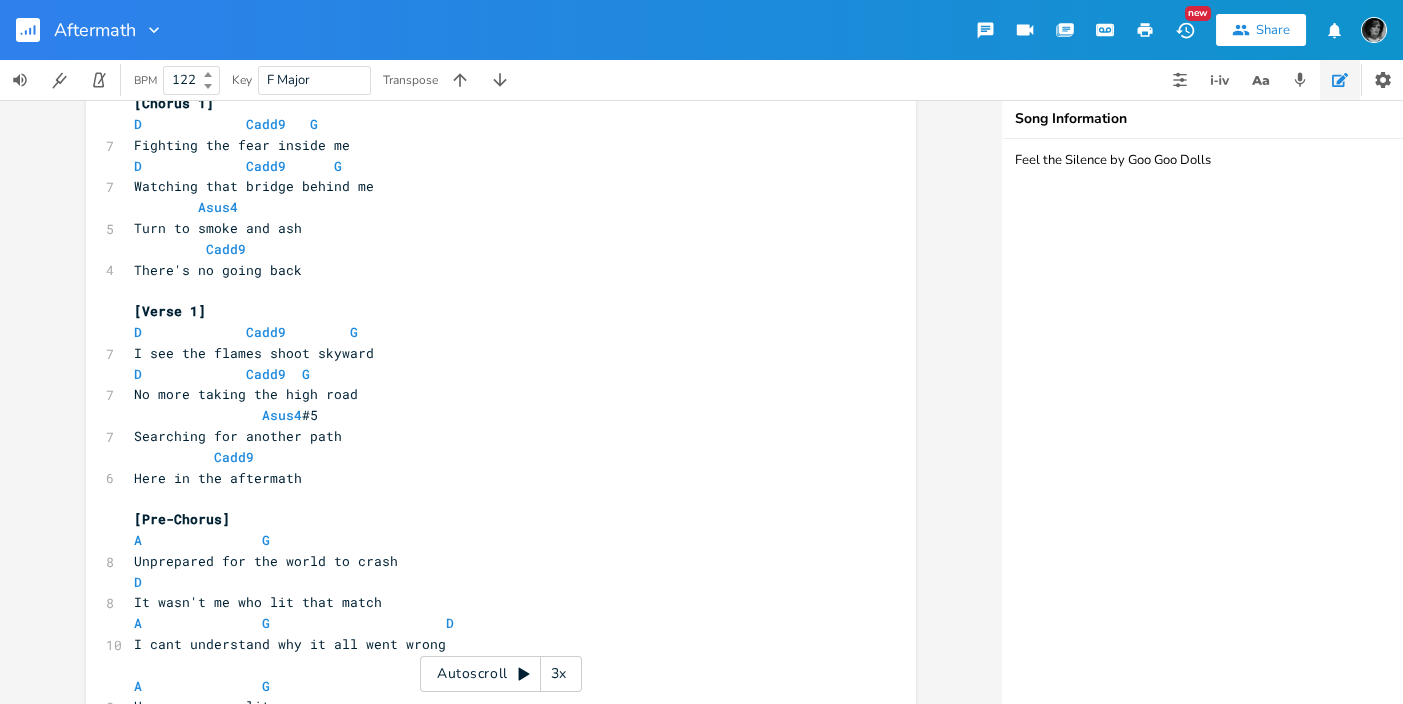 scroll, scrollTop: 0, scrollLeft: 0, axis: both 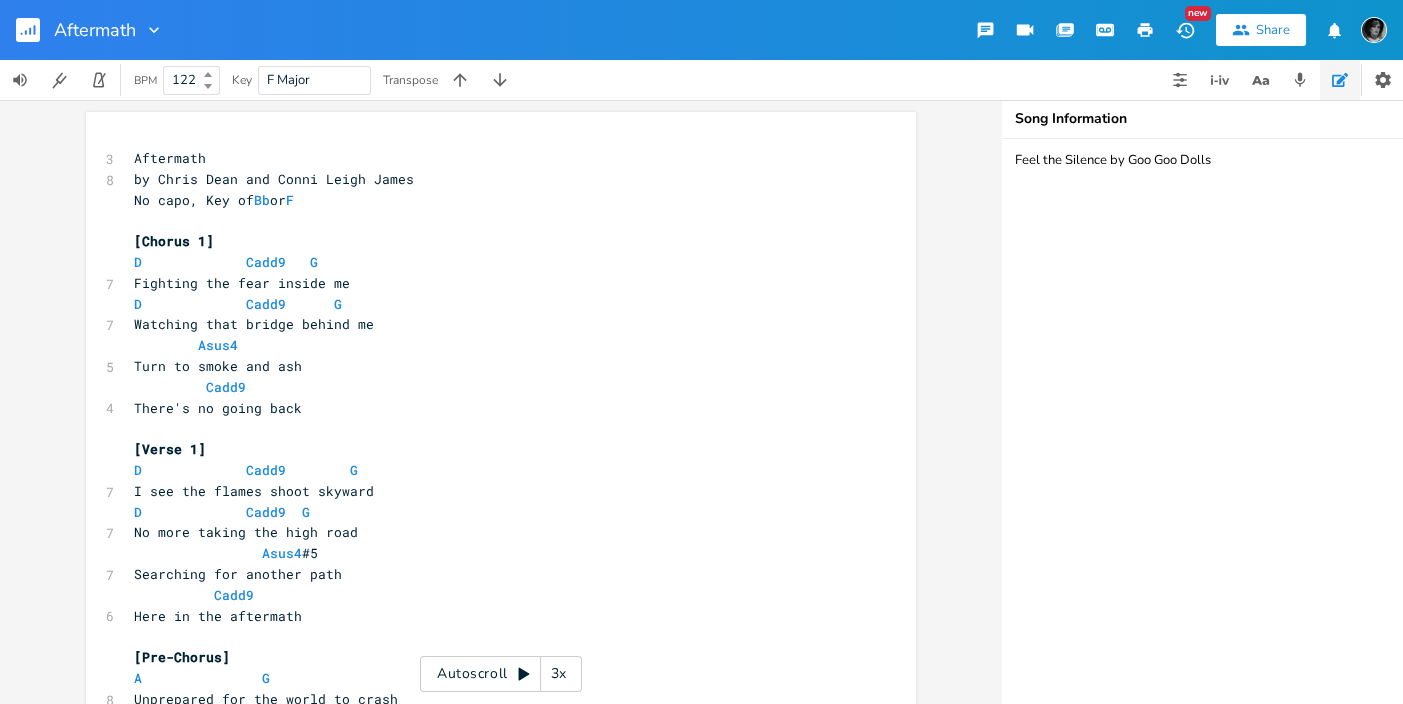 click on "x 3 Aftermath    8 by Chris Dean and Conni Leigh James No capo, Key of  Bb  or  F ​ [Chorus 1]   D               Cadd9     G 7 Fighting the fear inside me  D               Cadd9        G 7 Watching that bridge behind me          Asus4        5 Turn to smoke and ash           Cadd9                       4 There's no going back ​ [Verse 1] D               Cadd9          G 7 I see the flames shoot skyward D               Cadd9    G 7 No more taking the high road                   Asus4   #5 7 Searching for another path            Cadd9 6 Here in the aftermath ​ [Pre-Chorus] A                 G                        8 Unprepared for the world to crash D 8 It wasn't me who lit that match A                 G                        D 10 I cant understand why it all went wrong  ​ A                 G                        8 Unaware my reality D 8 Was a dream of what life should be A G" at bounding box center (501, 402) 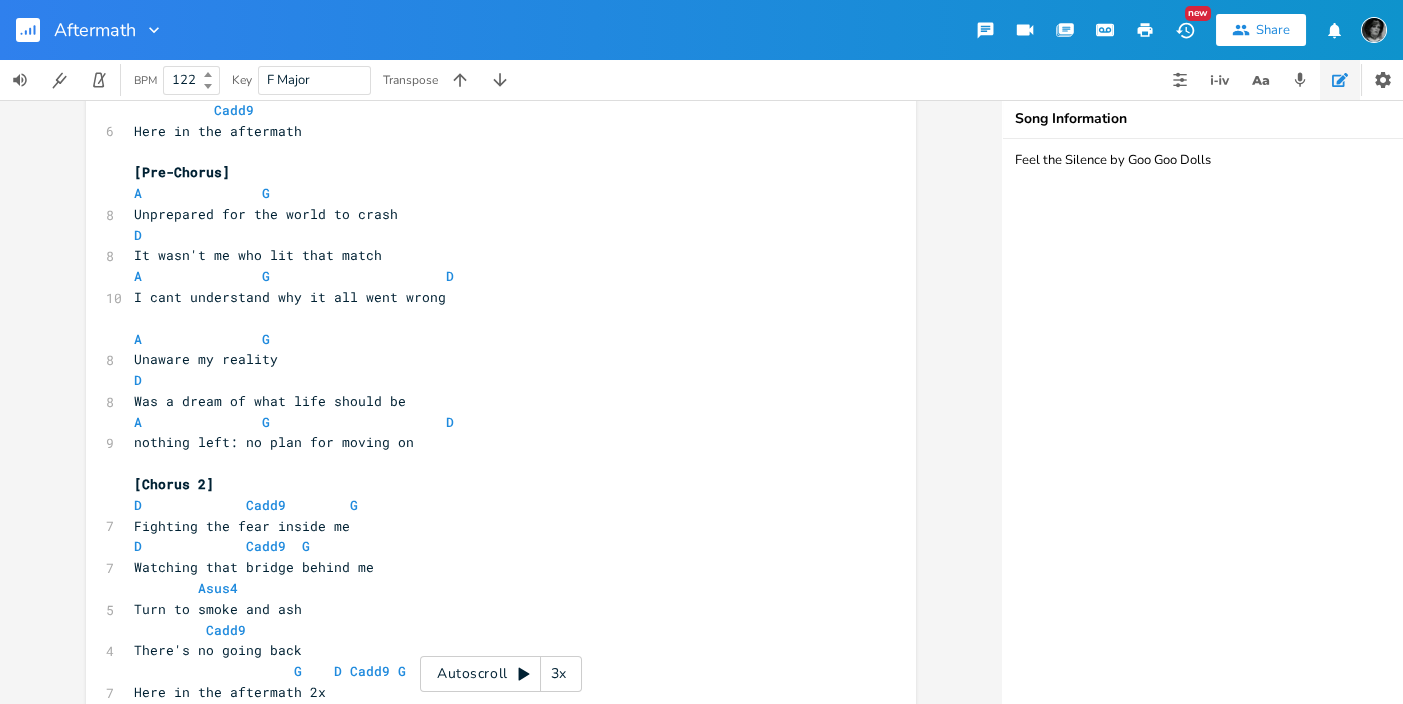 scroll, scrollTop: 494, scrollLeft: 0, axis: vertical 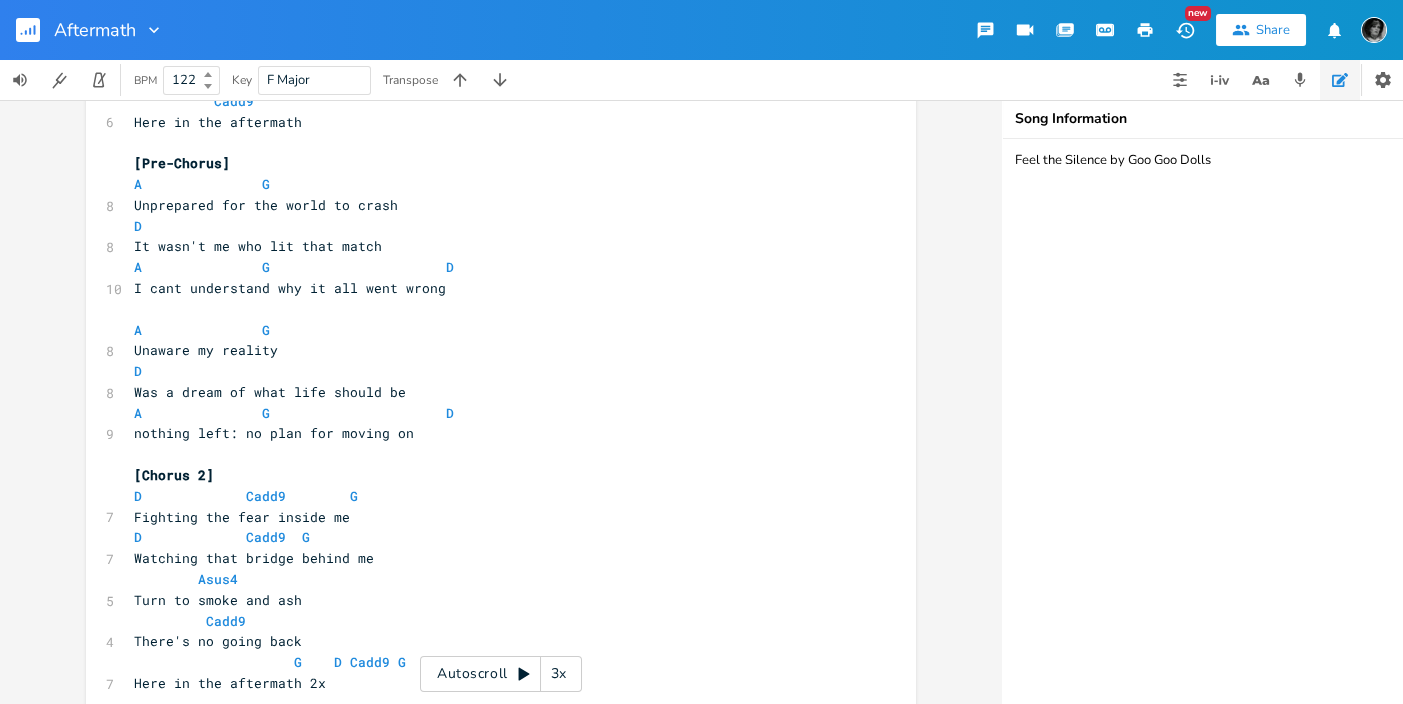 click on "A                 G" at bounding box center (290, 184) 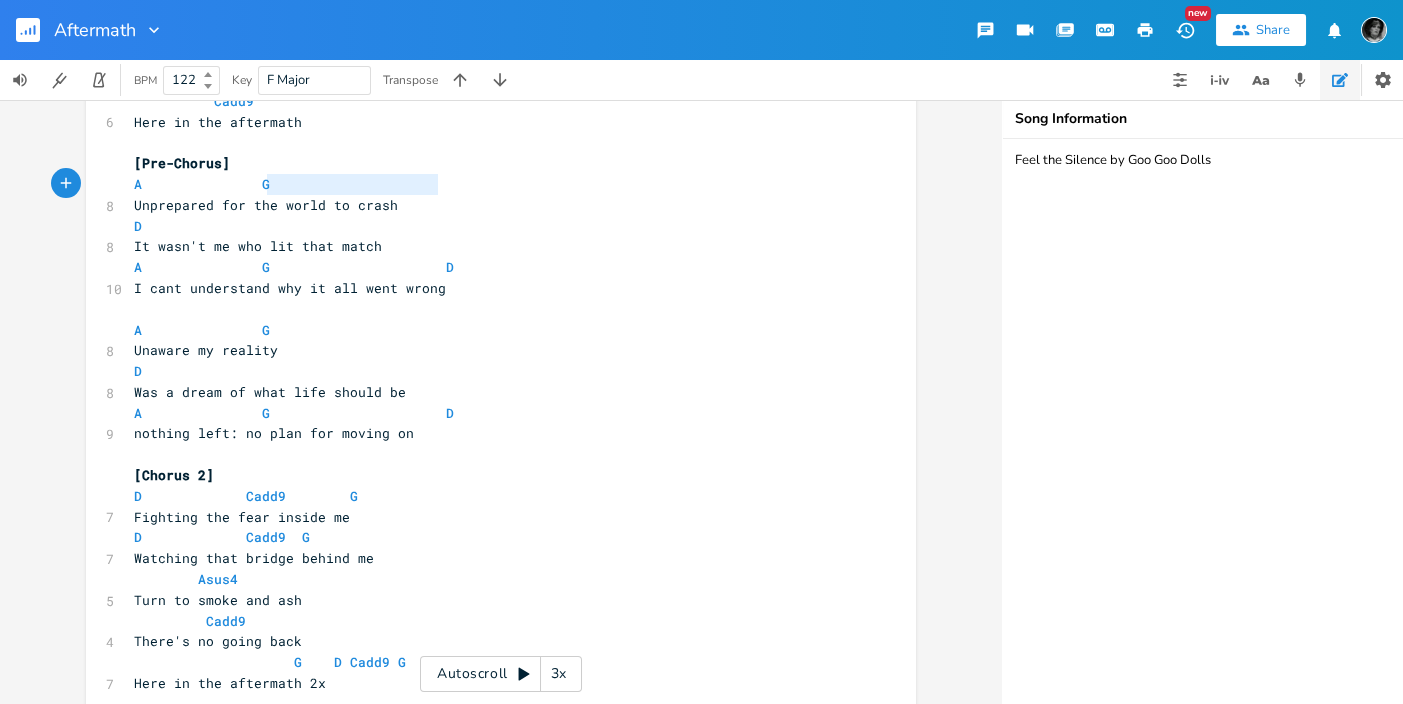 click on "A                 G" at bounding box center (290, 184) 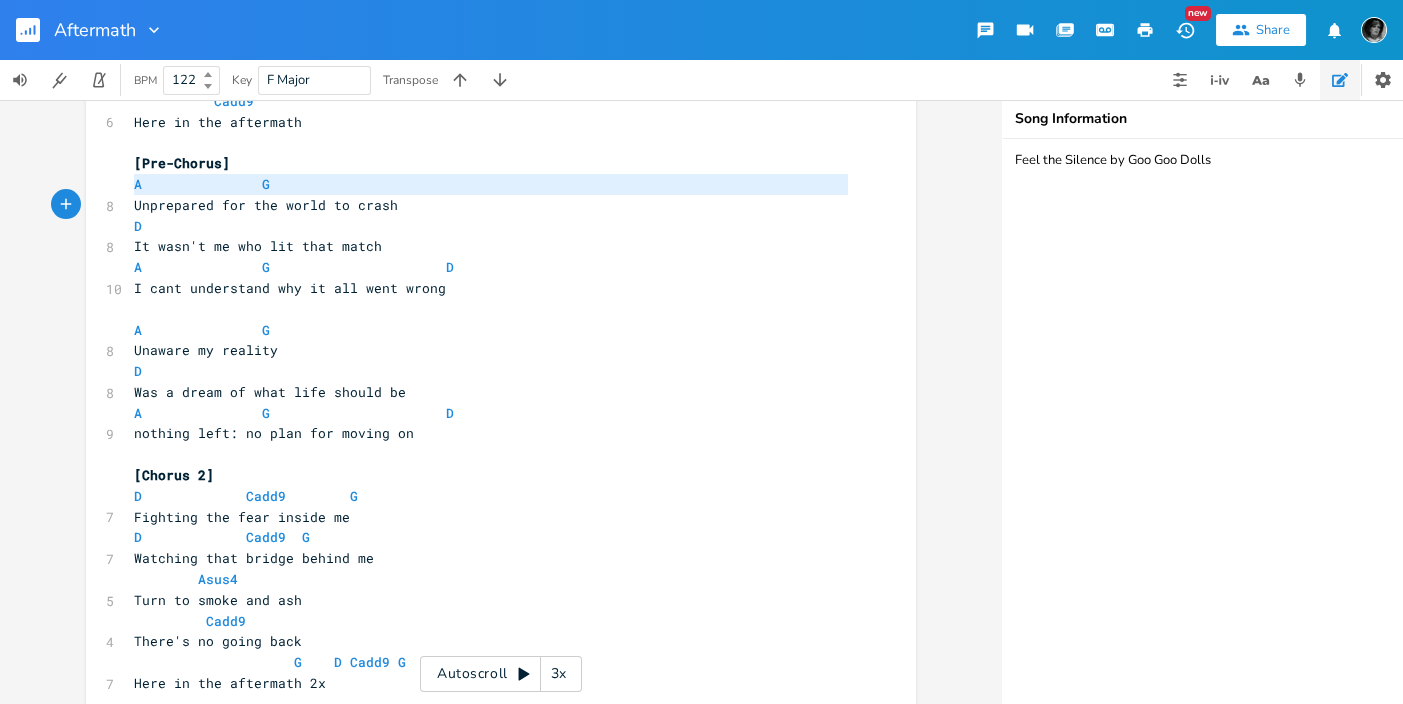 click on "A                 G" at bounding box center [290, 184] 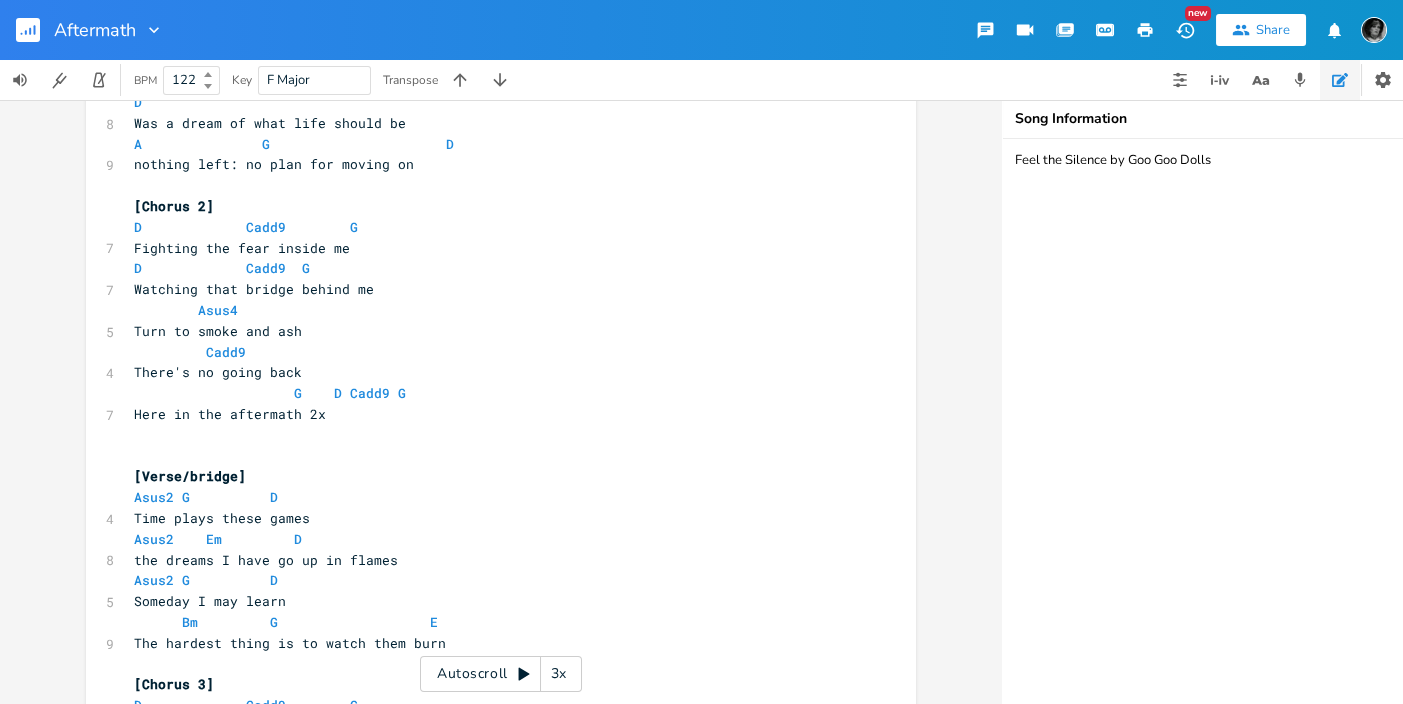 scroll, scrollTop: 772, scrollLeft: 0, axis: vertical 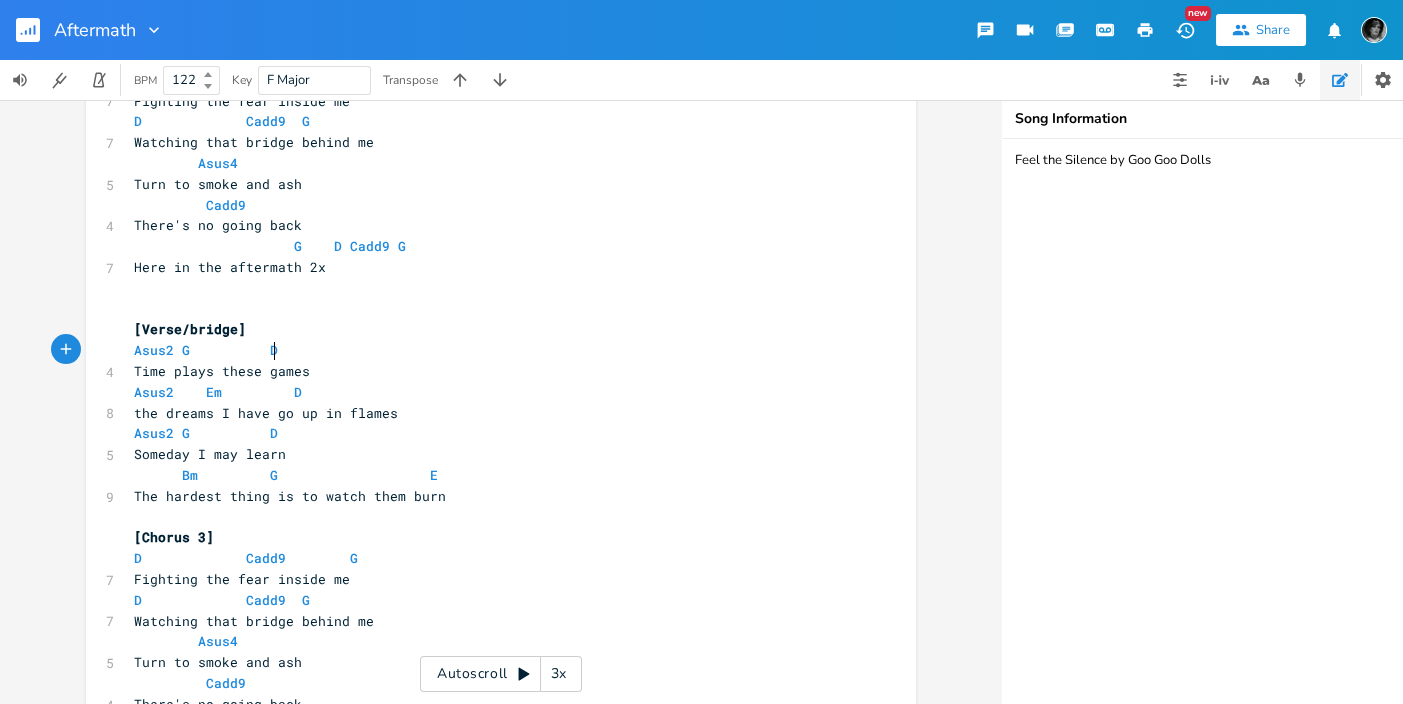click on "Asus2   G            D" at bounding box center (491, 350) 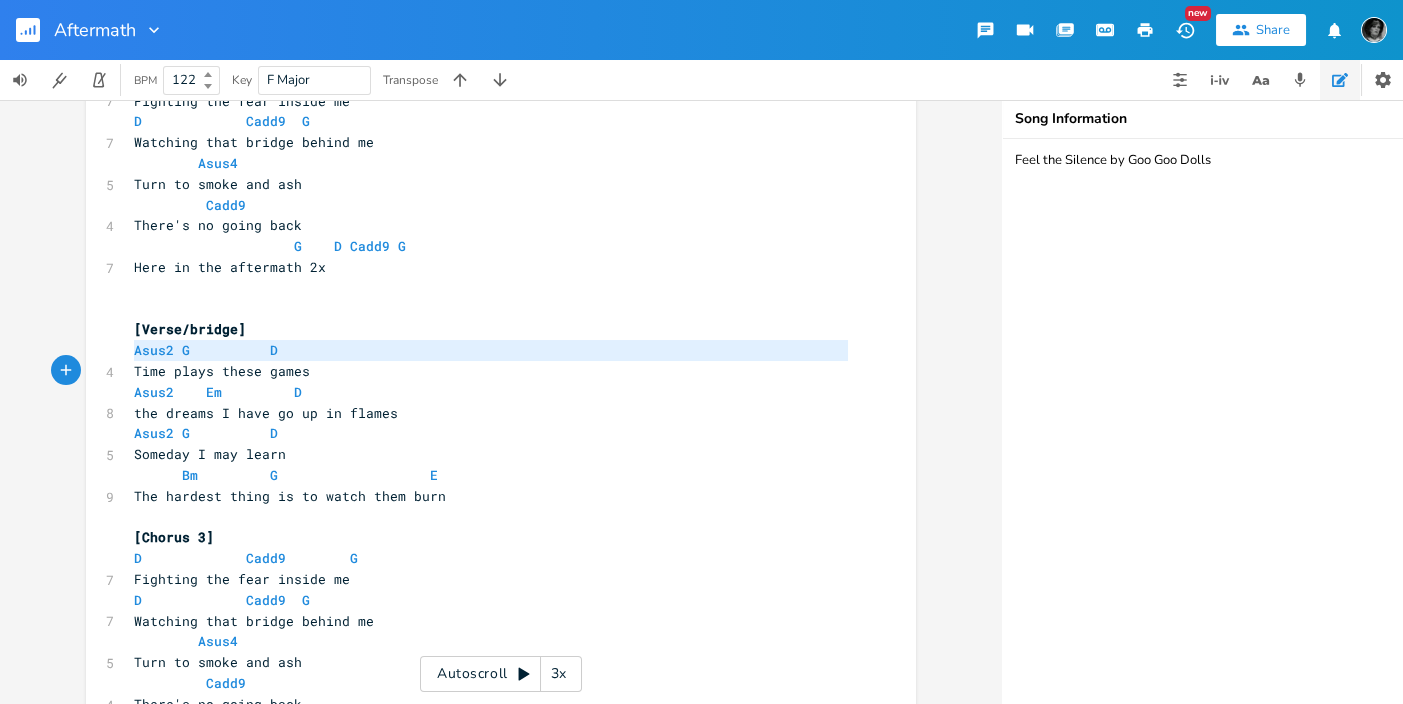 click on "Asus2   G            D" at bounding box center [491, 350] 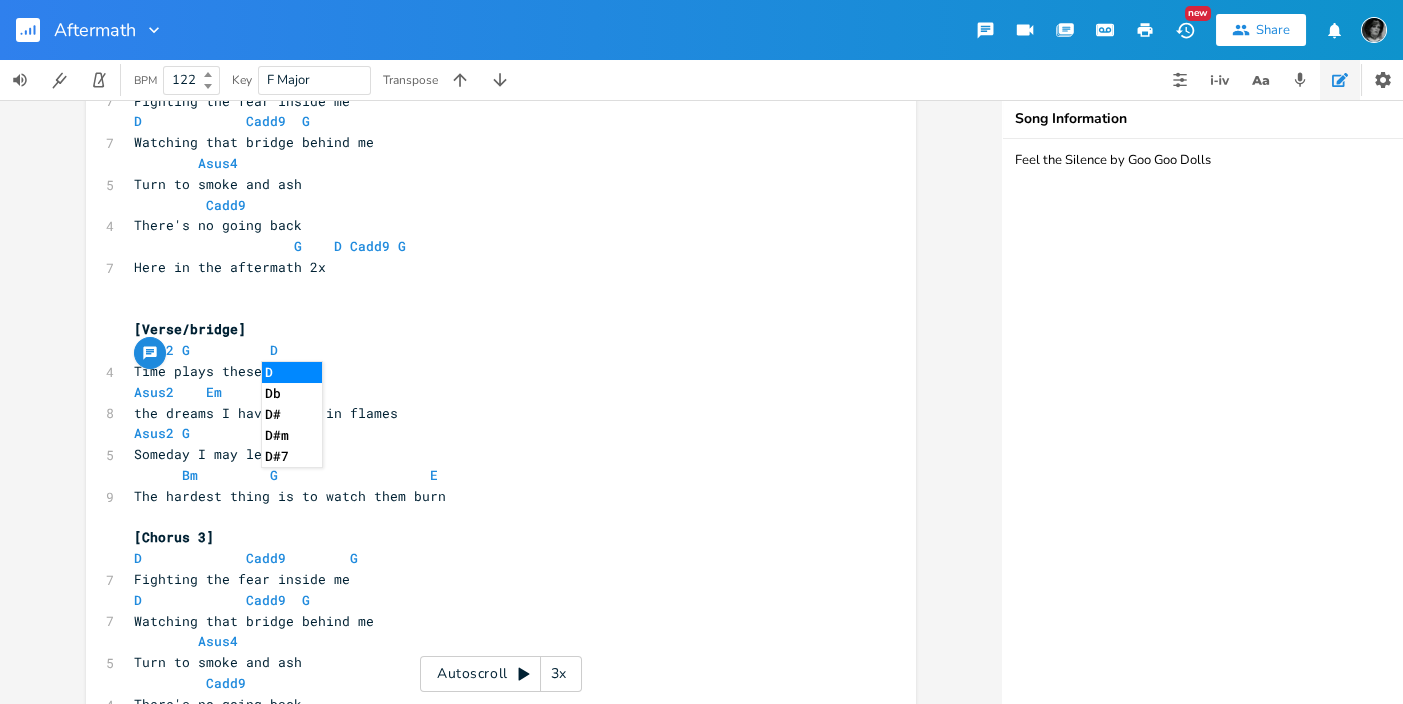 click on "Asus2   G            D" at bounding box center (491, 350) 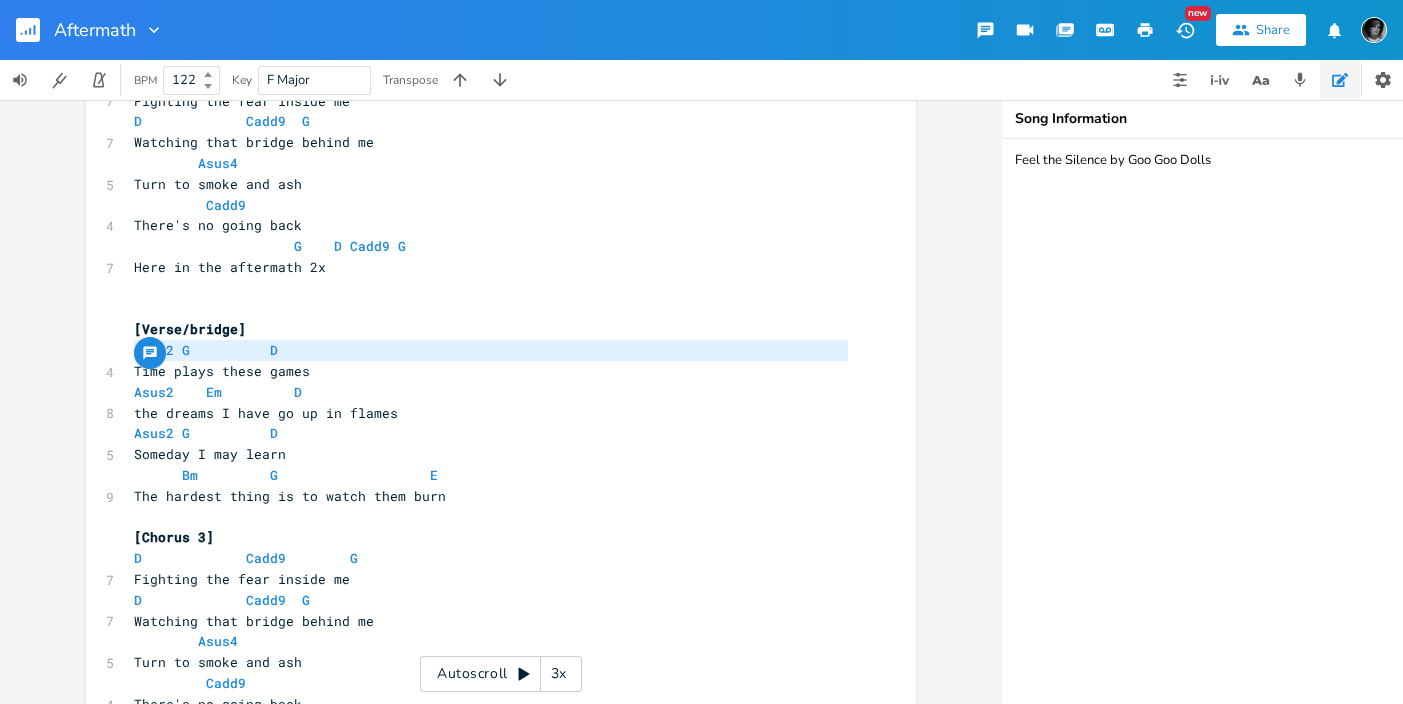 click on "Asus2   G            D" at bounding box center [491, 350] 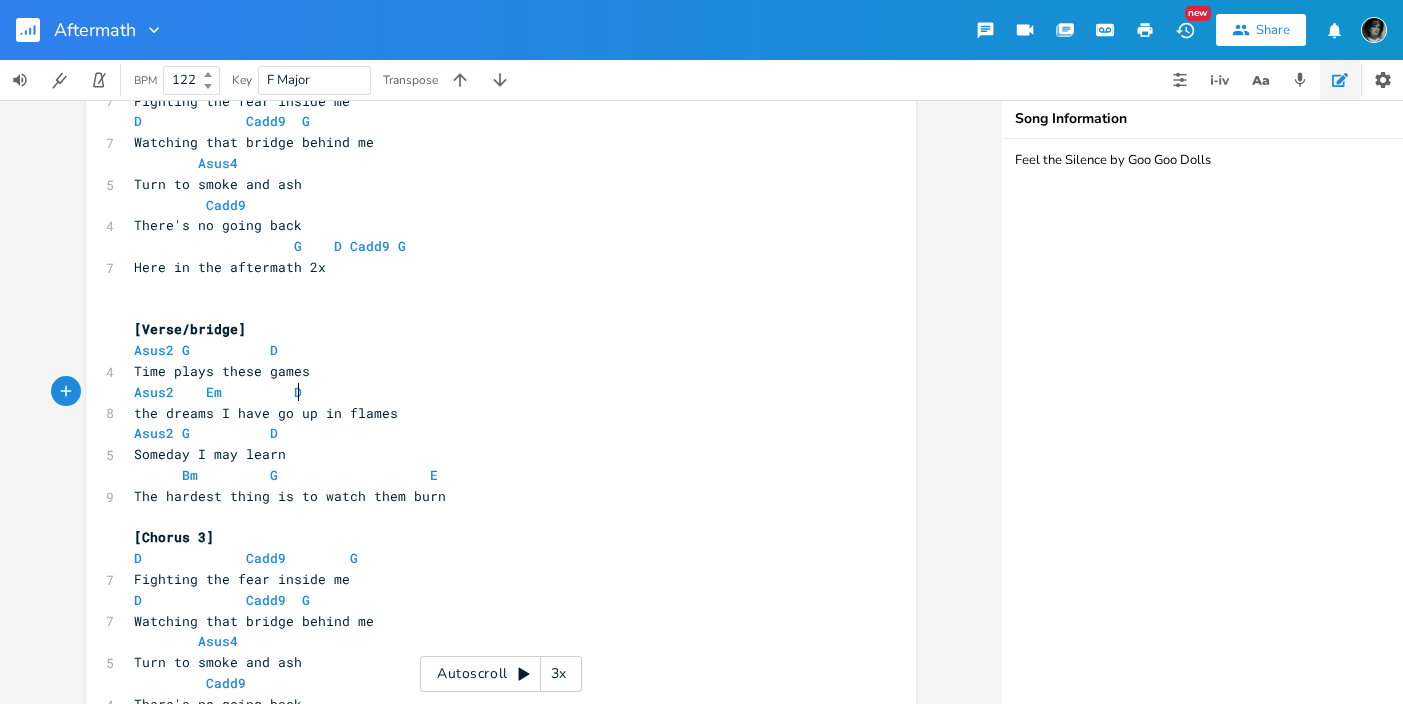 click on "Asus2      Em           D" at bounding box center (491, 392) 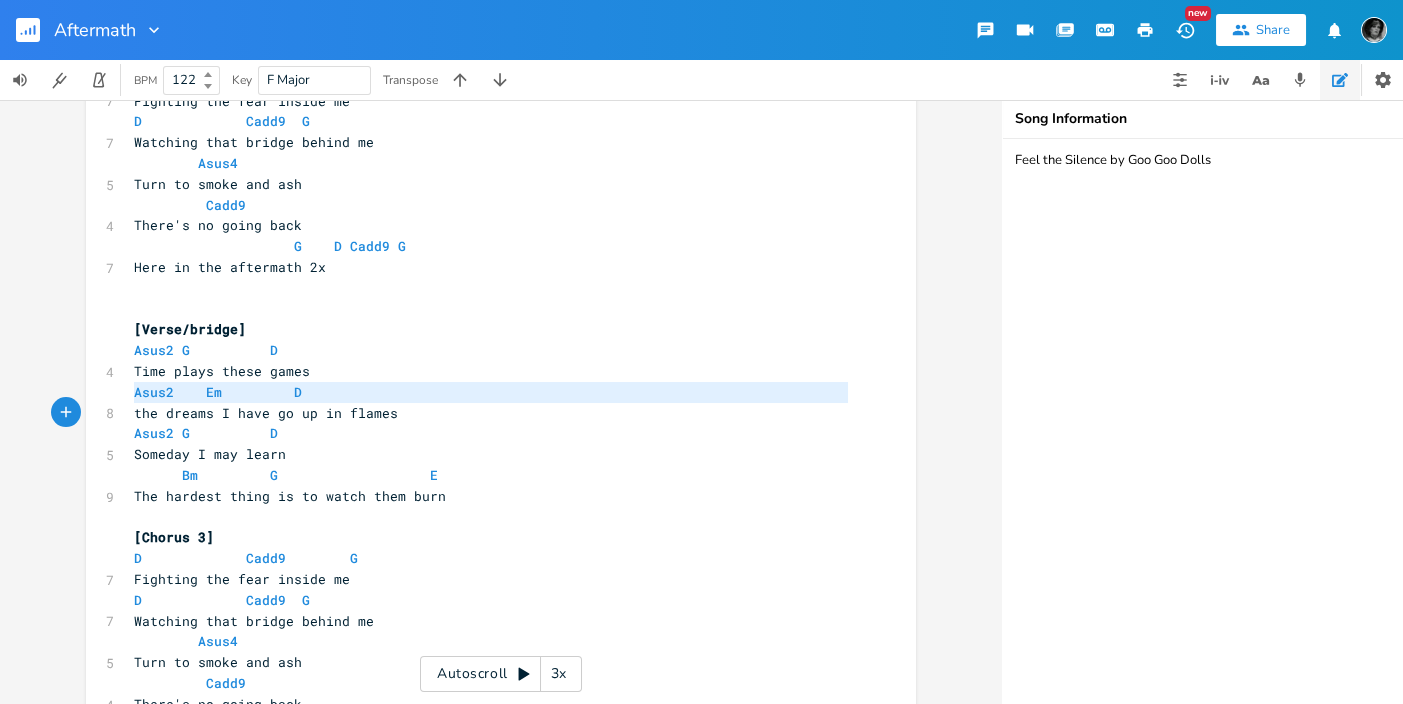 click on "Asus2      Em           D" at bounding box center (491, 392) 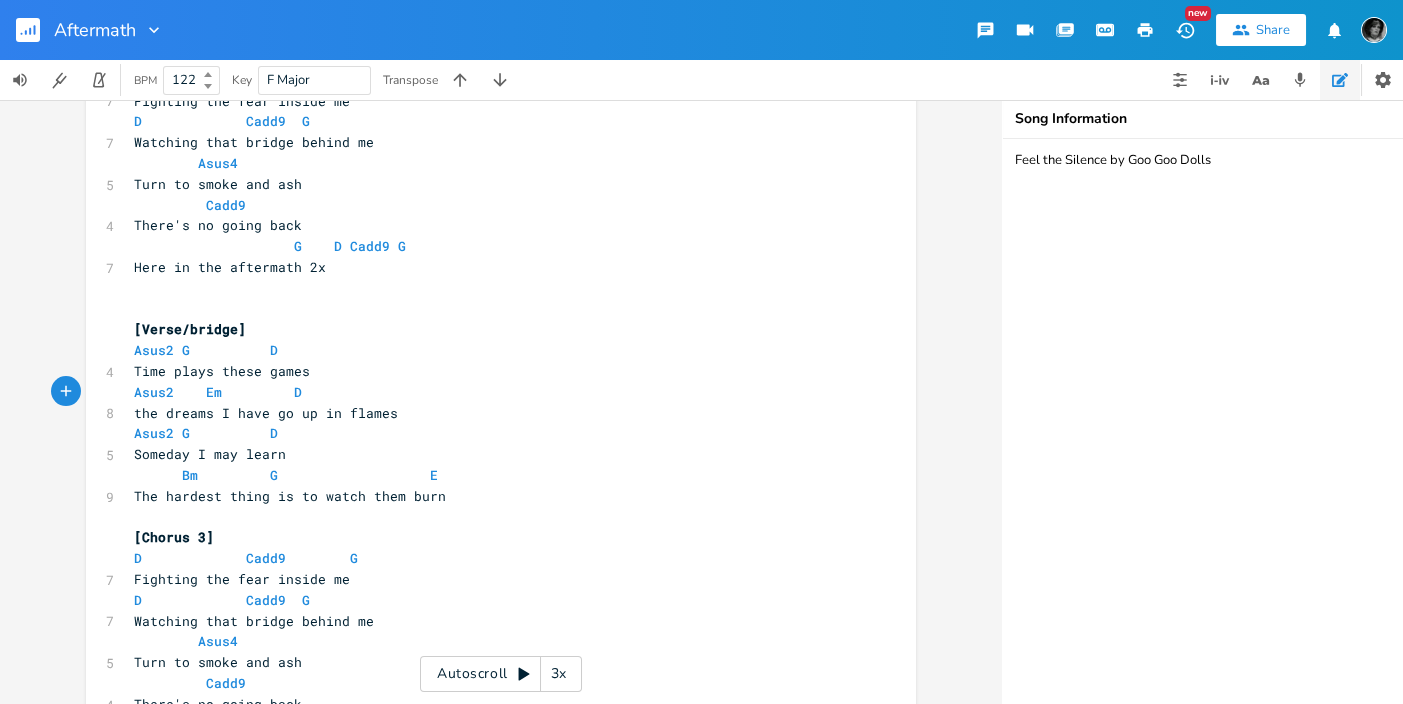 click on "Asus2      Em           D" at bounding box center (491, 392) 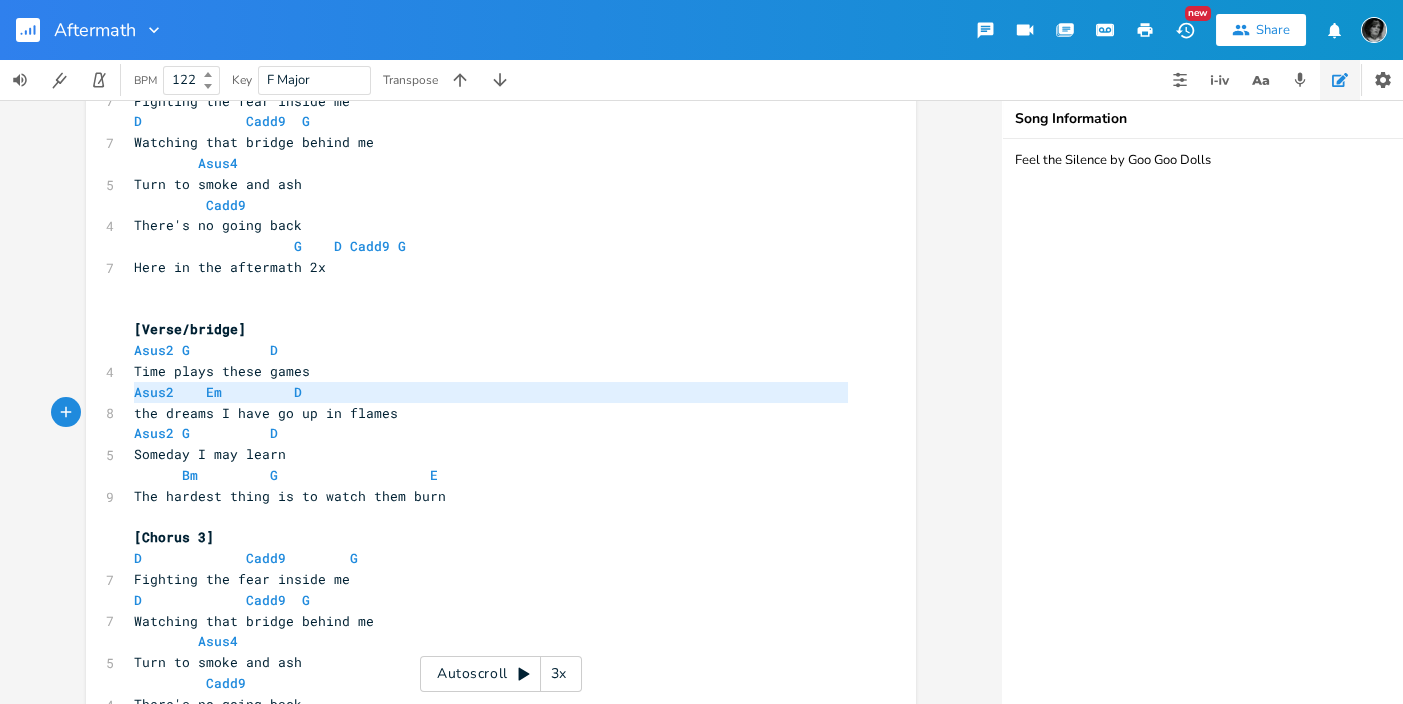 click on "Asus2      Em           D" at bounding box center [491, 392] 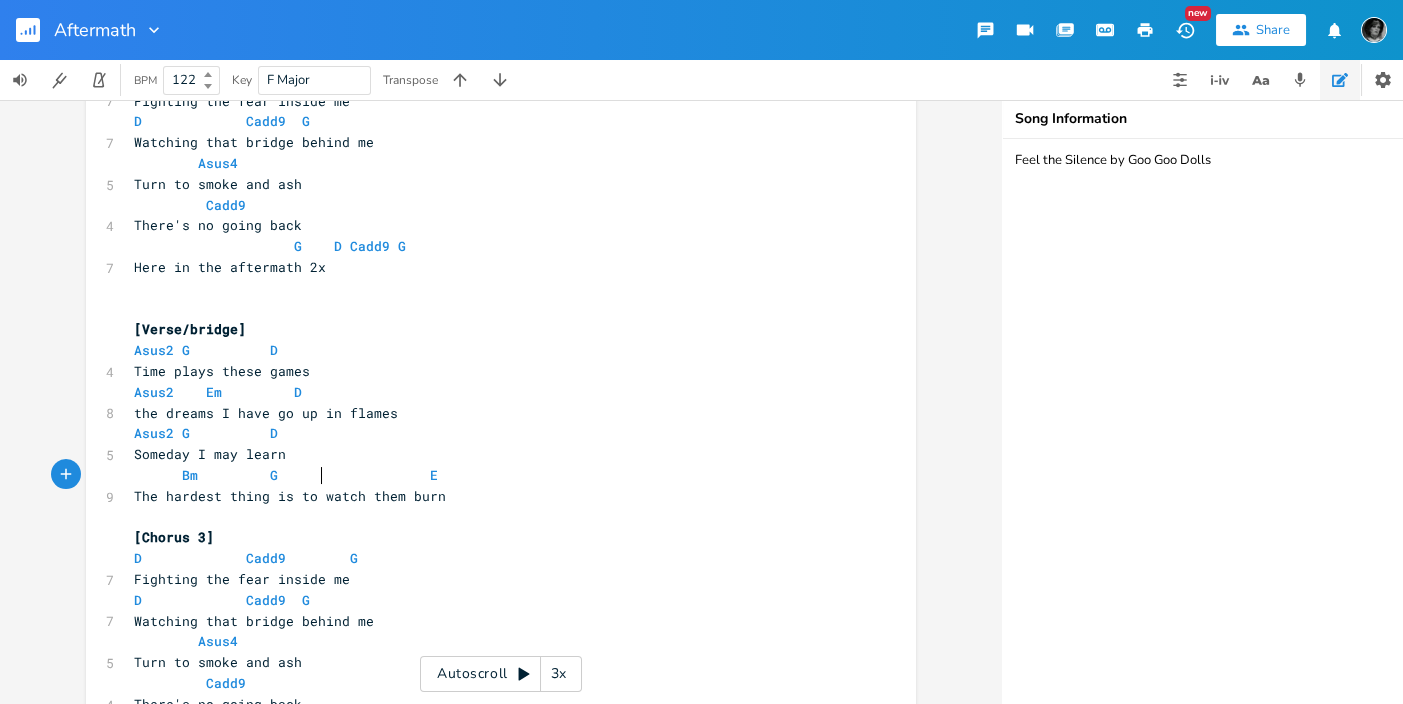 click on "Bm           G                     E" at bounding box center (286, 475) 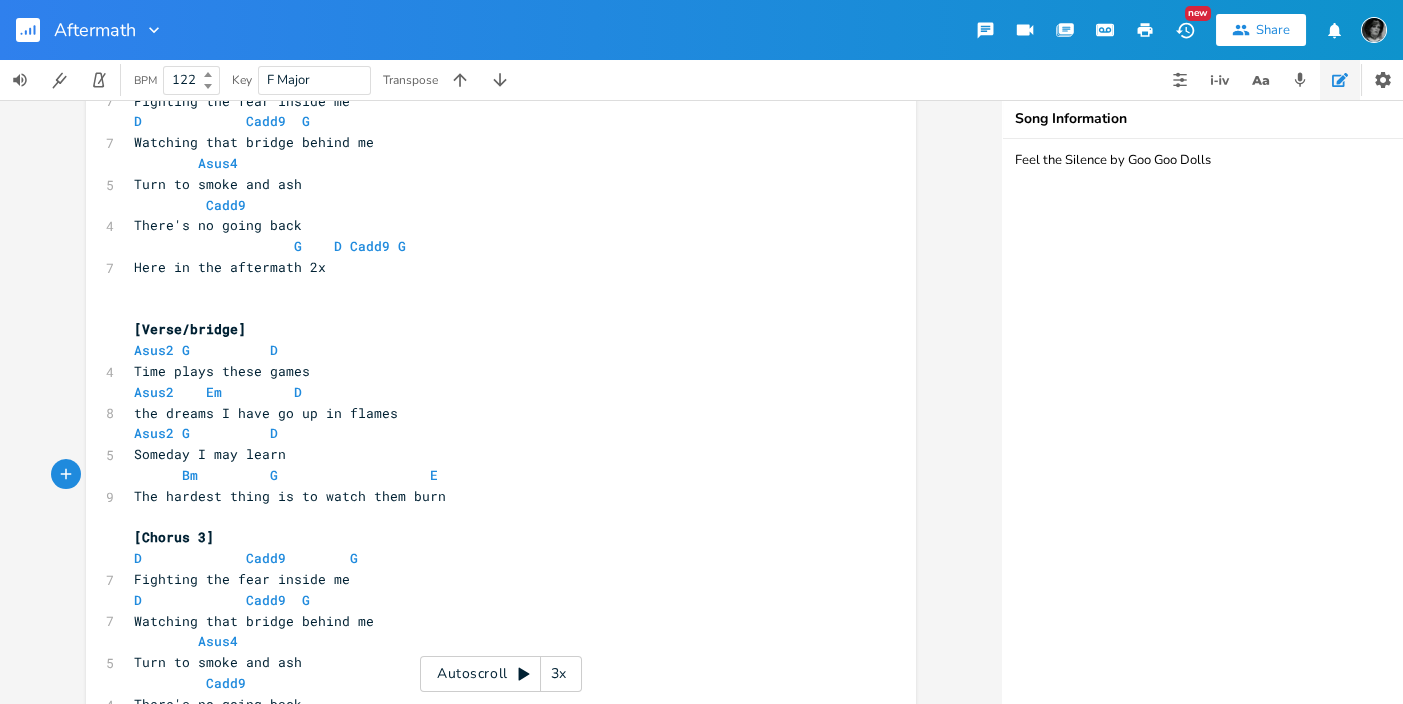 click on "Bm           G                     E" at bounding box center [286, 475] 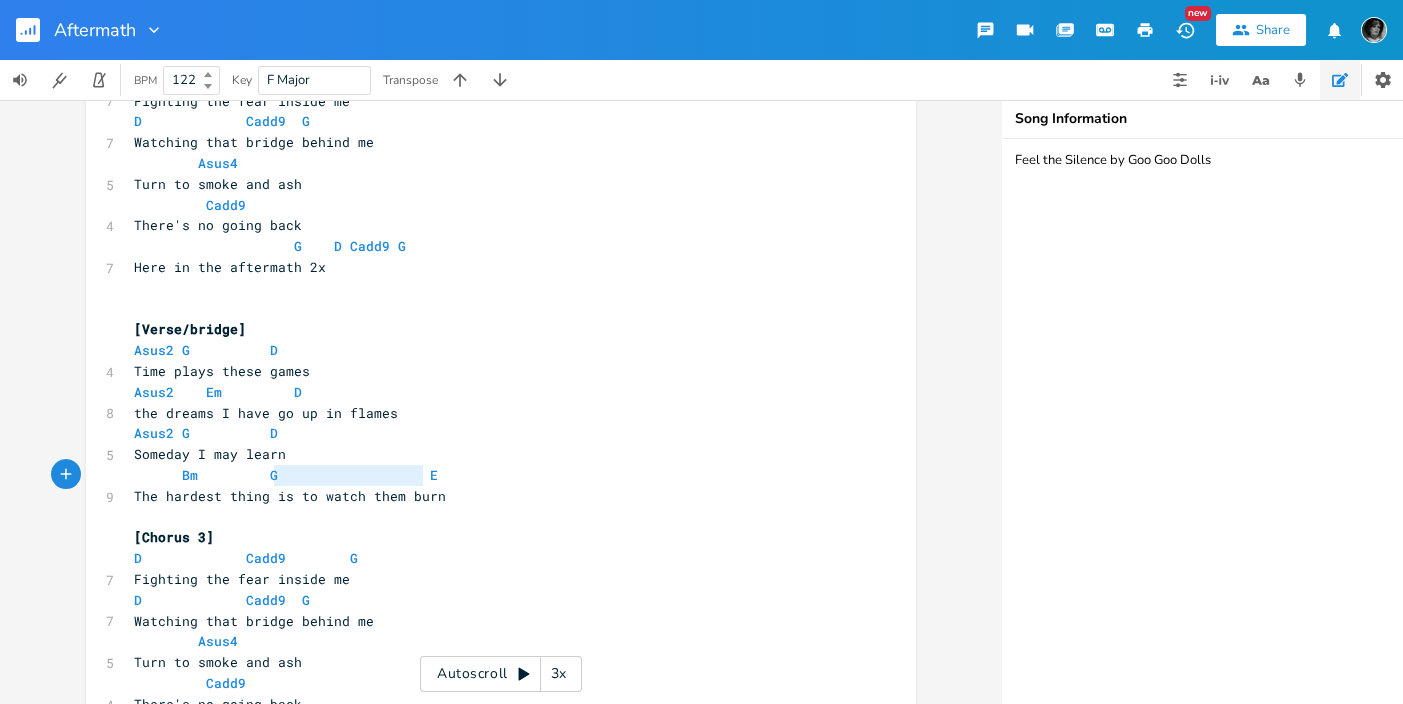 click on "Bm           G                     E" at bounding box center [286, 475] 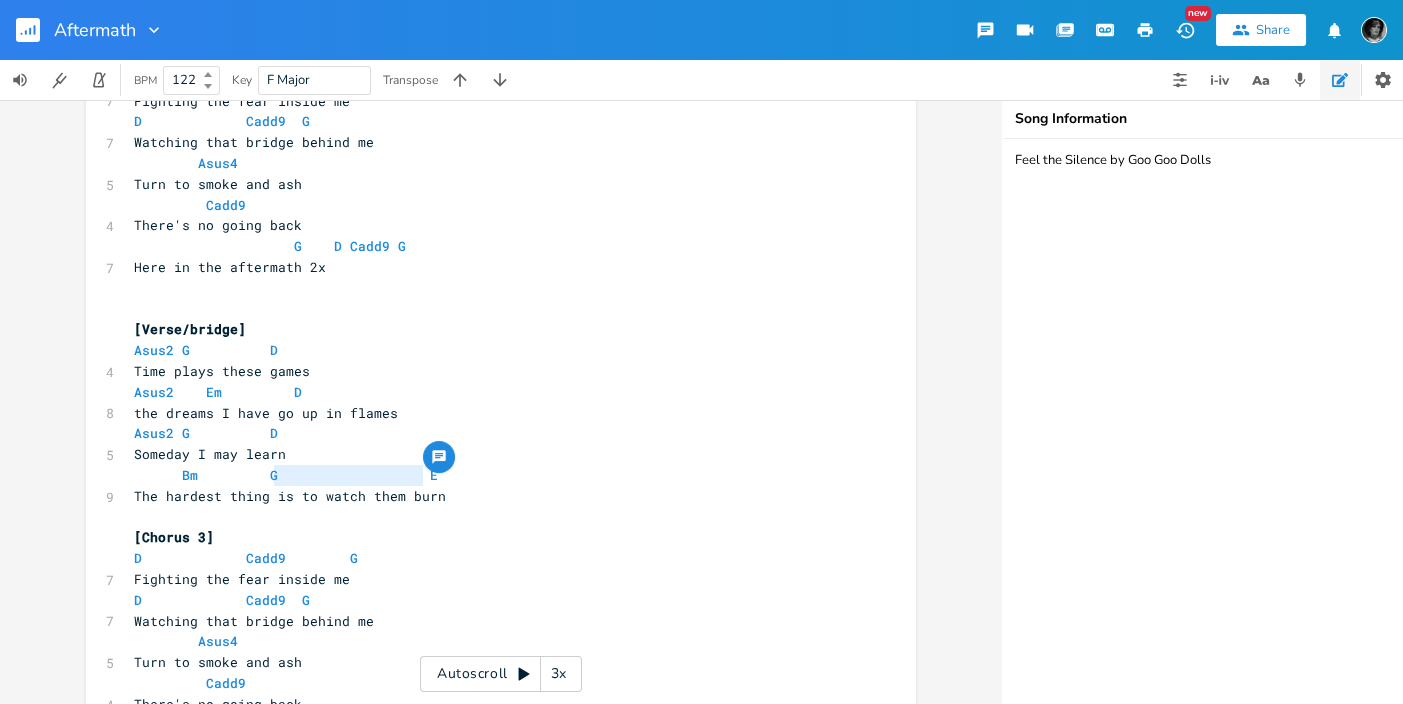 click on "Bm           G                     E" at bounding box center [286, 475] 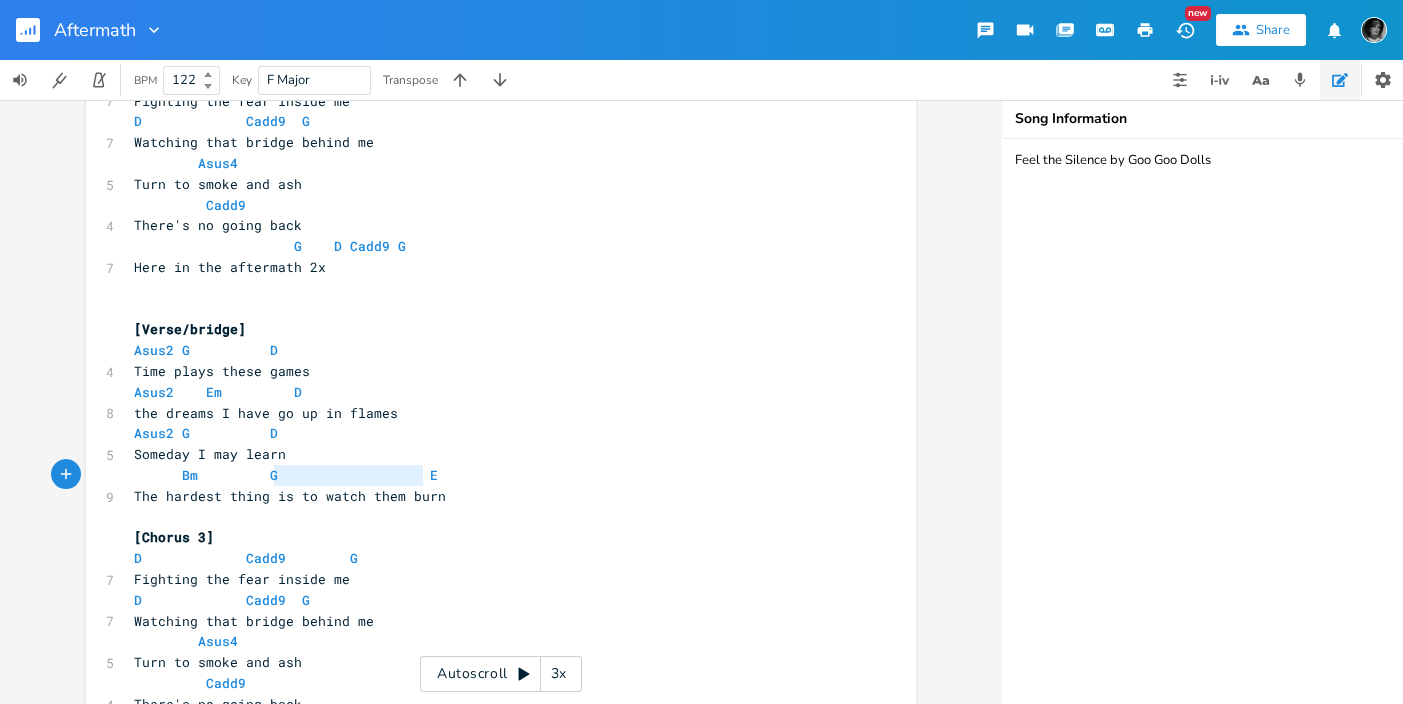 click on "Bm           G                     E" at bounding box center [286, 475] 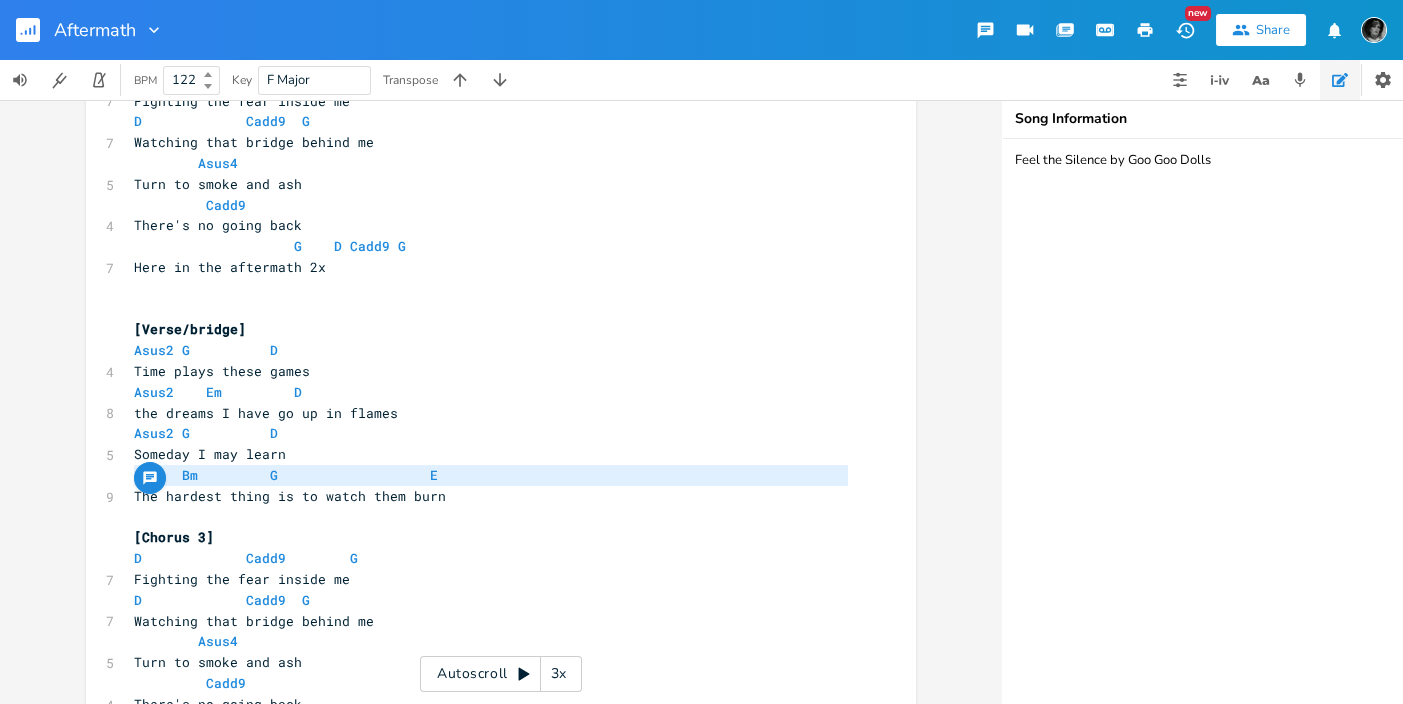 click on "Bm           G                     E" at bounding box center (286, 475) 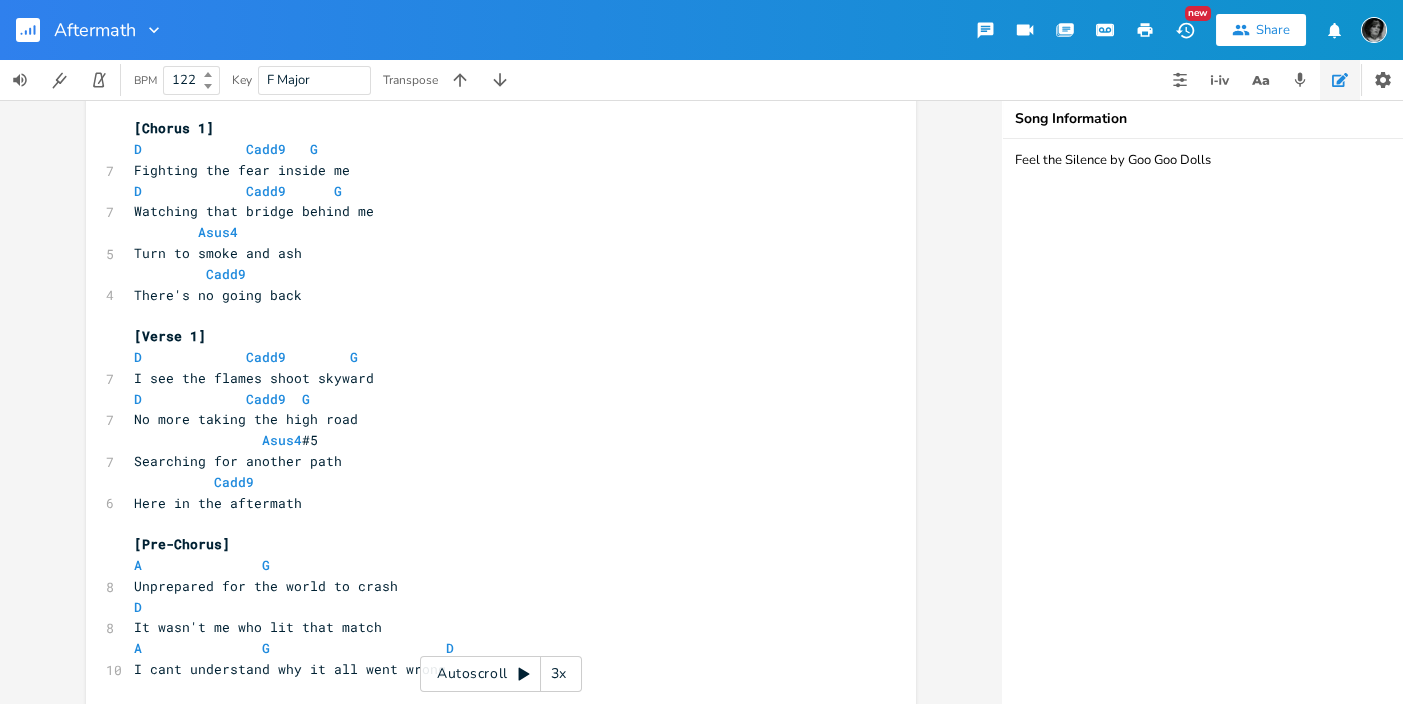 scroll, scrollTop: 0, scrollLeft: 0, axis: both 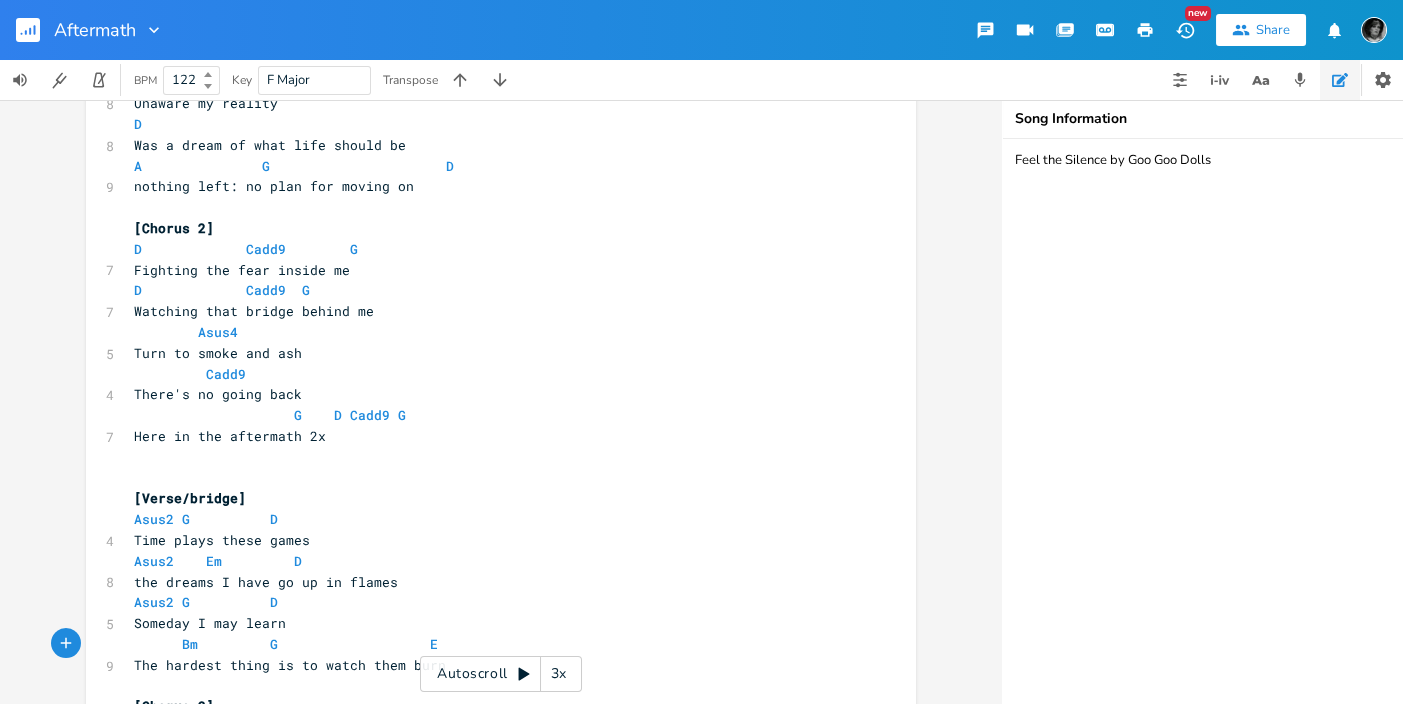 click on "x 3 Aftermath    8 by Chris Dean and Conni Leigh James No capo, Key of  Bb  or  F ​ [Chorus 1]   D               Cadd9     G 7 Fighting the fear inside me  D               Cadd9        G 7 Watching that bridge behind me          Asus4        5 Turn to smoke and ash           Cadd9                       4 There's no going back ​ [Verse 1] D               Cadd9          G 7 I see the flames shoot skyward D               Cadd9    G 7 No more taking the high road                   Asus4   #5 7 Searching for another path            Cadd9 6 Here in the aftermath ​ [Pre-Chorus] A                 G                        8 Unprepared for the world to crash D 8 It wasn't me who lit that match A                 G                        D 10 I cant understand why it all went wrong  ​ A                 G                        8 Unaware my reality D 8 Was a dream of what life should be A G" at bounding box center (501, 402) 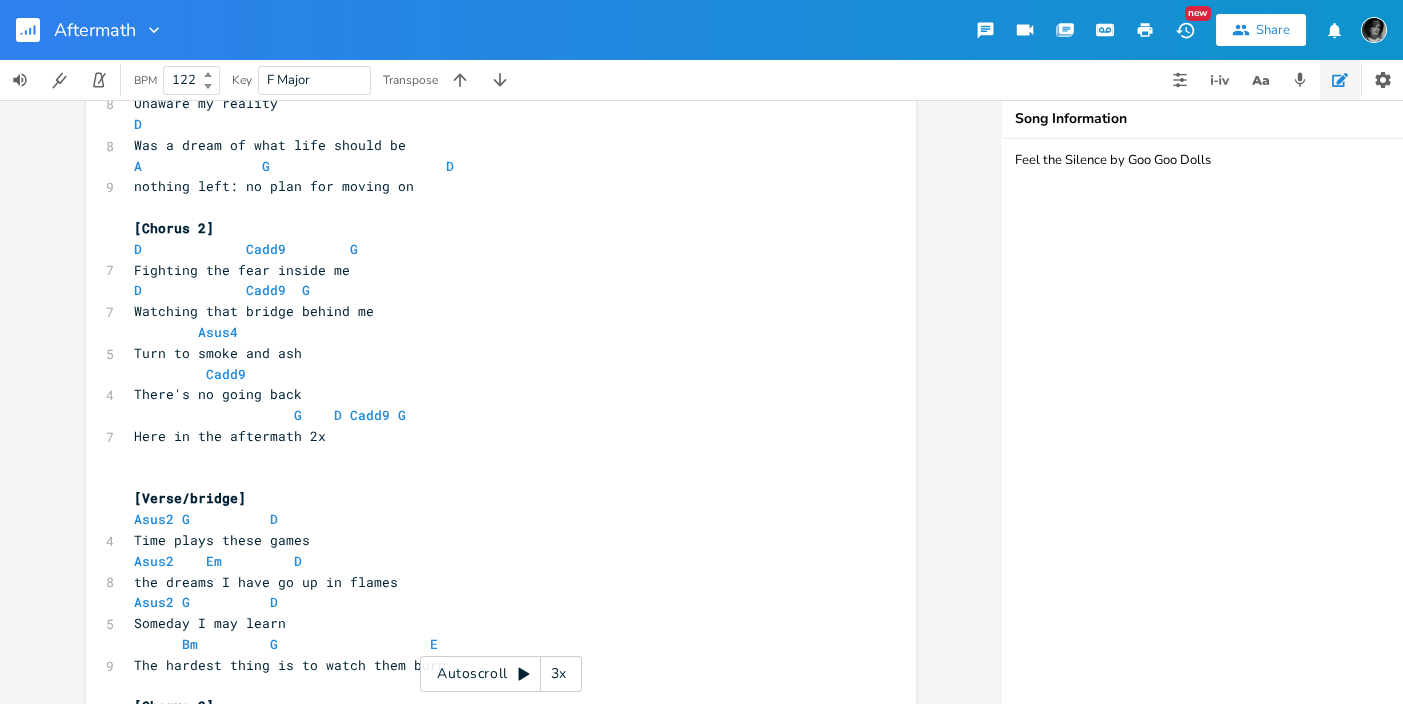 click on "x 3 Aftermath    8 by Chris Dean and Conni Leigh James No capo, Key of  Bb  or  F ​ [Chorus 1]   D               Cadd9     G 7 Fighting the fear inside me  D               Cadd9        G 7 Watching that bridge behind me          Asus4        5 Turn to smoke and ash           Cadd9                       4 There's no going back ​ [Verse 1] D               Cadd9          G 7 I see the flames shoot skyward D               Cadd9    G 7 No more taking the high road                   Asus4   #5 7 Searching for another path            Cadd9 6 Here in the aftermath ​ [Pre-Chorus] A                 G                        8 Unprepared for the world to crash D 8 It wasn't me who lit that match A                 G                        D 10 I cant understand why it all went wrong  ​ A                 G                        8 Unaware my reality D 8 Was a dream of what life should be A G" at bounding box center (501, 402) 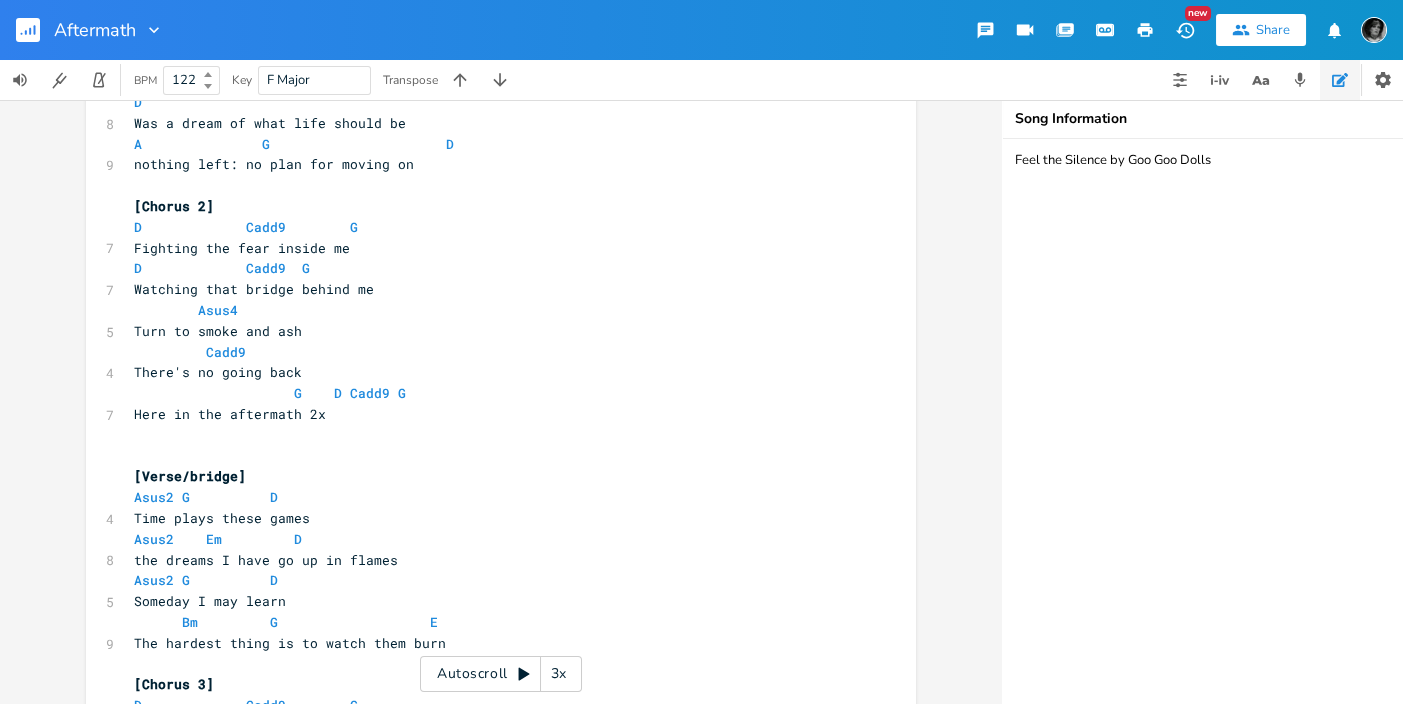 scroll, scrollTop: 0, scrollLeft: 0, axis: both 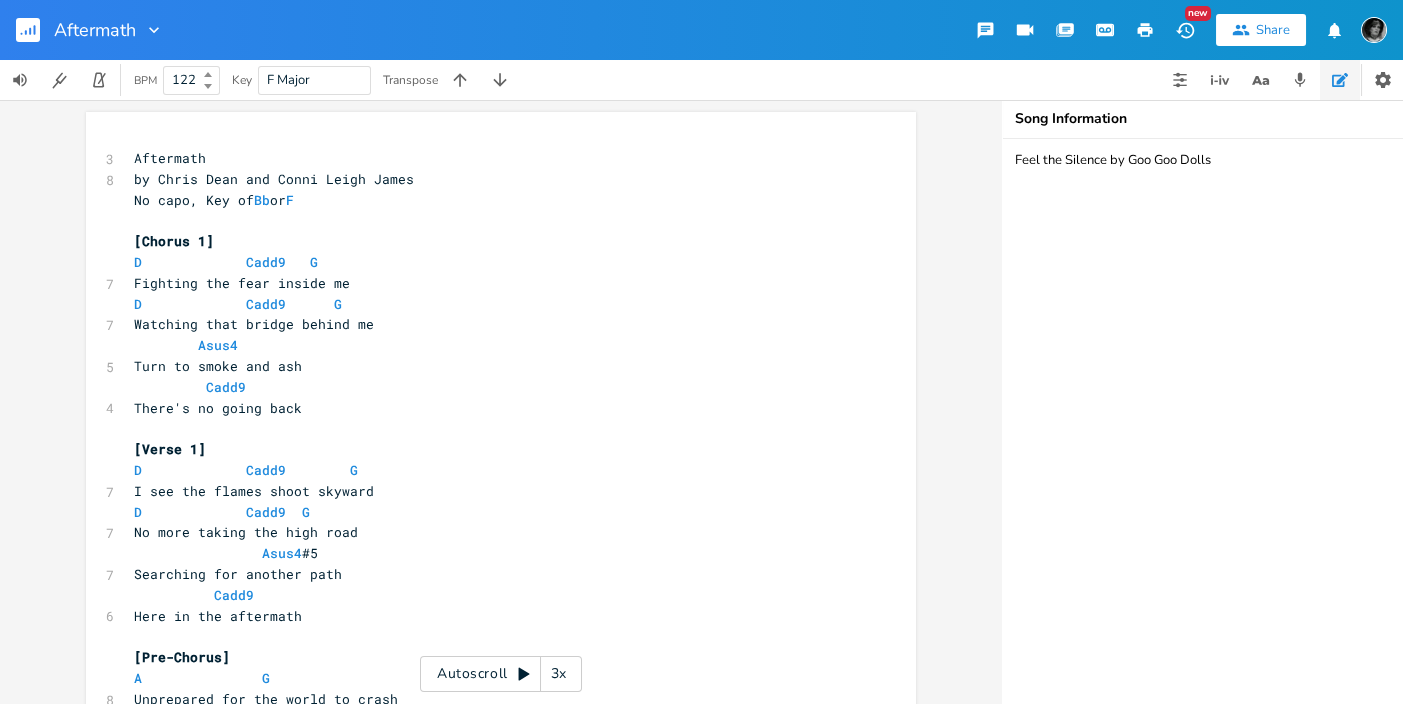 click 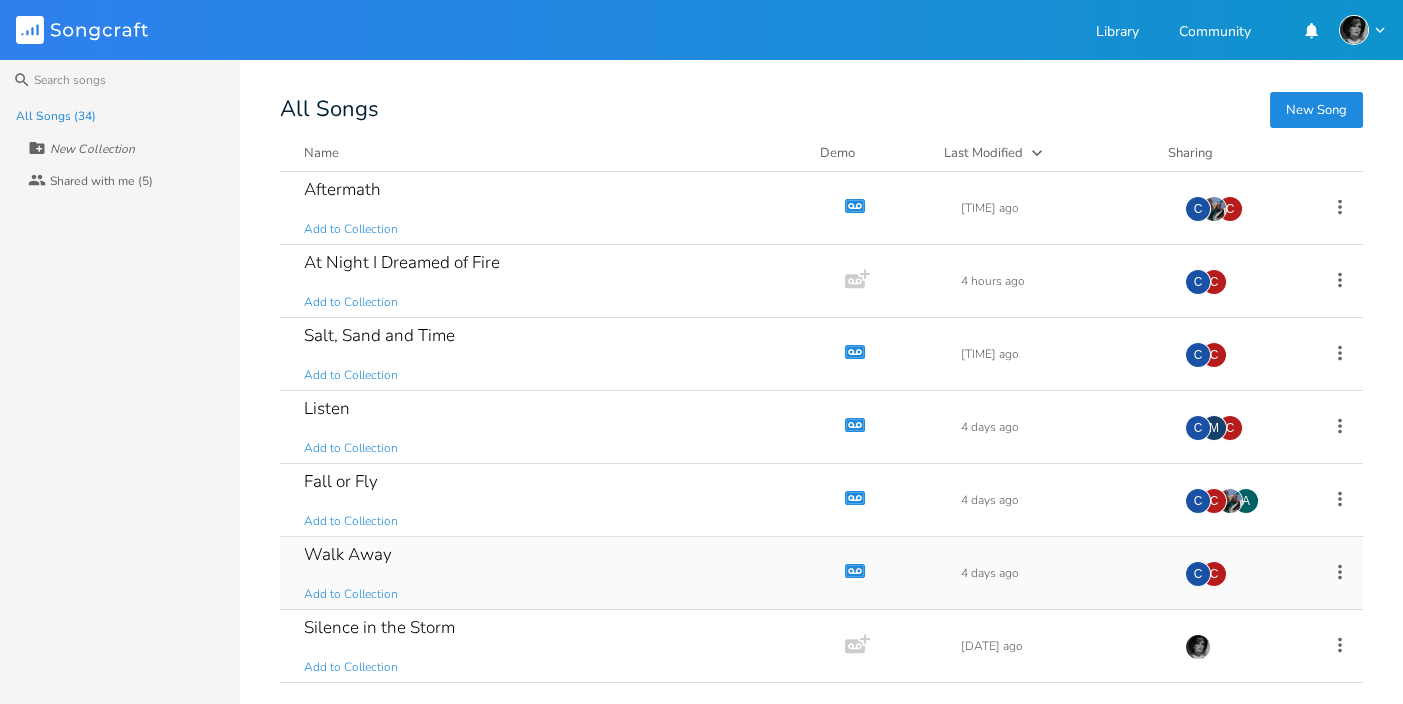 click on "Walk Away" at bounding box center [348, 554] 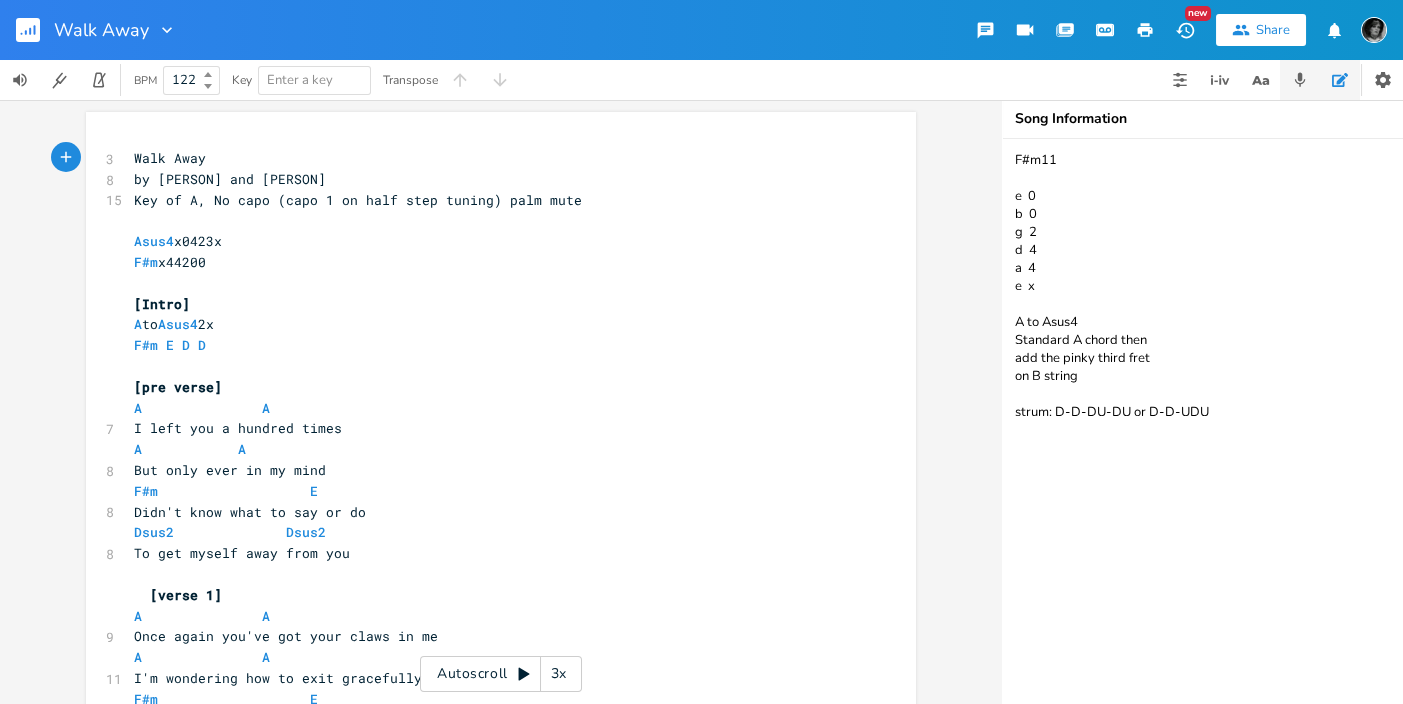 click 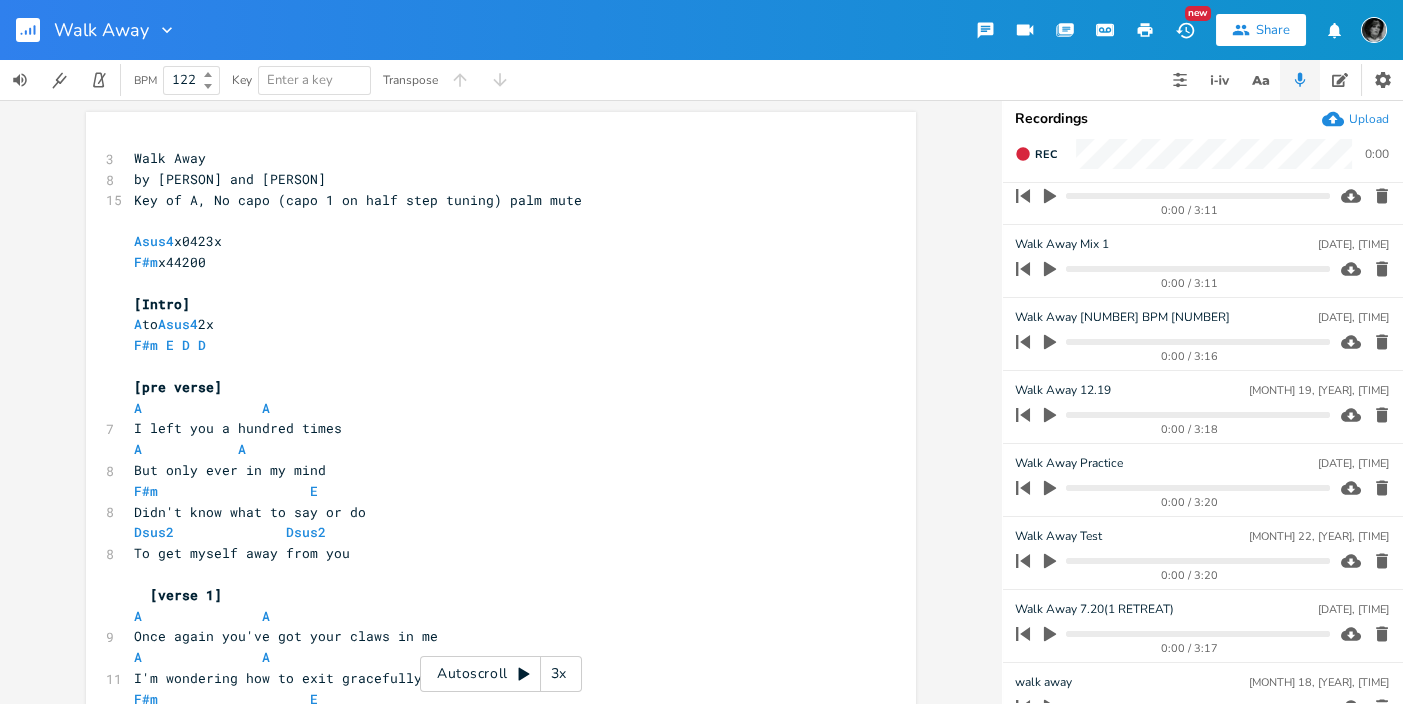 scroll, scrollTop: 134, scrollLeft: 0, axis: vertical 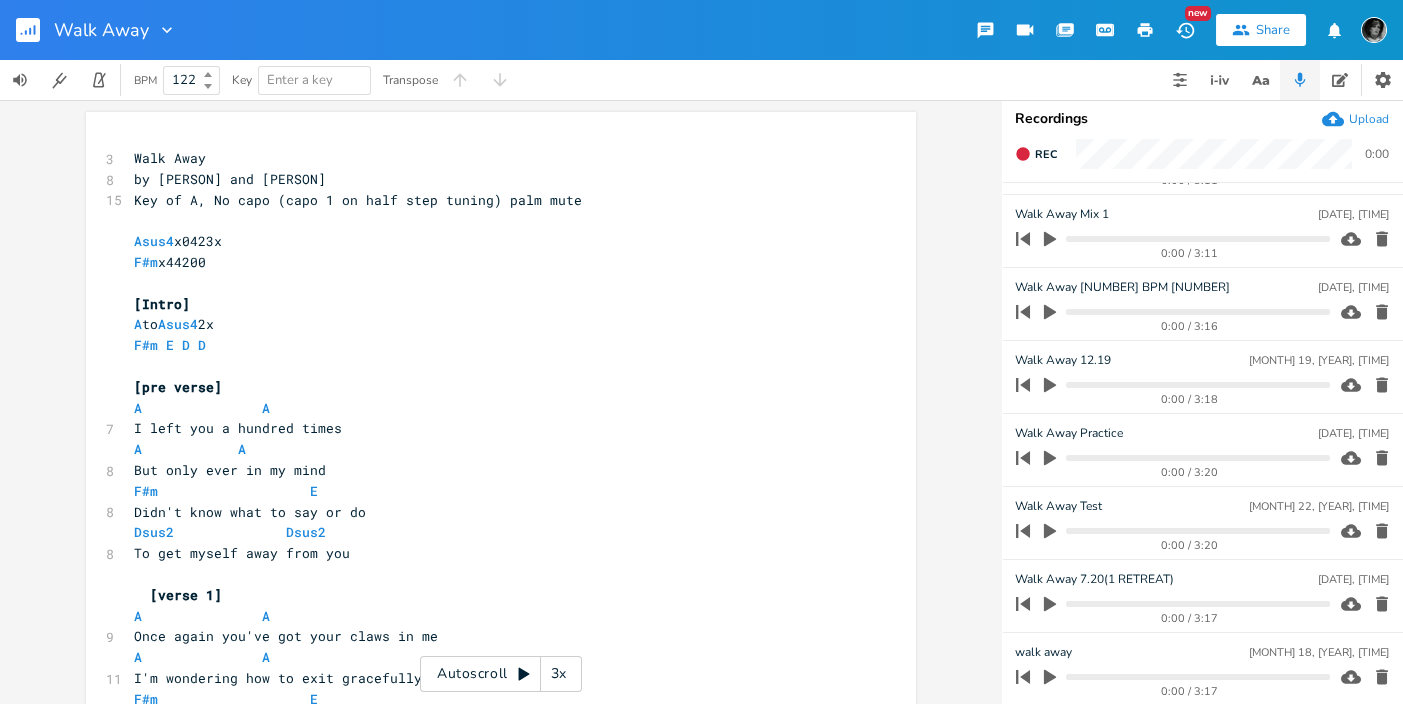 click 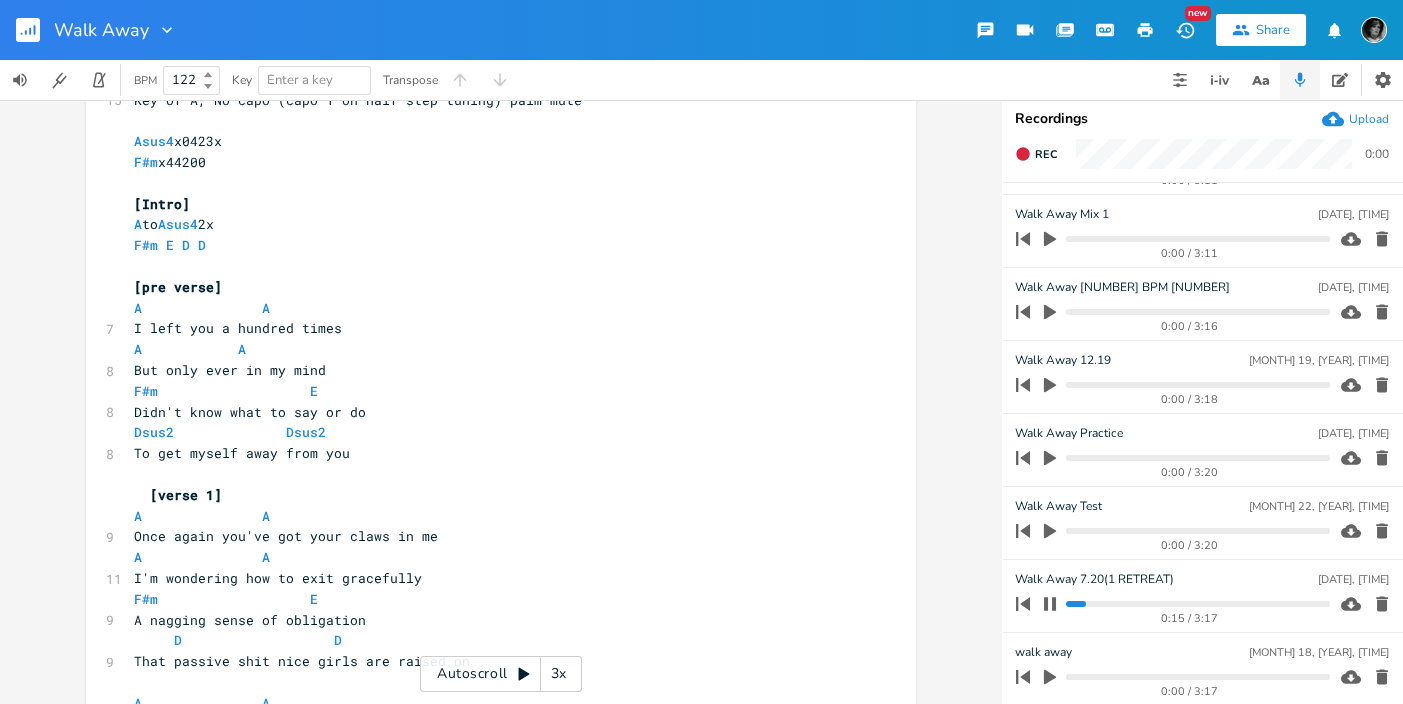 scroll, scrollTop: 0, scrollLeft: 0, axis: both 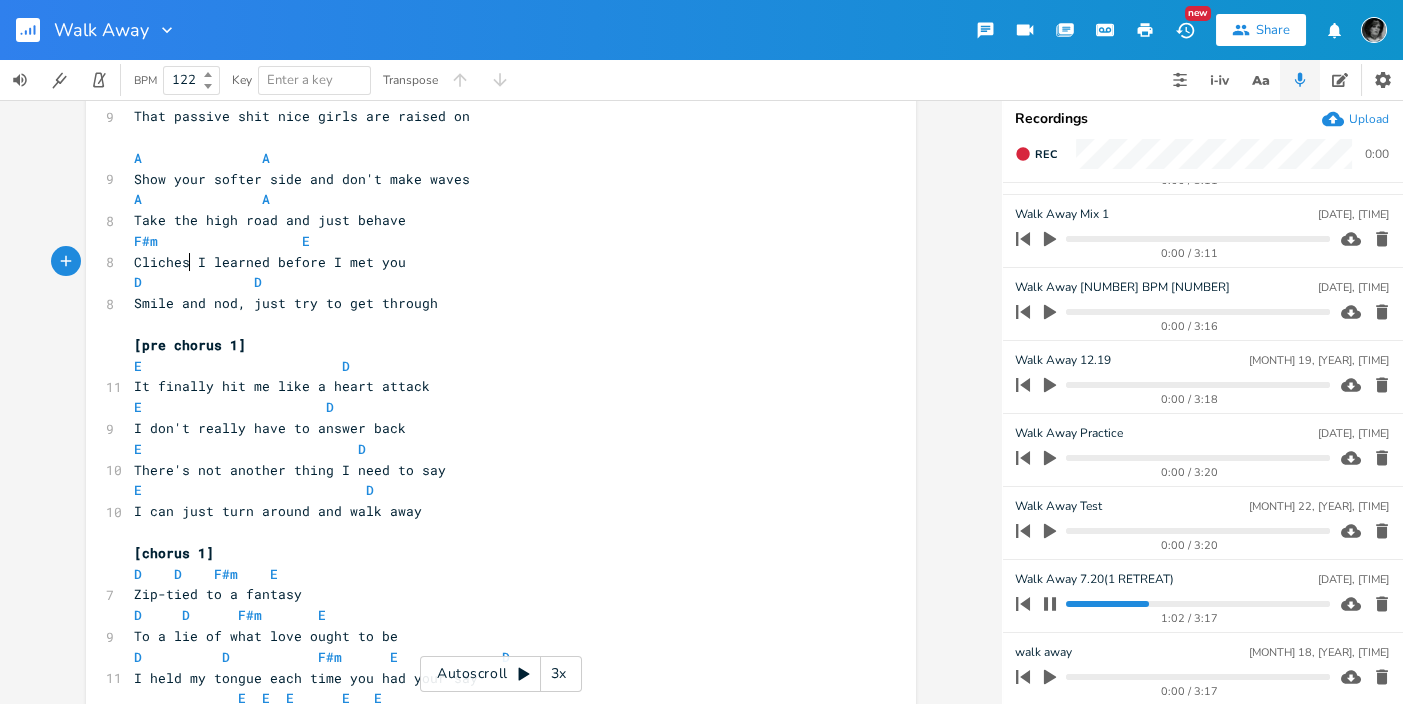 click on "Cliches I learned before I met you" at bounding box center [270, 262] 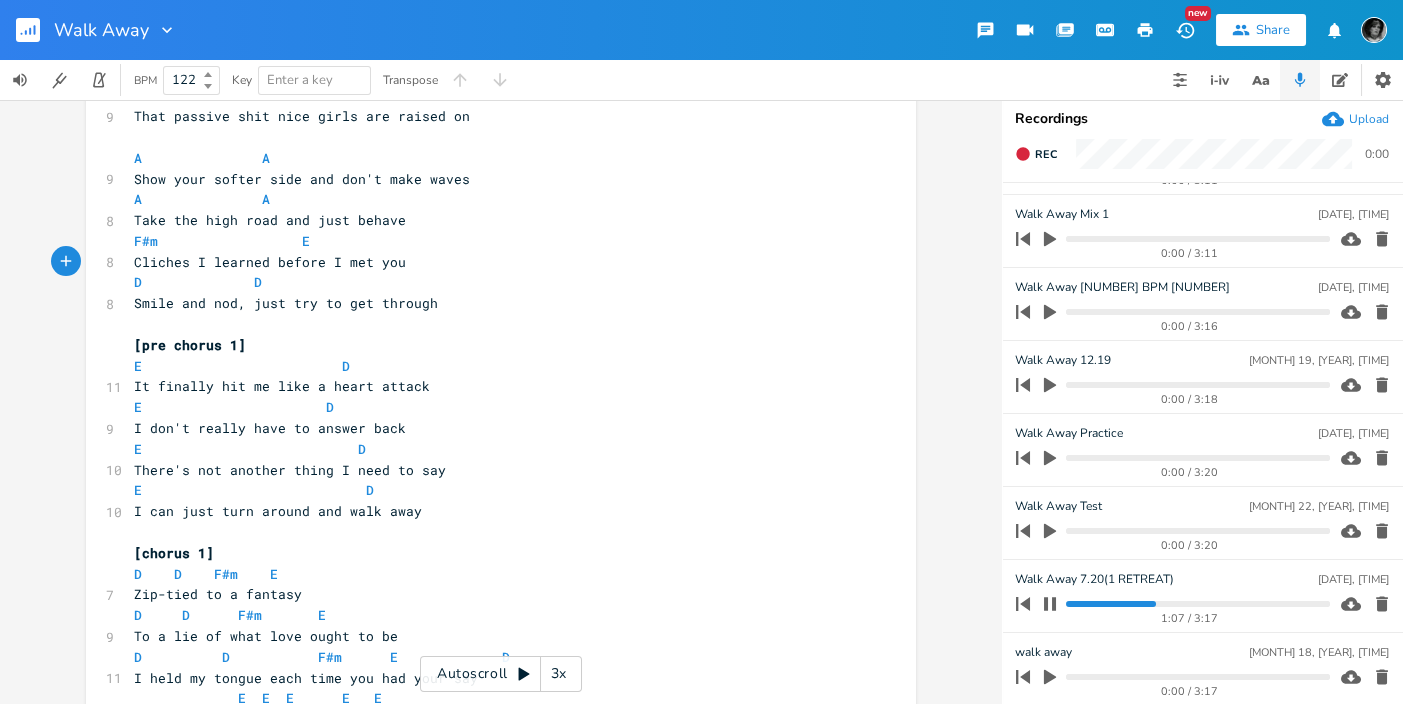 type on ";" 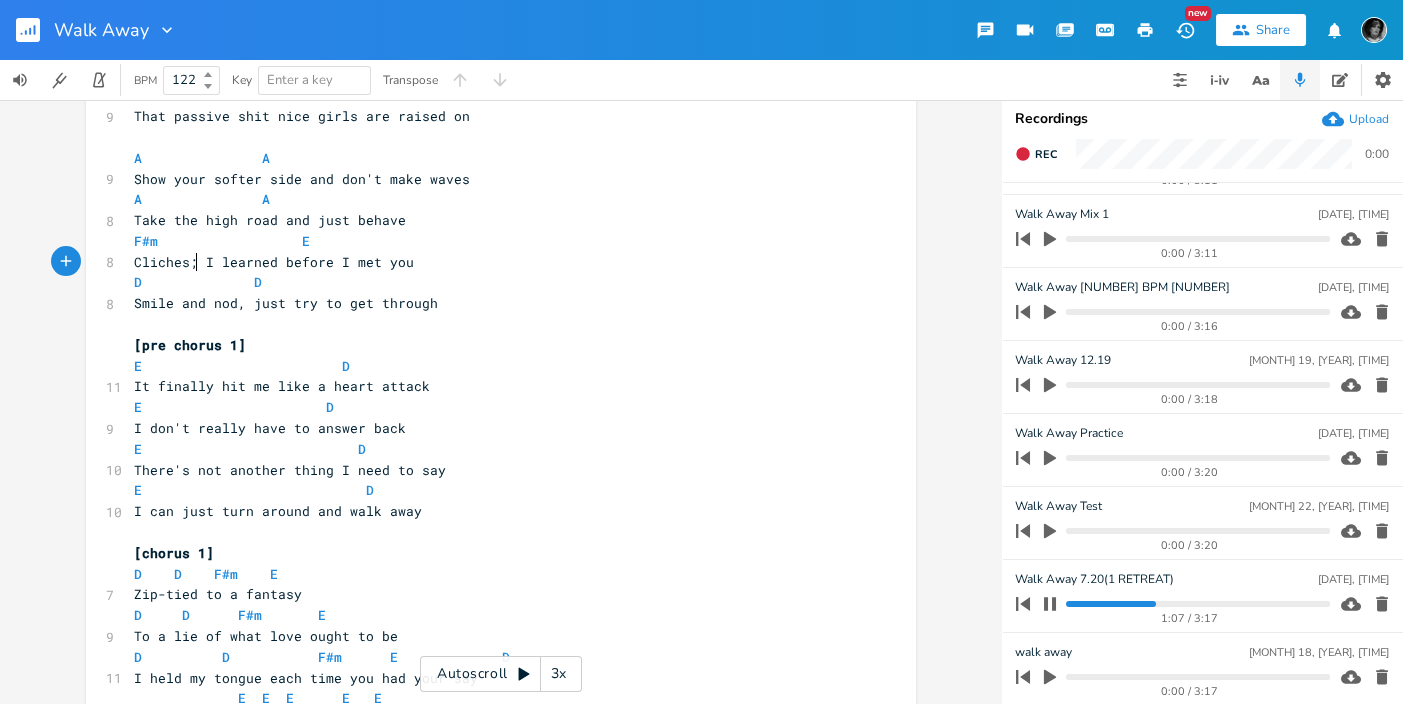 scroll, scrollTop: 0, scrollLeft: 1, axis: horizontal 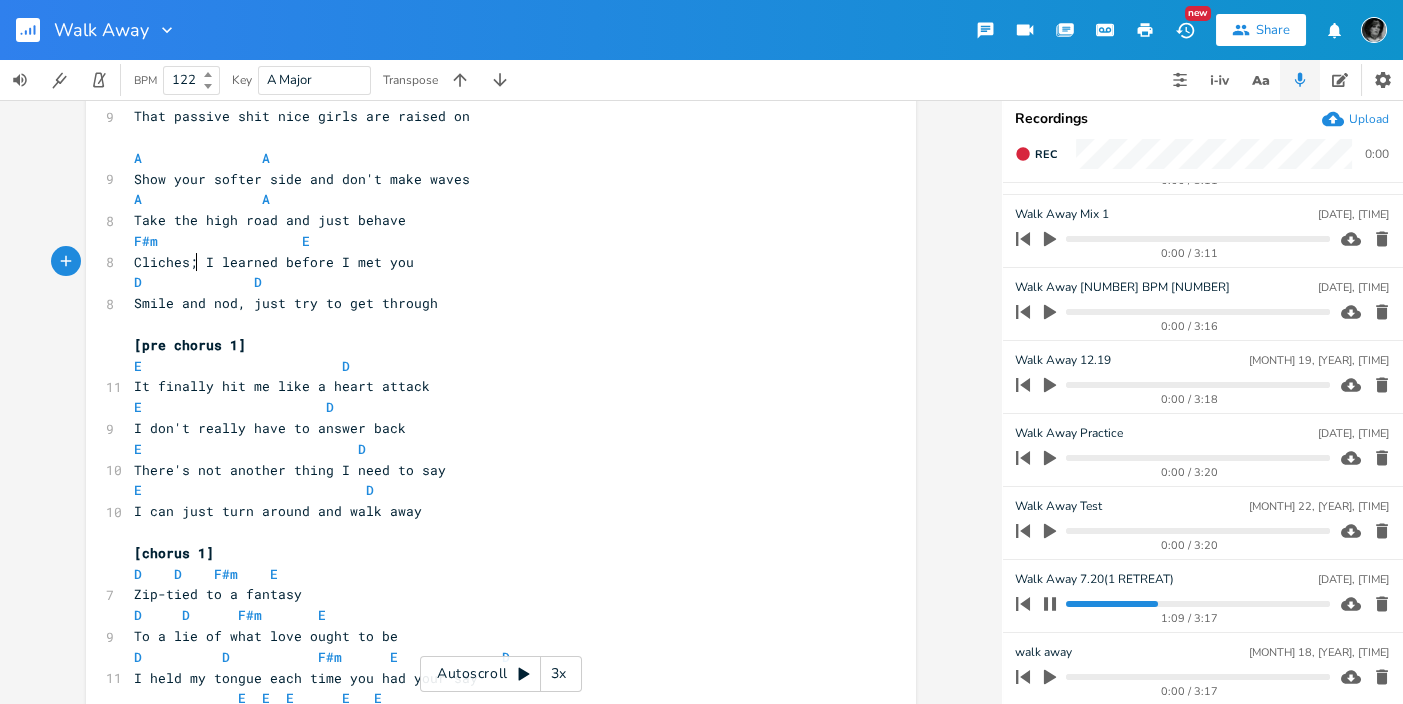 type 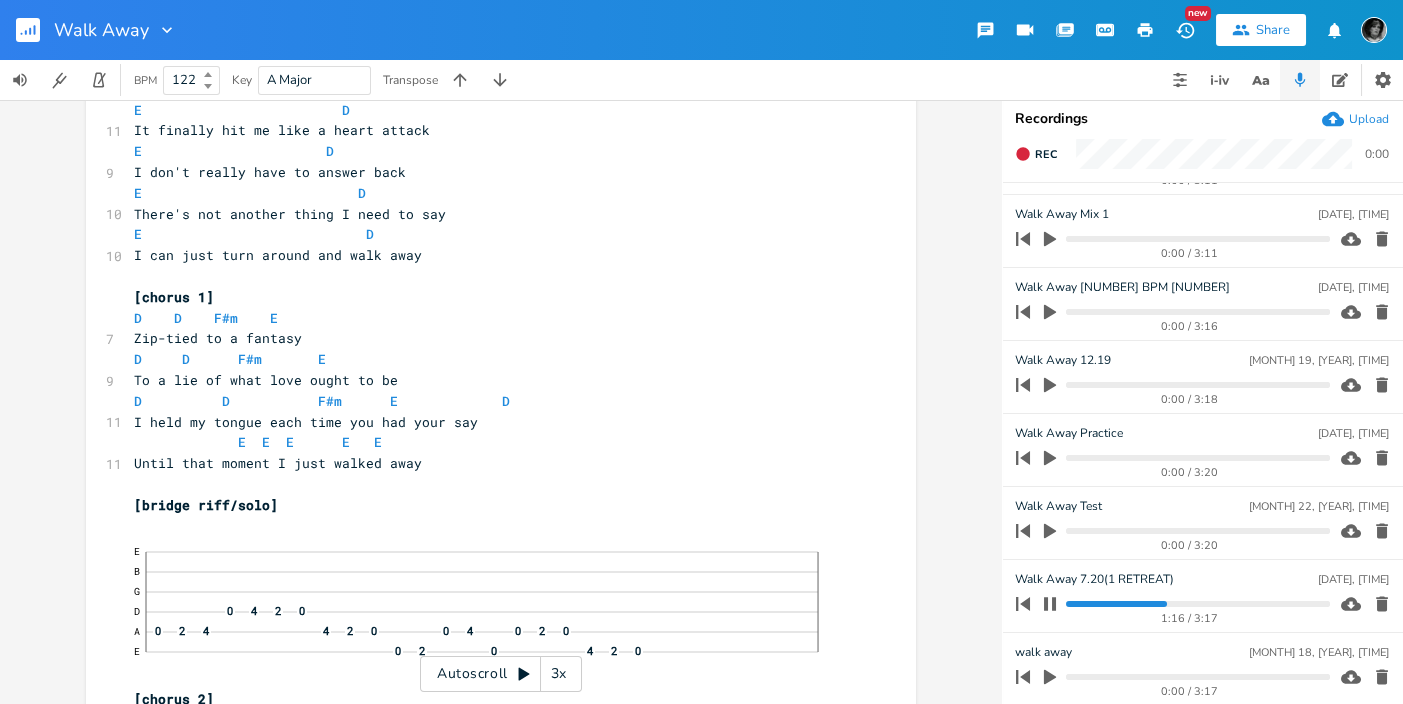scroll, scrollTop: 916, scrollLeft: 0, axis: vertical 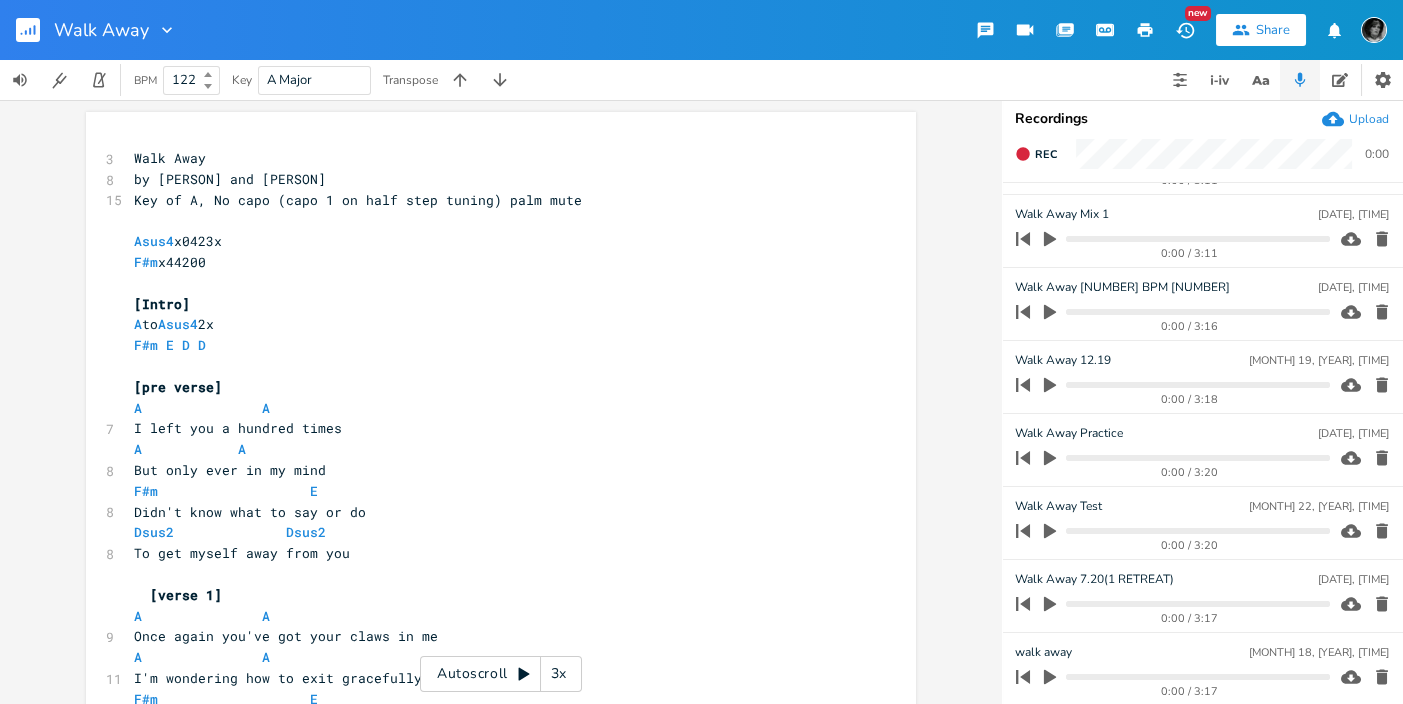 click on "xxxxxxxxxx   3 Walk Away 8 by Conni Leigh James and Chris Dean 15 Key of A, No capo (capo 1 on half step tuning) palm mute ​ Asus4  x0423x F#m    x44200 ​ [Intro] A  to  Asus4   2x F#m   E   D   D ​ [pre verse] A                 A 7   I left you a hundred times  A              A 8   But only ever in my mind F#m                          E           8   Didn't know what to say or do  Dsus2                Dsus2 8   To get myself away from you       [verse 1]    A                 A 9   Once again you've got your claws in me  A                 A 11   I'm wondering how to exit gracefully F#m                         E 9   A nagging sense of obligation       D                     D 9 That passive shit nice girls are raised on ​ A                 A 9   Show your softer side and don't make waves A                 A 8   Take the high road and just behave F#m                        E 8 Cliches I learned before I met you D" at bounding box center (501, 402) 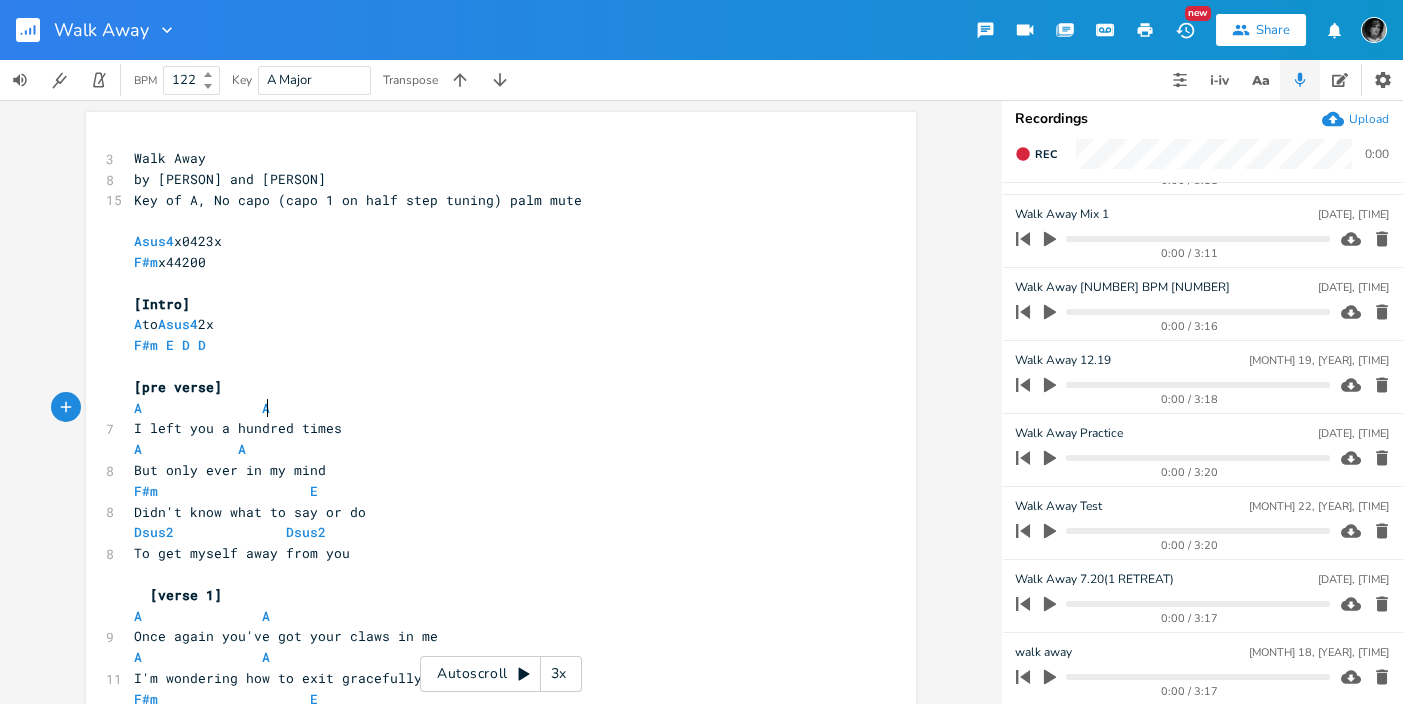 scroll, scrollTop: 0, scrollLeft: 0, axis: both 